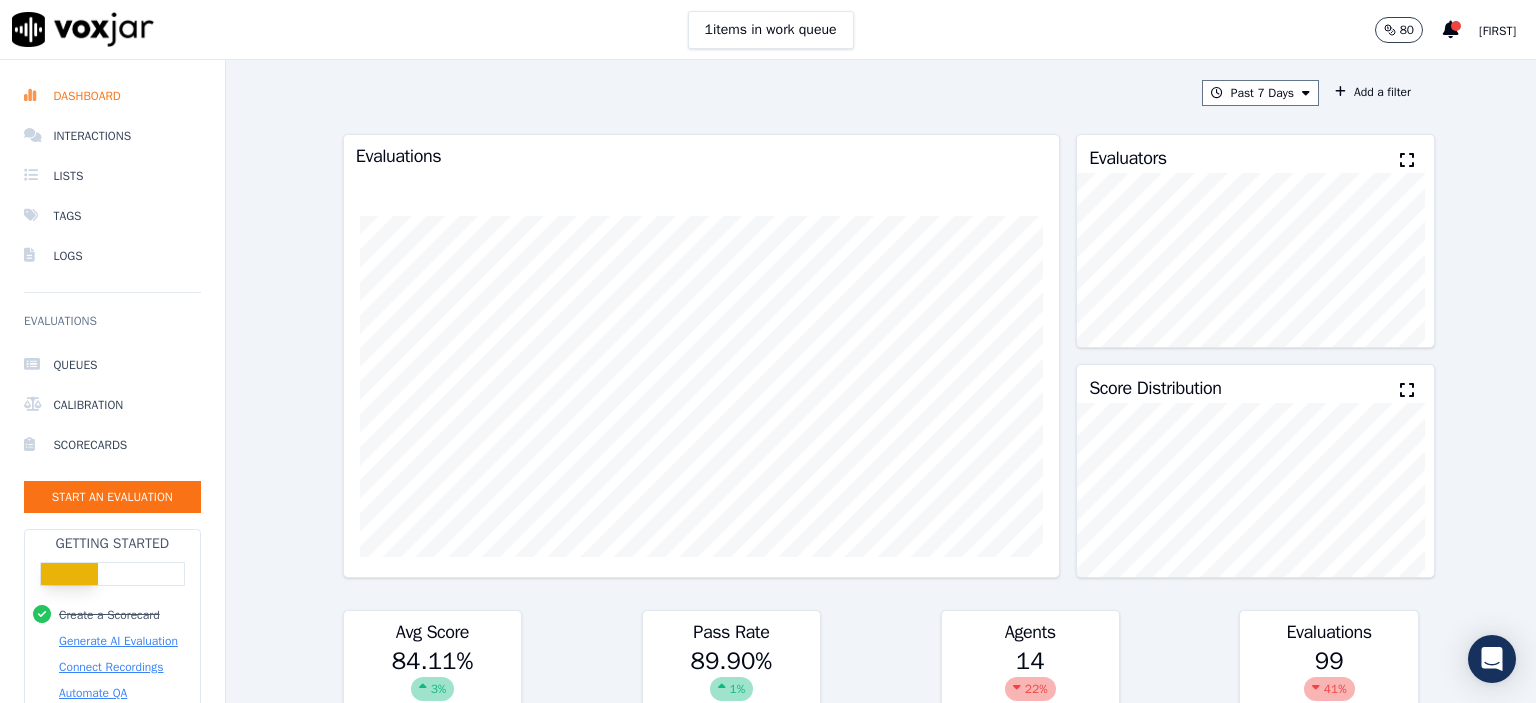 scroll, scrollTop: 0, scrollLeft: 0, axis: both 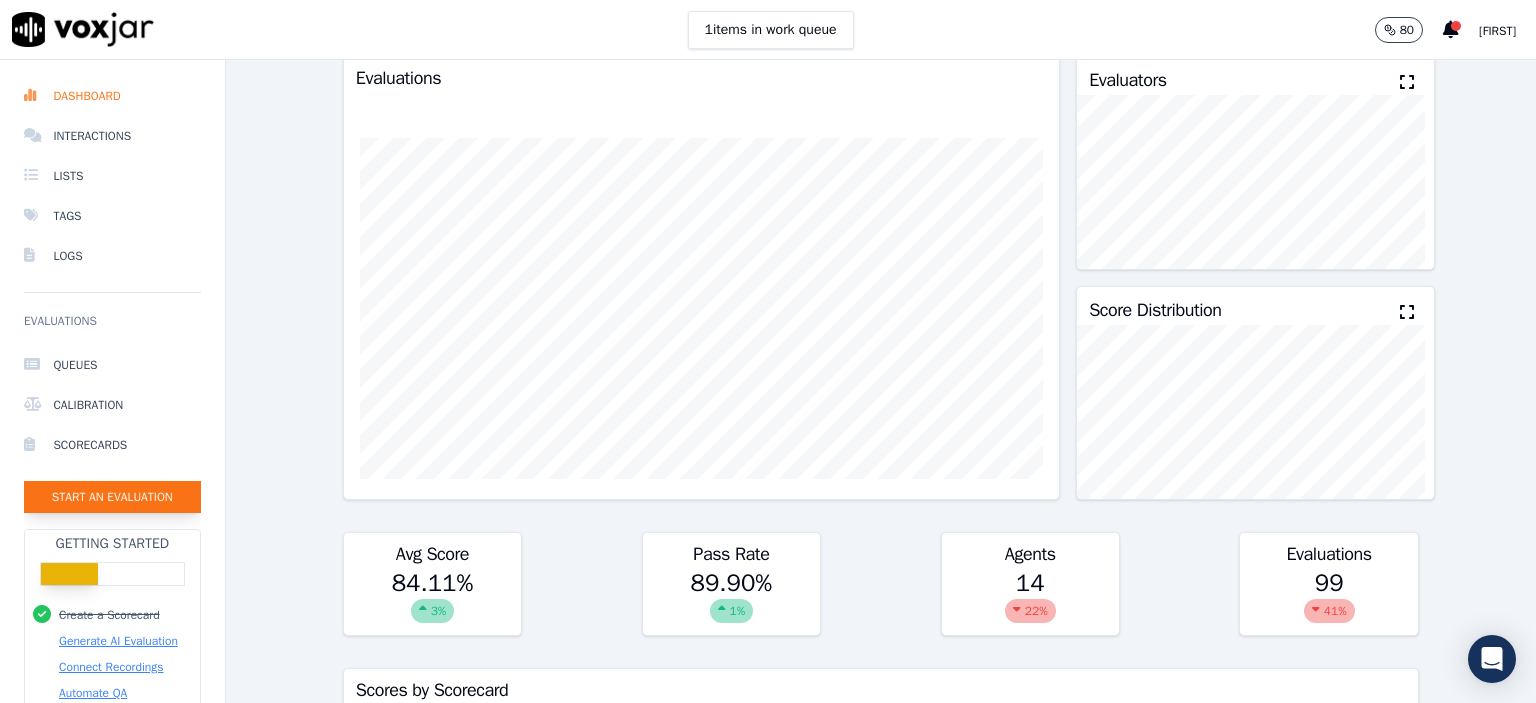 click on "Start an Evaluation" 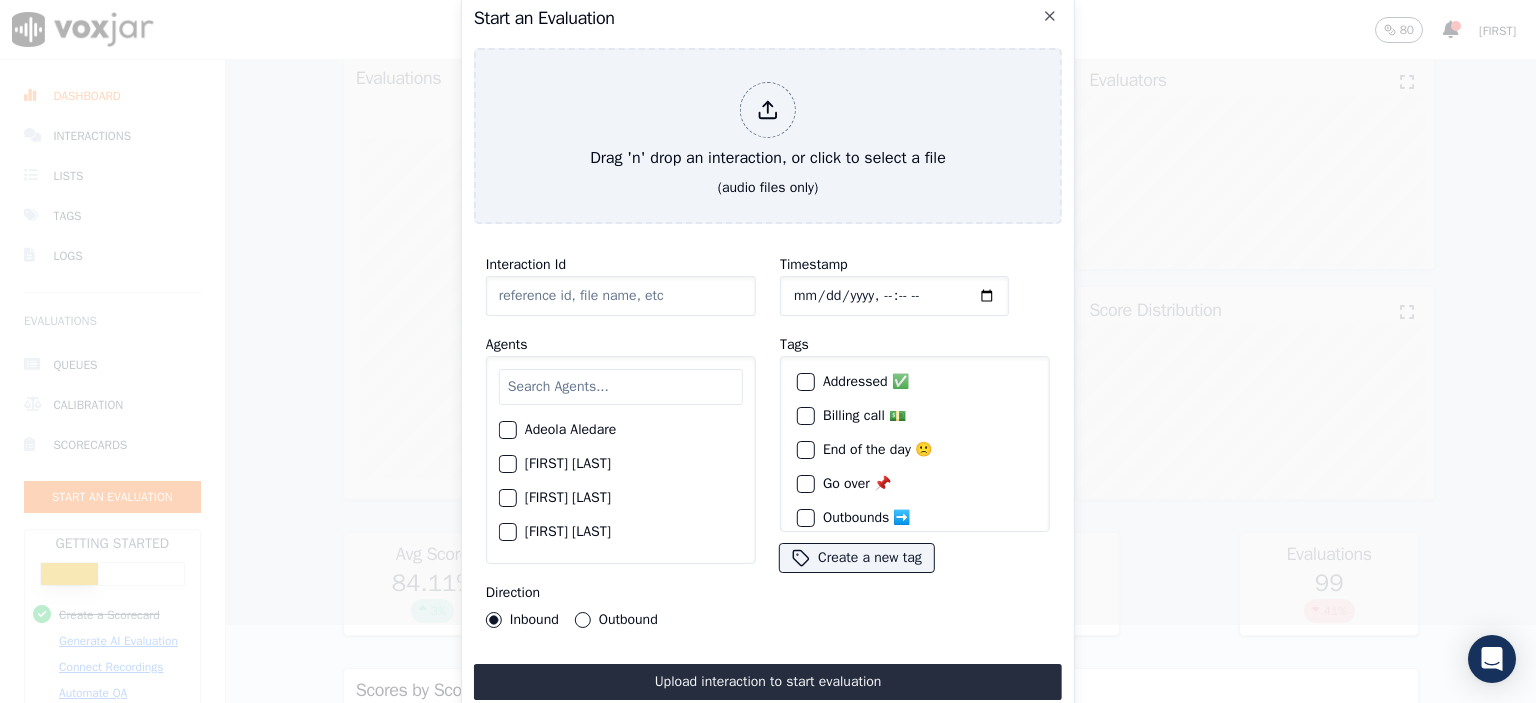 click on "Interaction Id" 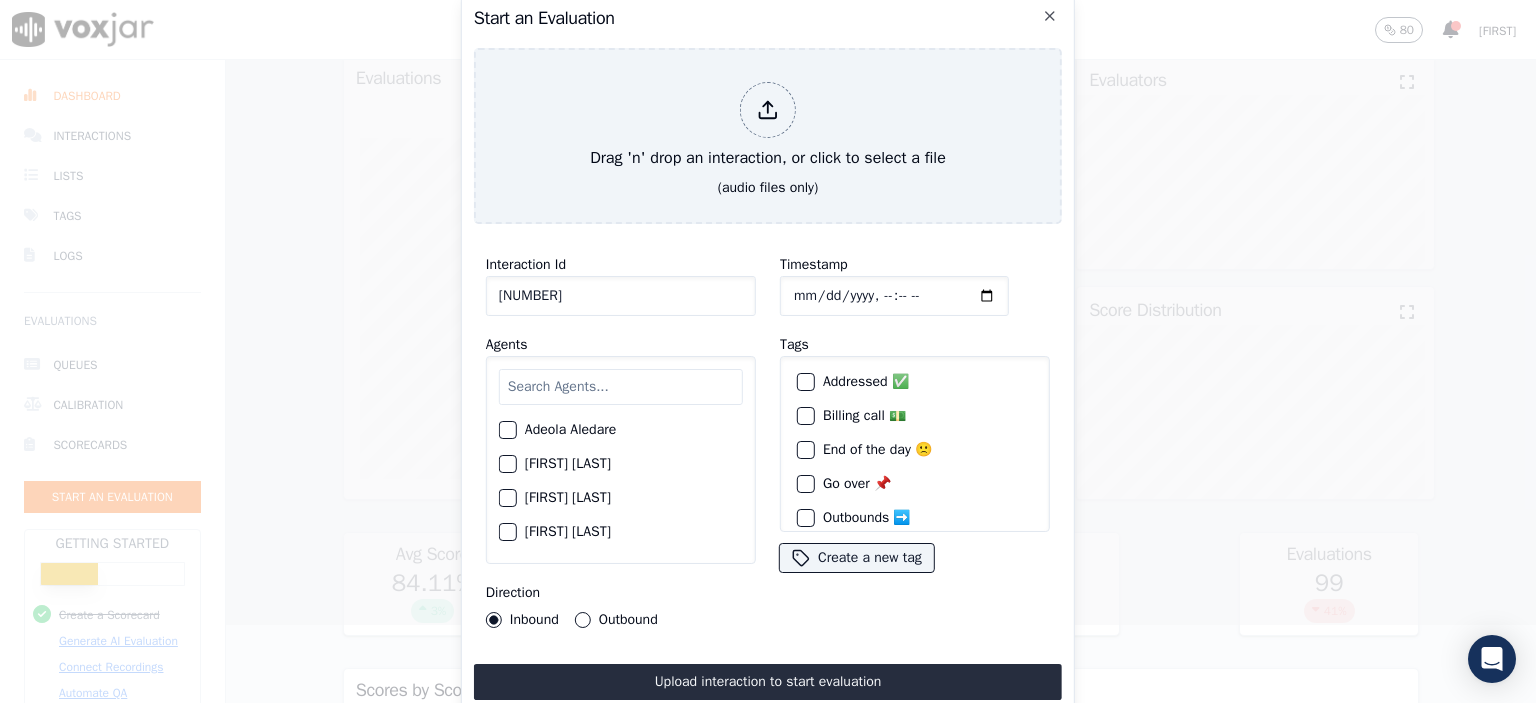type on "[NUMBER]" 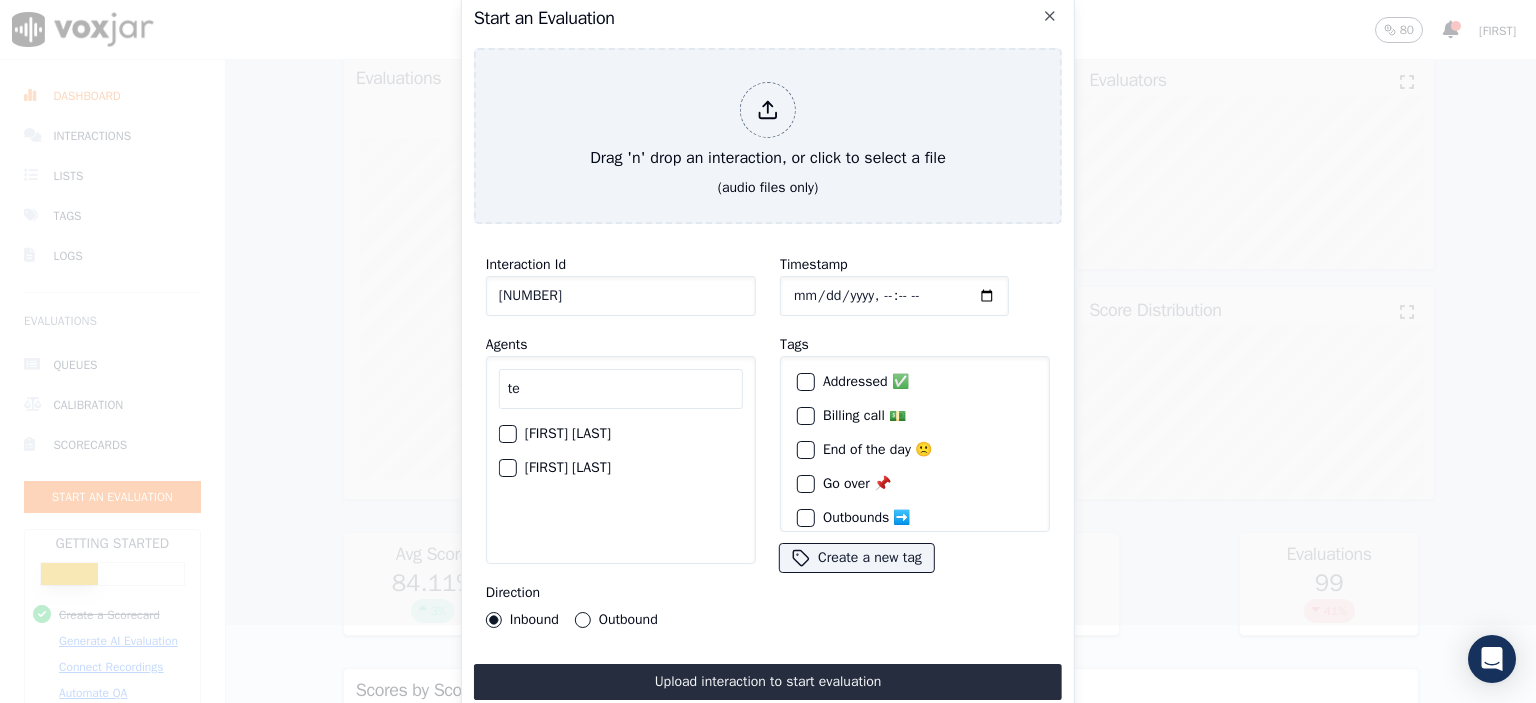 type on "te" 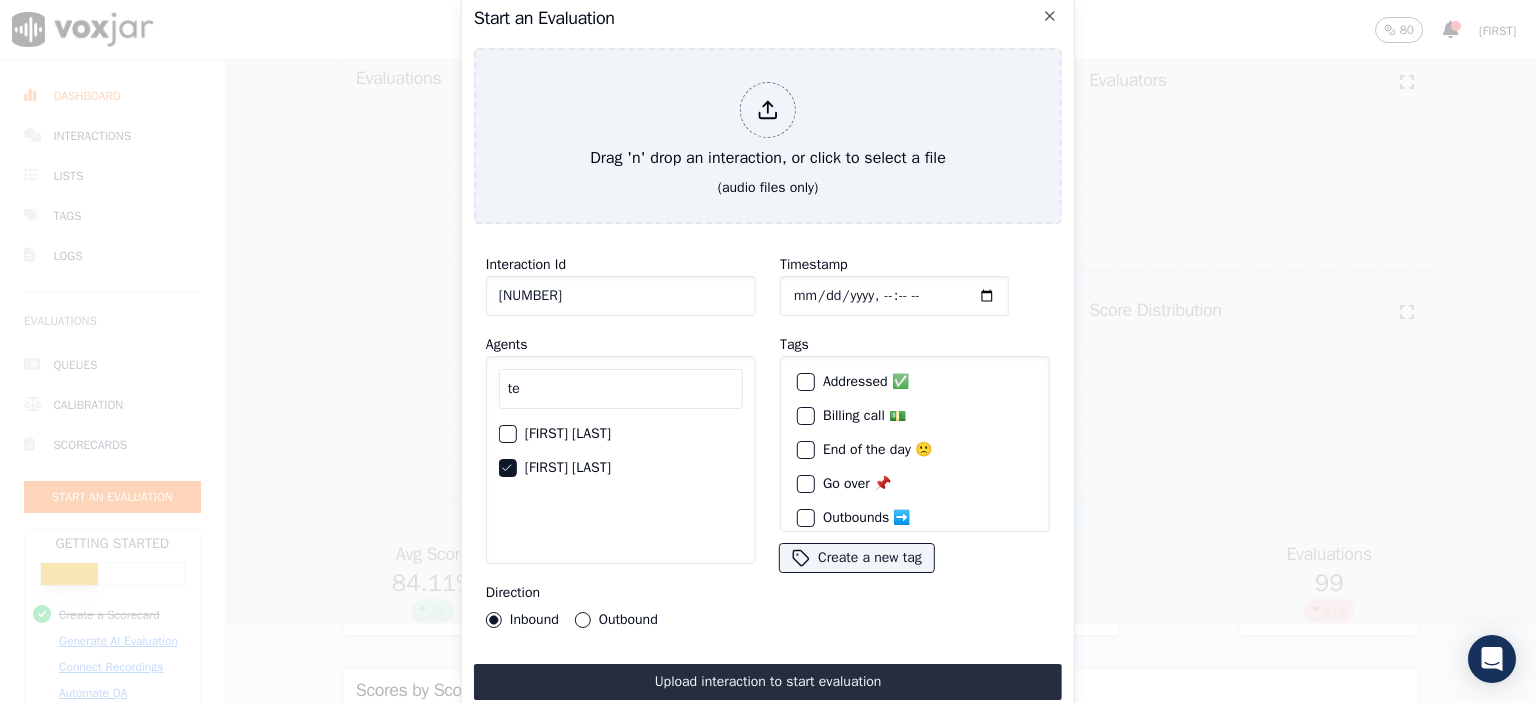 click on "Timestamp" 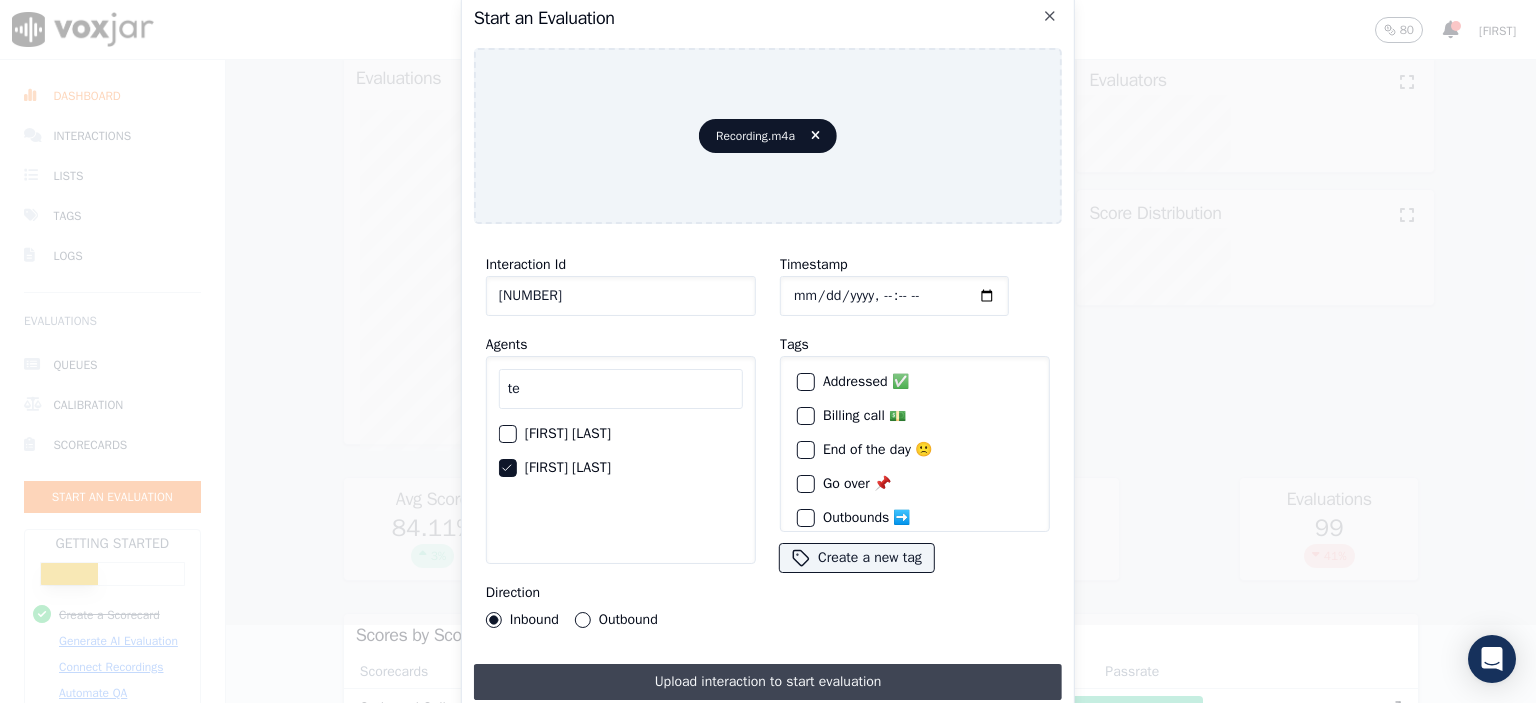 click on "Upload interaction to start evaluation" at bounding box center [768, 682] 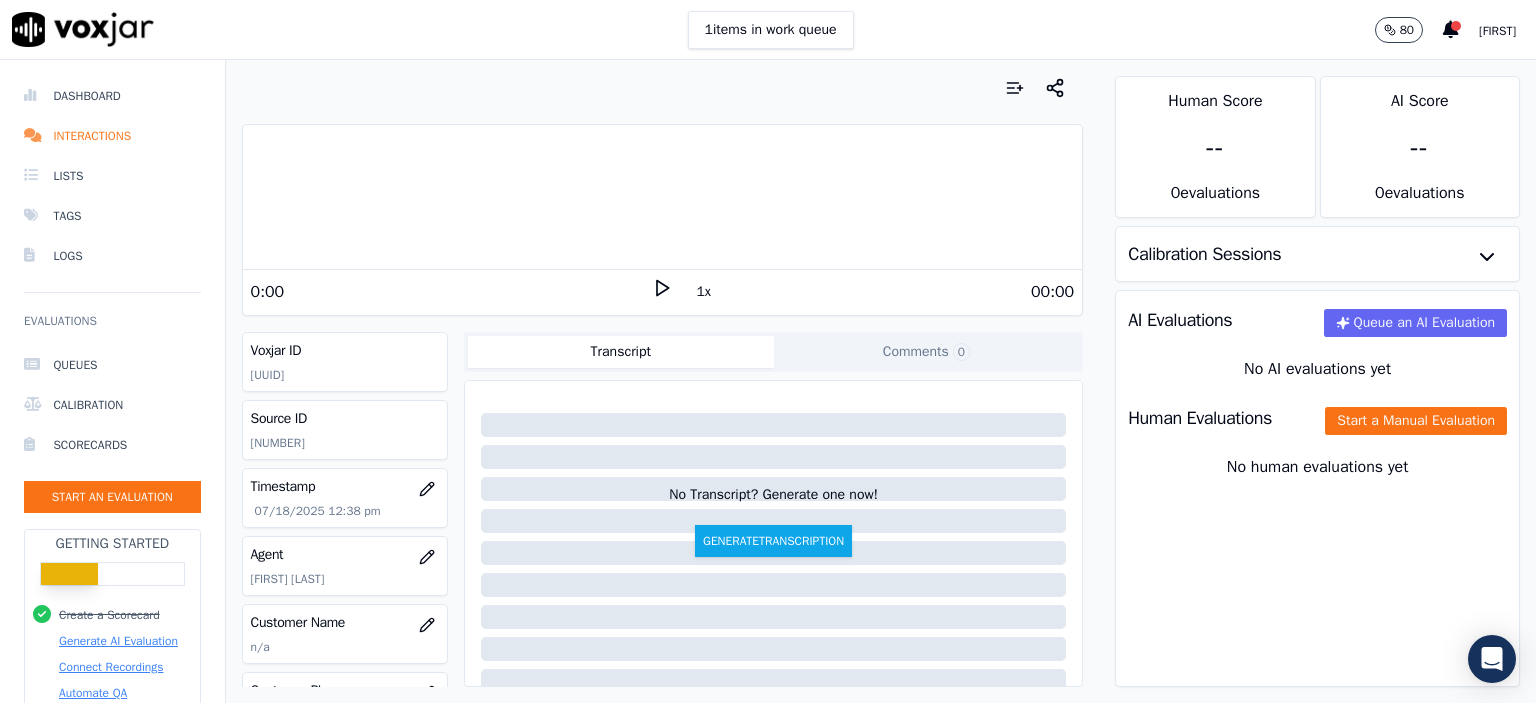 scroll, scrollTop: 0, scrollLeft: 0, axis: both 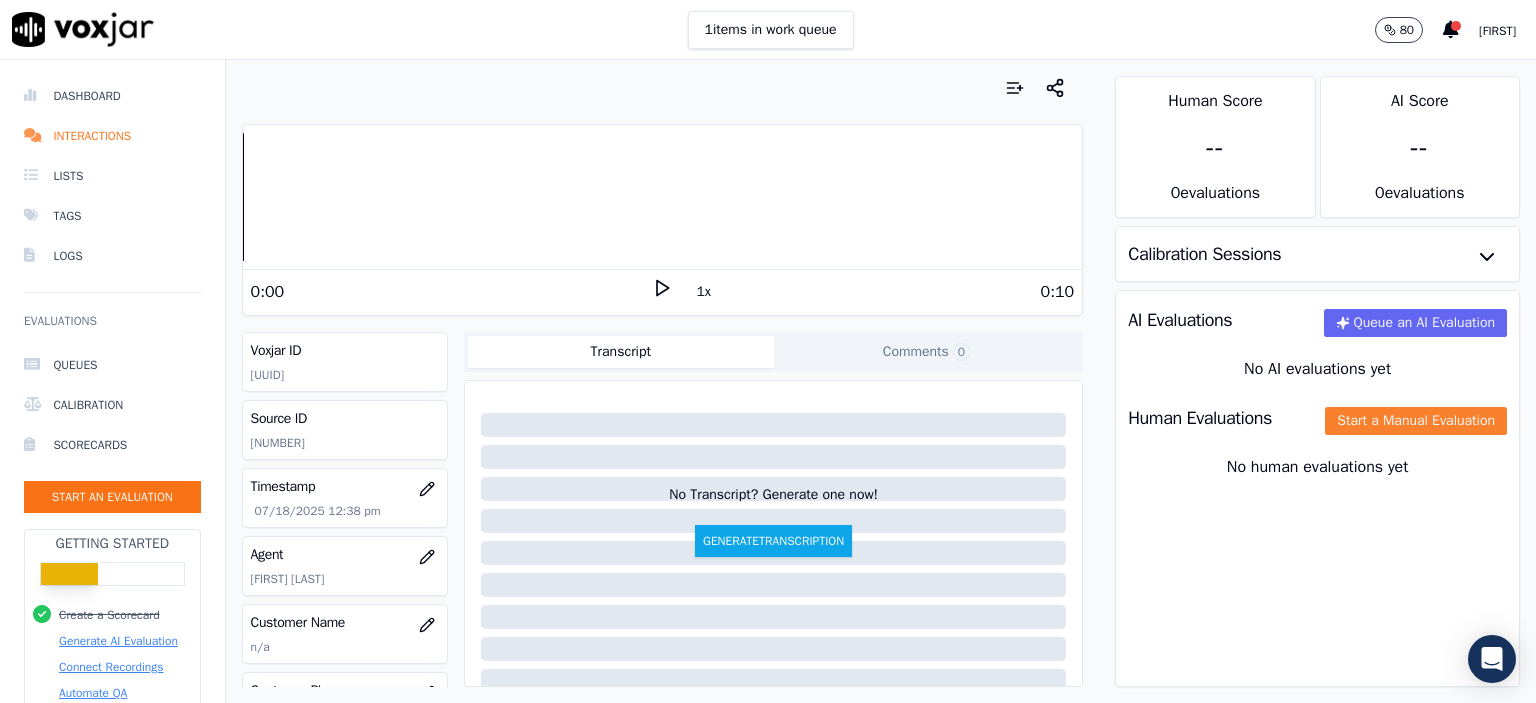 click on "Start a Manual Evaluation" 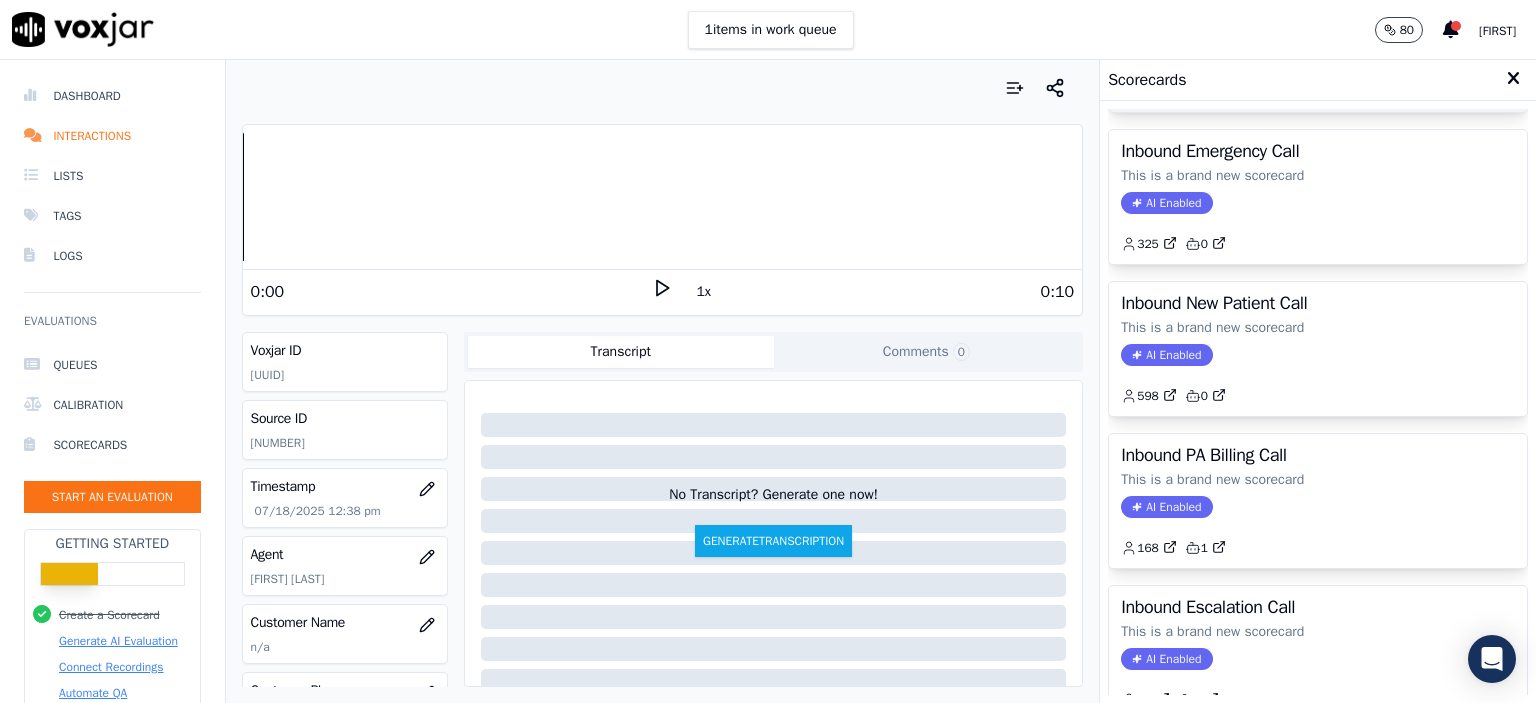 scroll, scrollTop: 252, scrollLeft: 0, axis: vertical 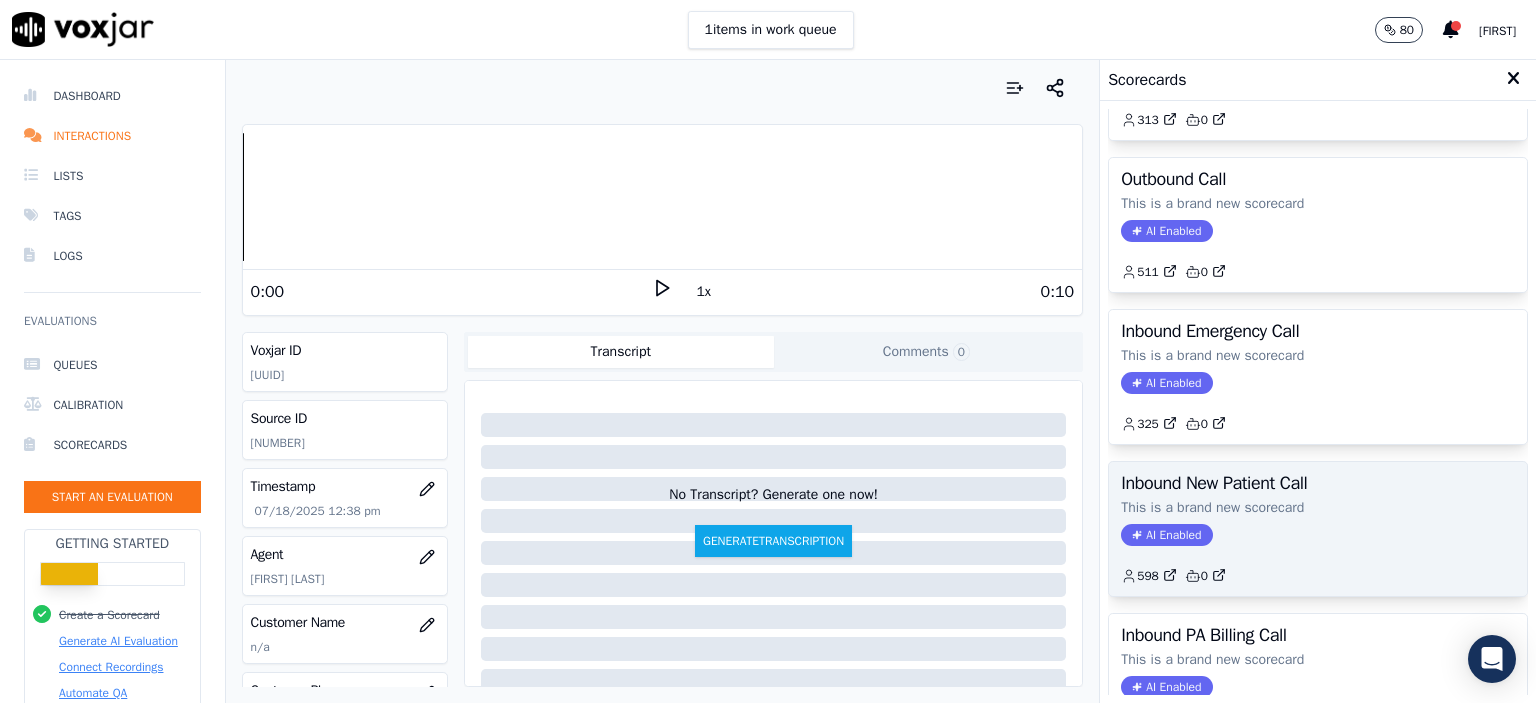 click on "AI Enabled" 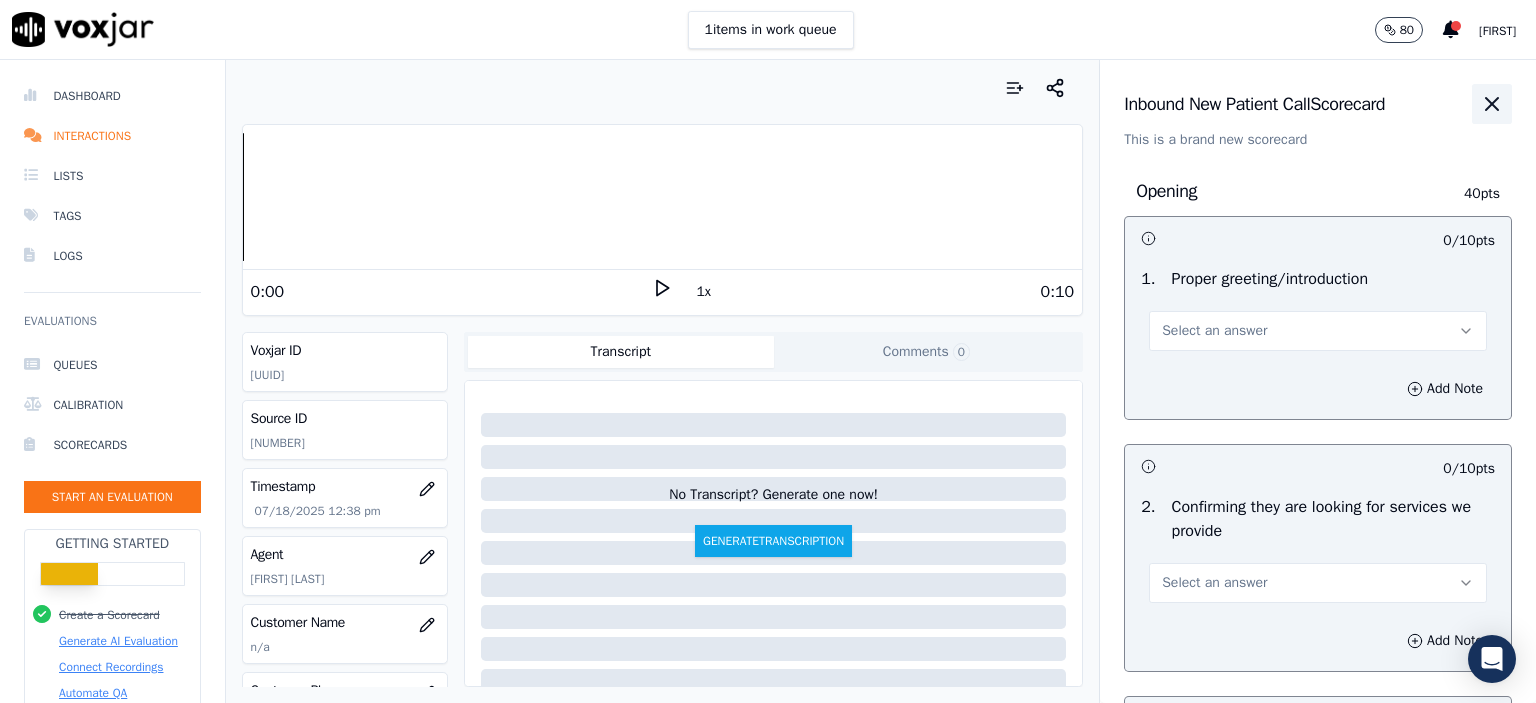 click 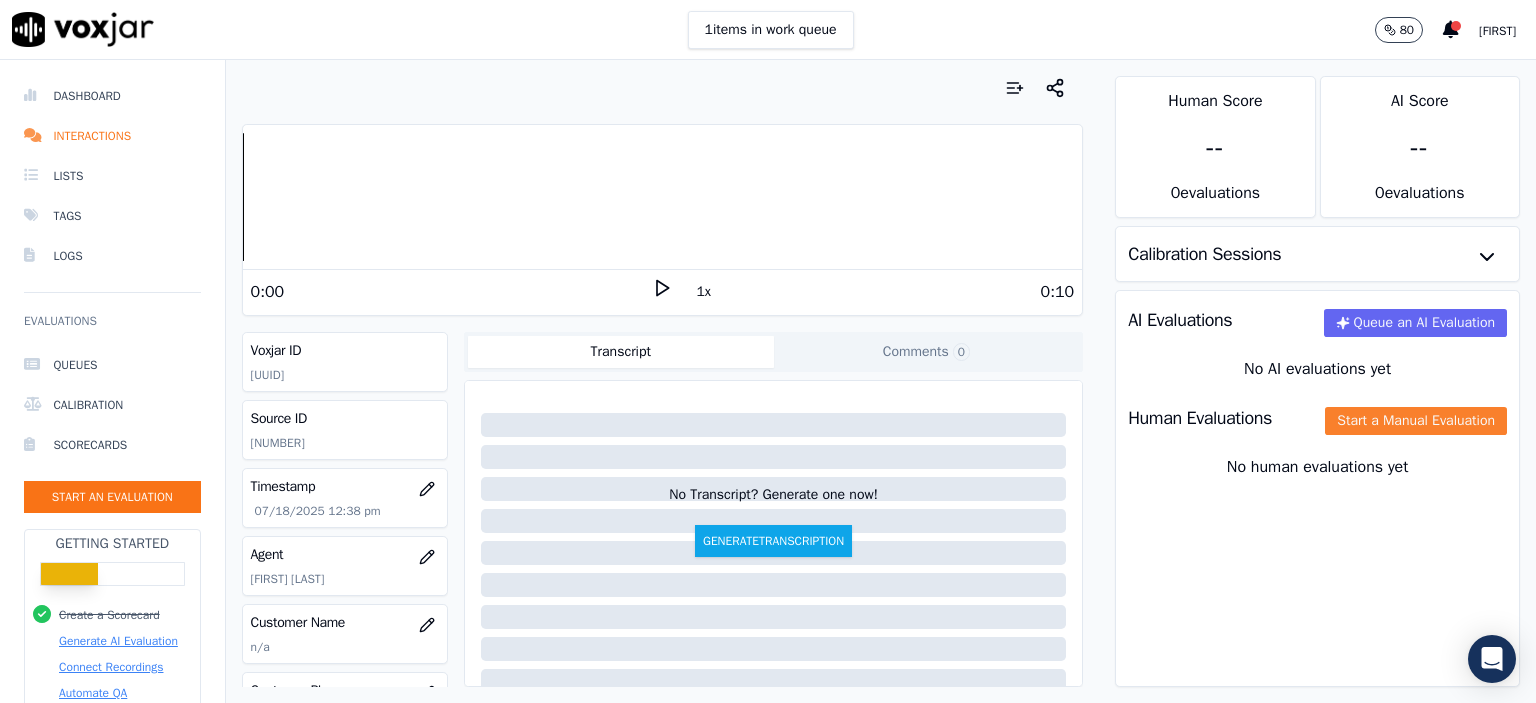 click on "Start a Manual Evaluation" 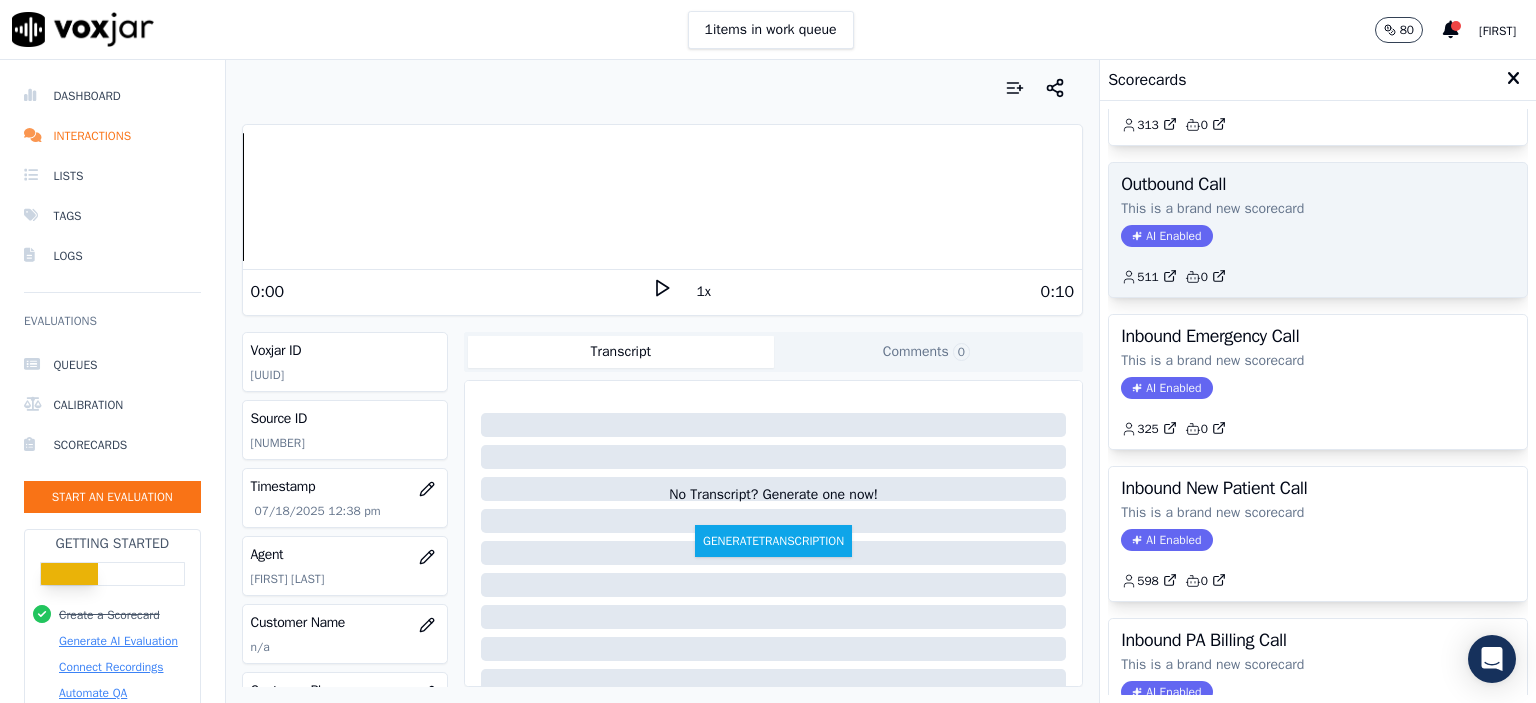 scroll, scrollTop: 300, scrollLeft: 0, axis: vertical 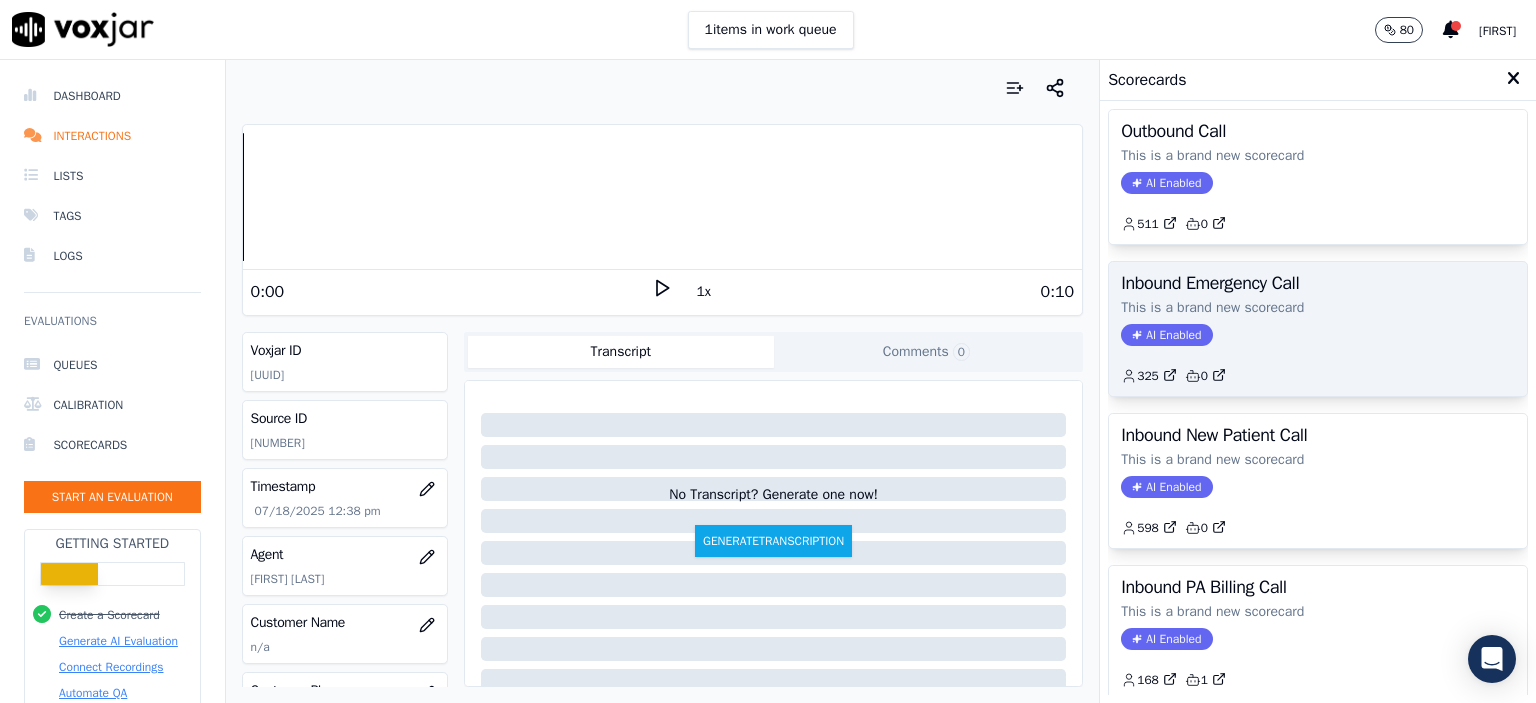 click on "325         0" 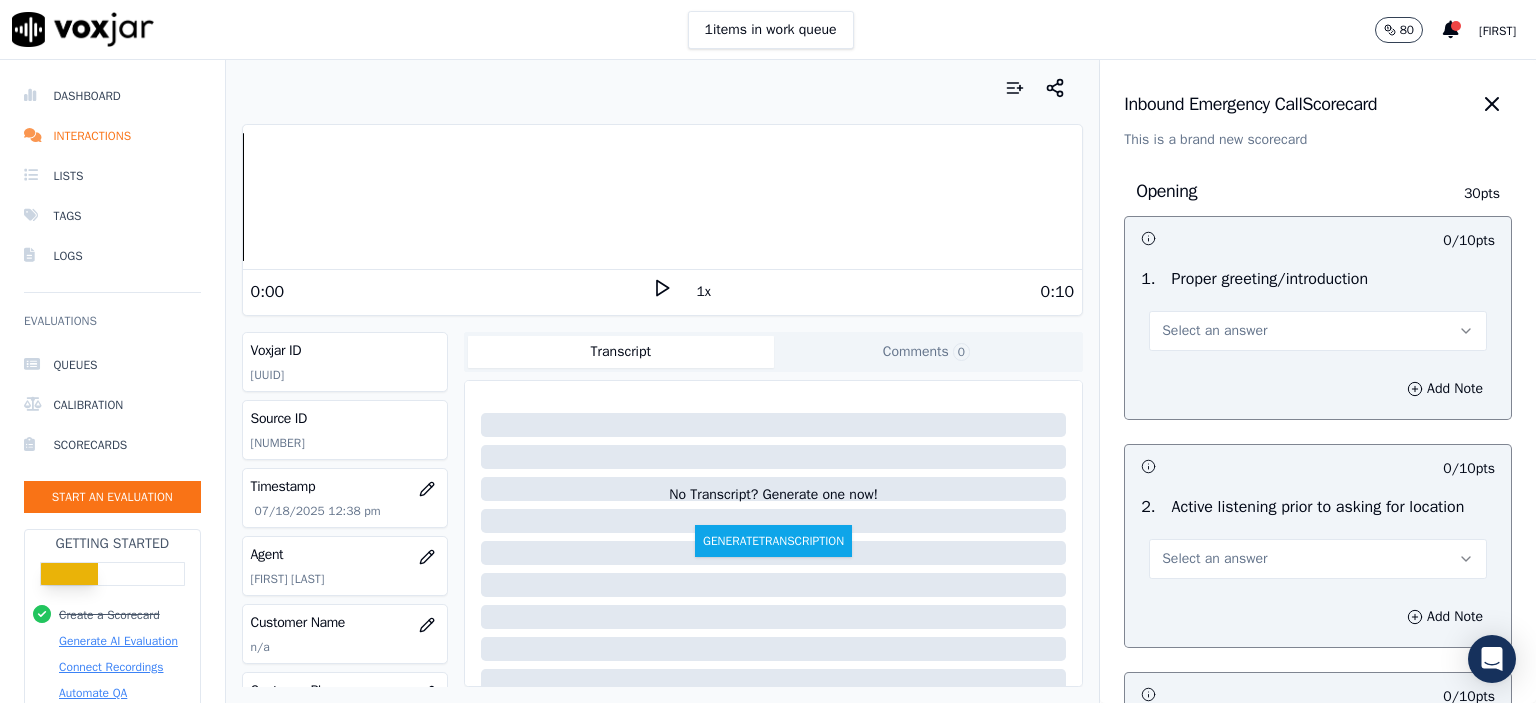 click on "Select an answer" at bounding box center (1318, 331) 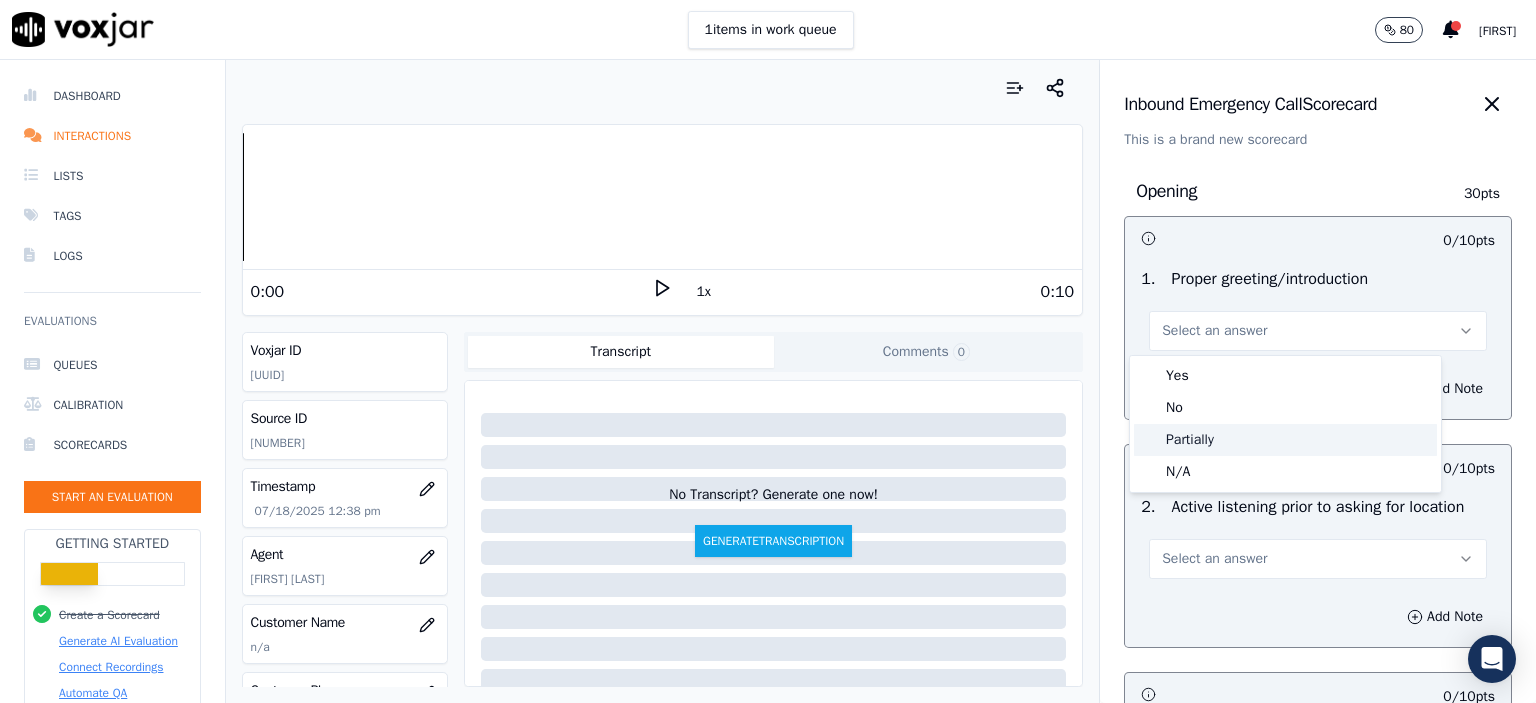 click on "Partially" 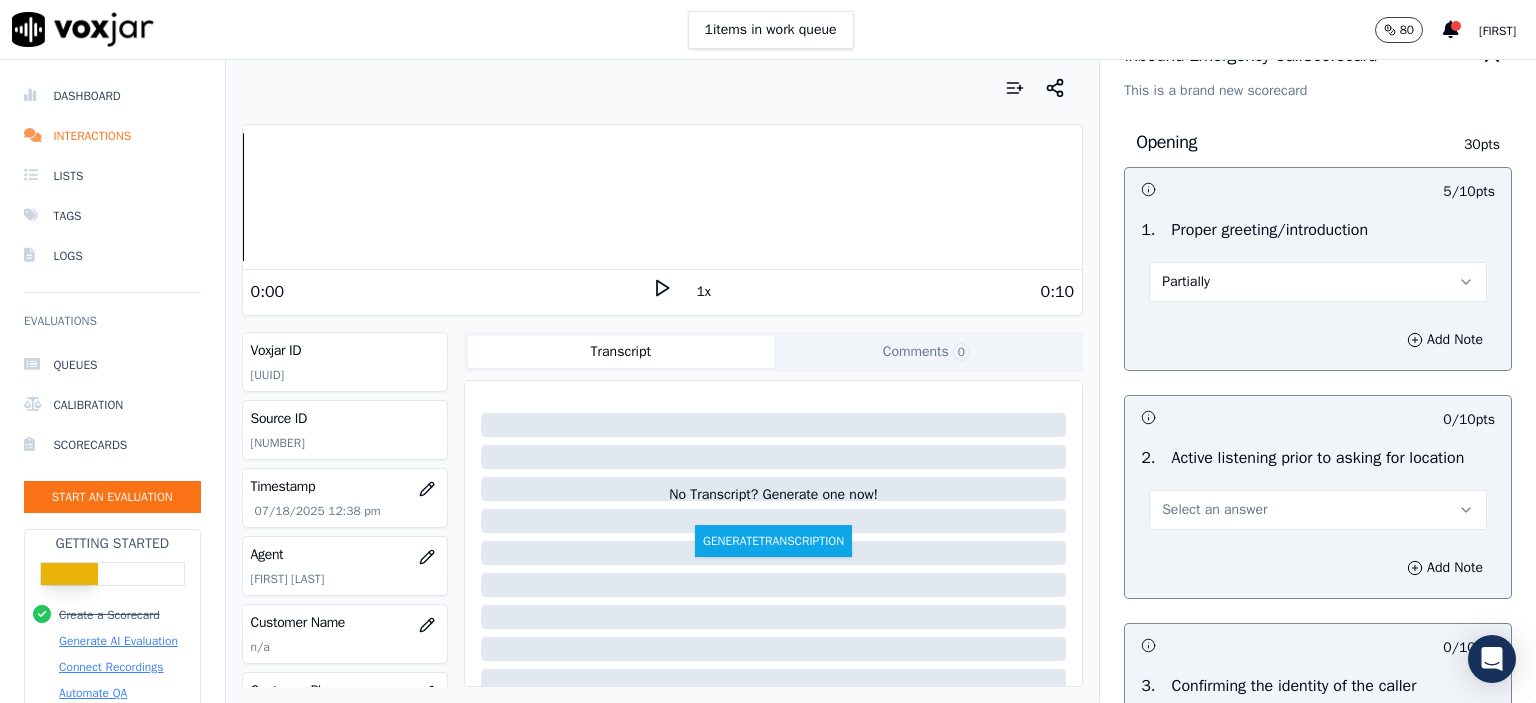 scroll, scrollTop: 200, scrollLeft: 0, axis: vertical 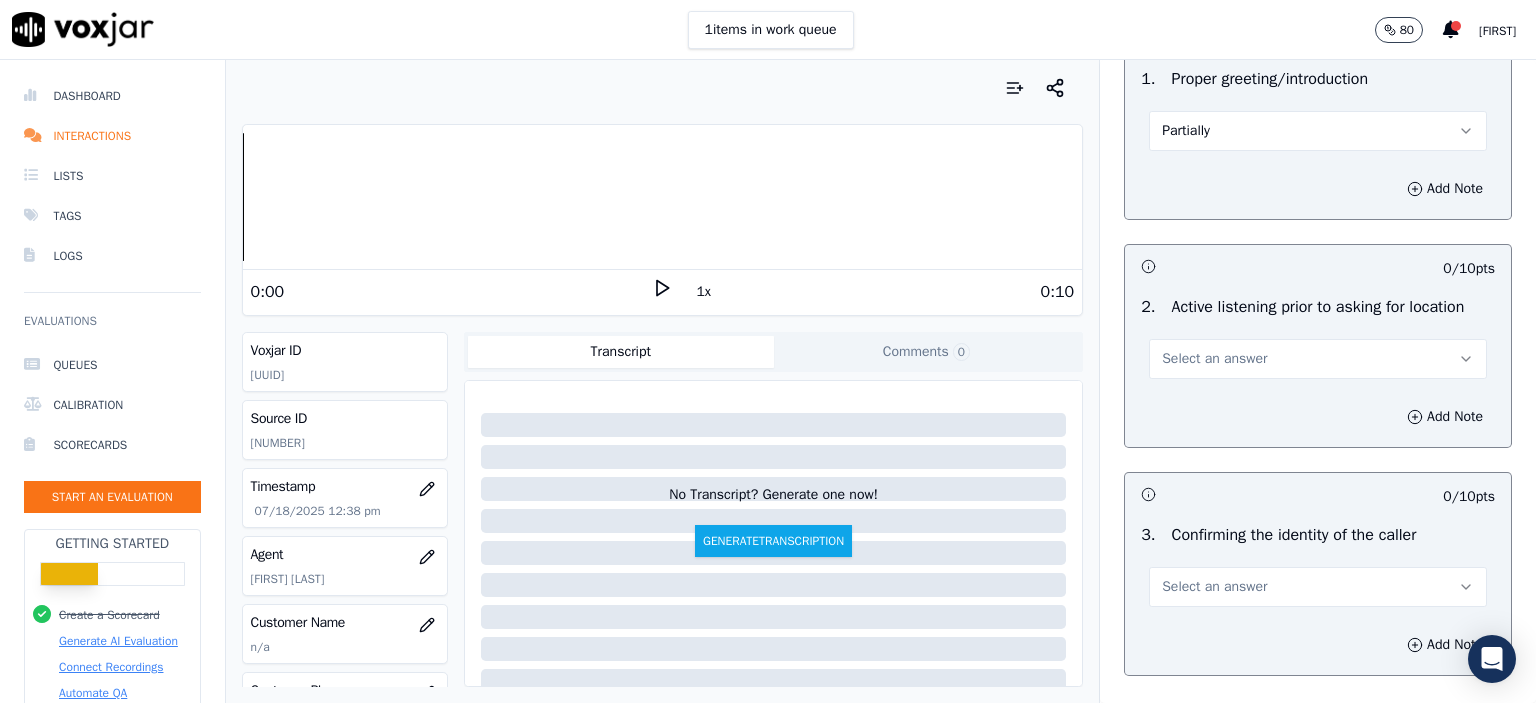 click on "Select an answer" at bounding box center (1318, 359) 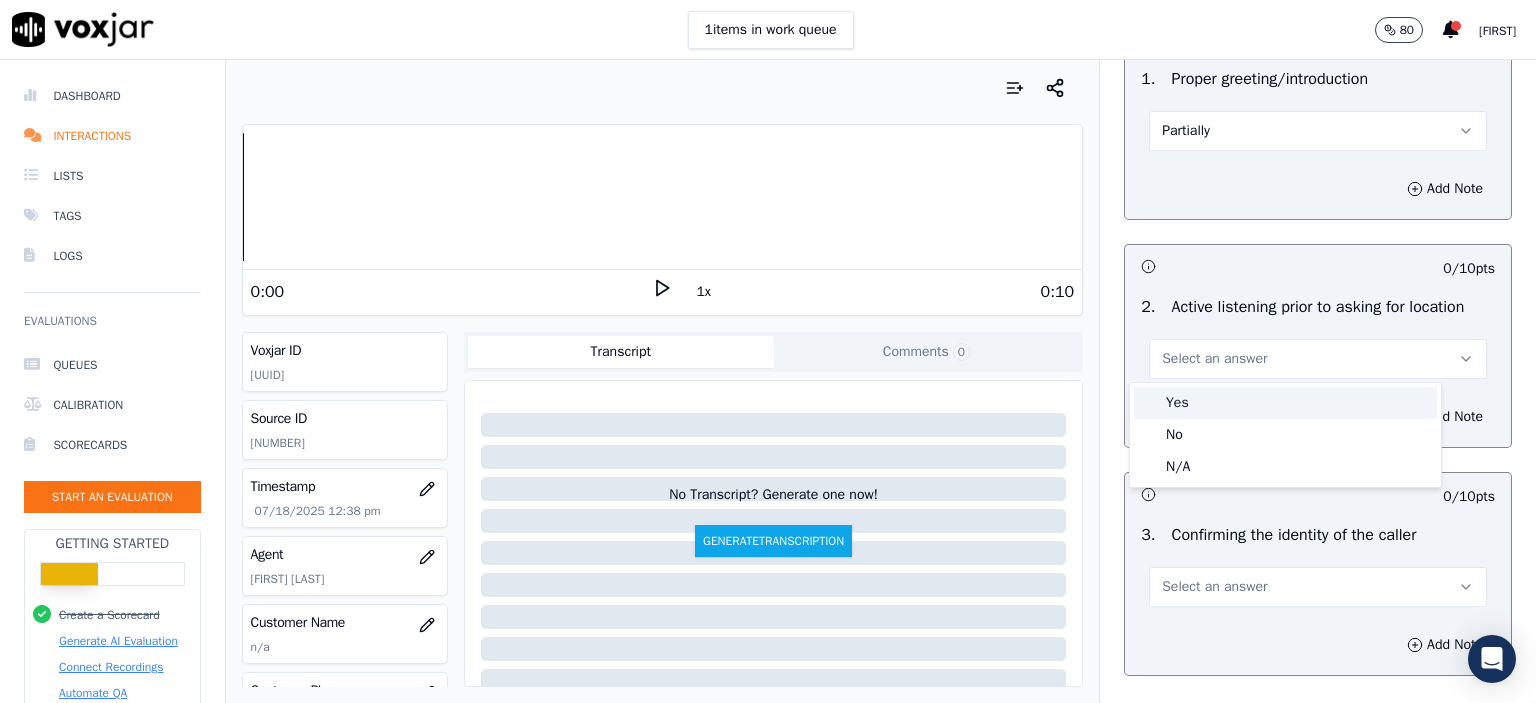 click on "Yes" at bounding box center [1285, 403] 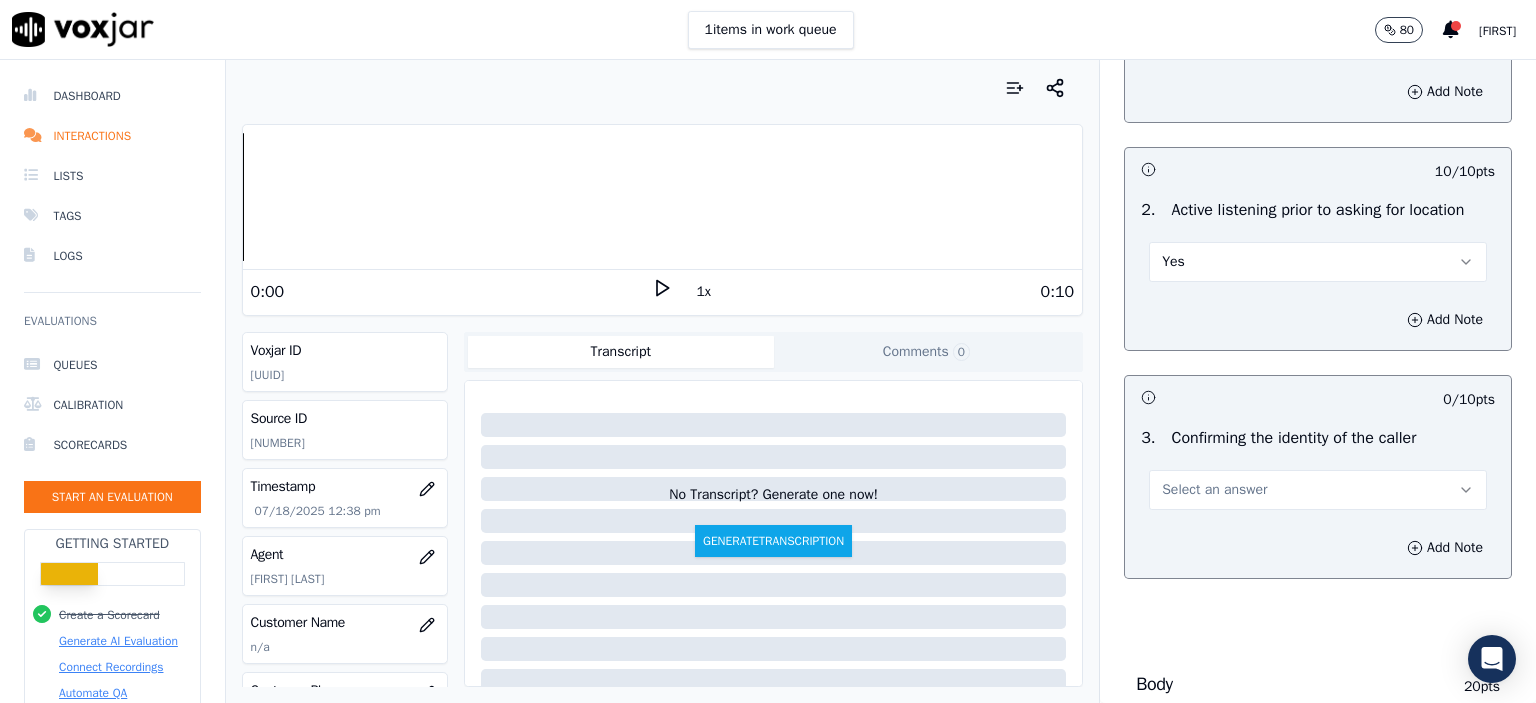scroll, scrollTop: 300, scrollLeft: 0, axis: vertical 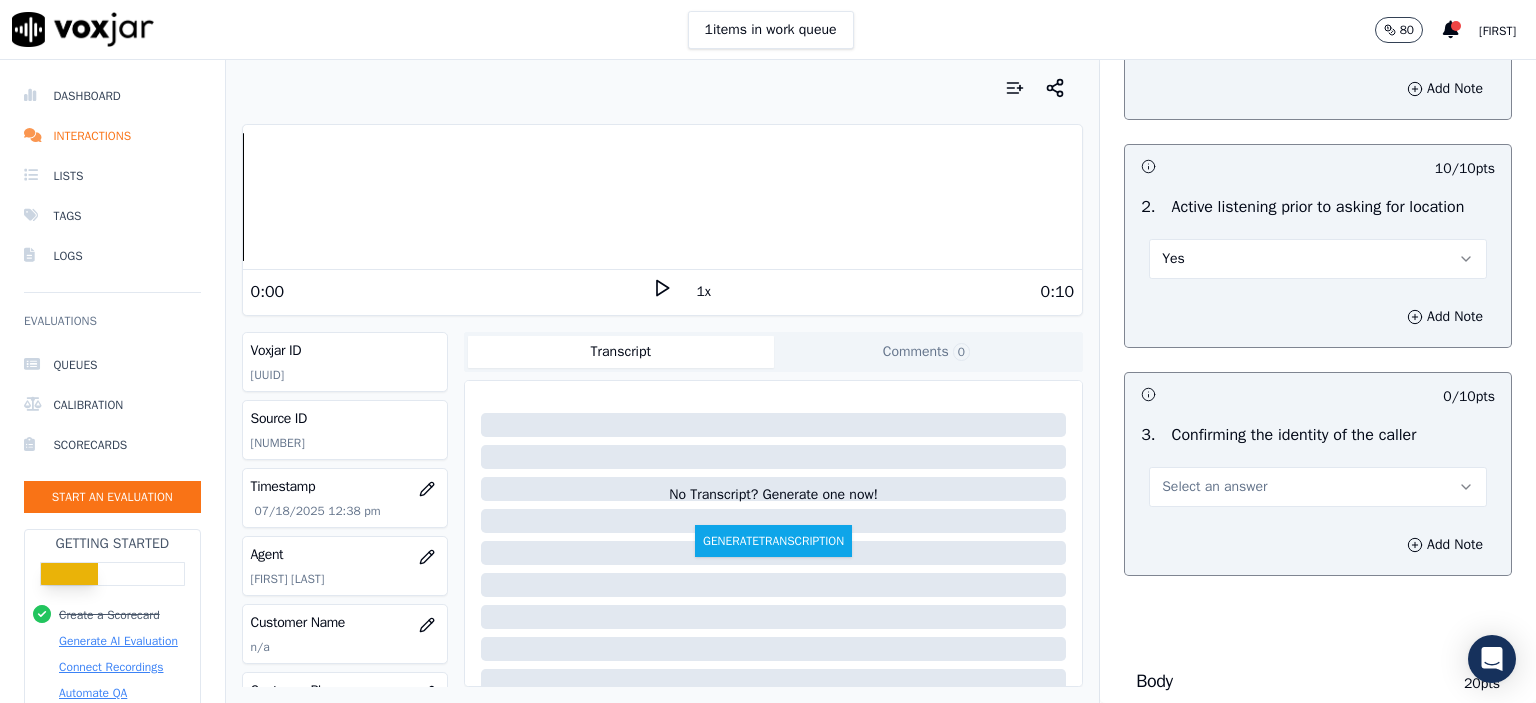 click on "Select an answer" at bounding box center (1318, 487) 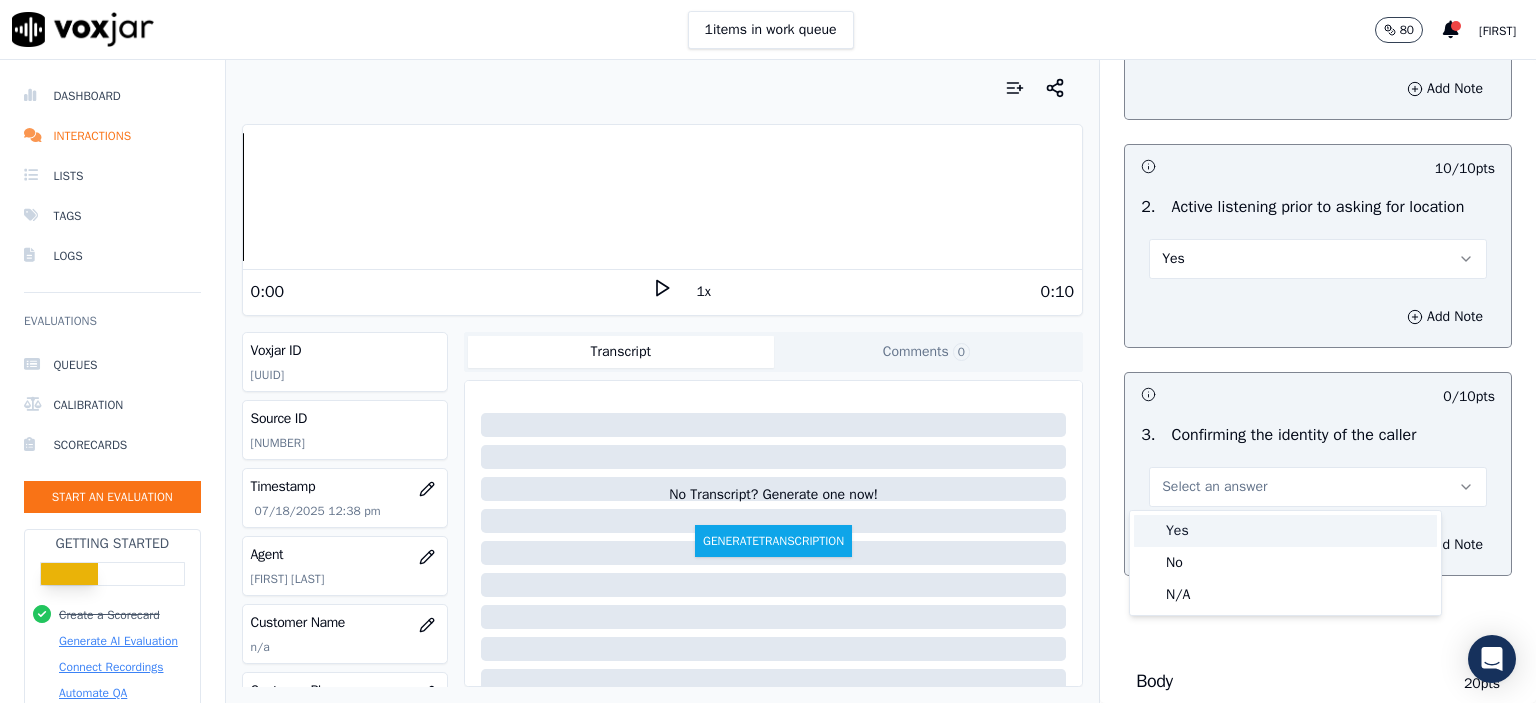 click on "Yes" at bounding box center [1285, 531] 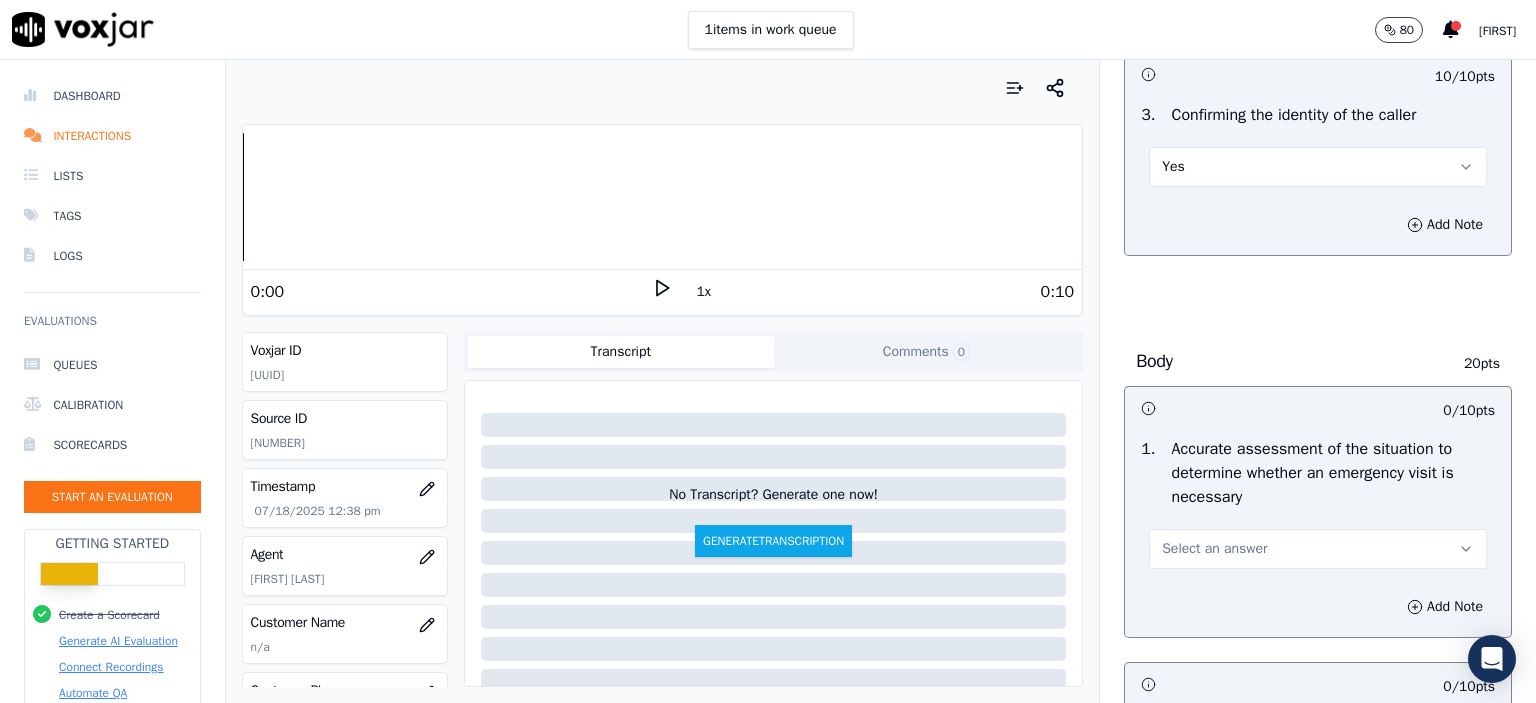 scroll, scrollTop: 800, scrollLeft: 0, axis: vertical 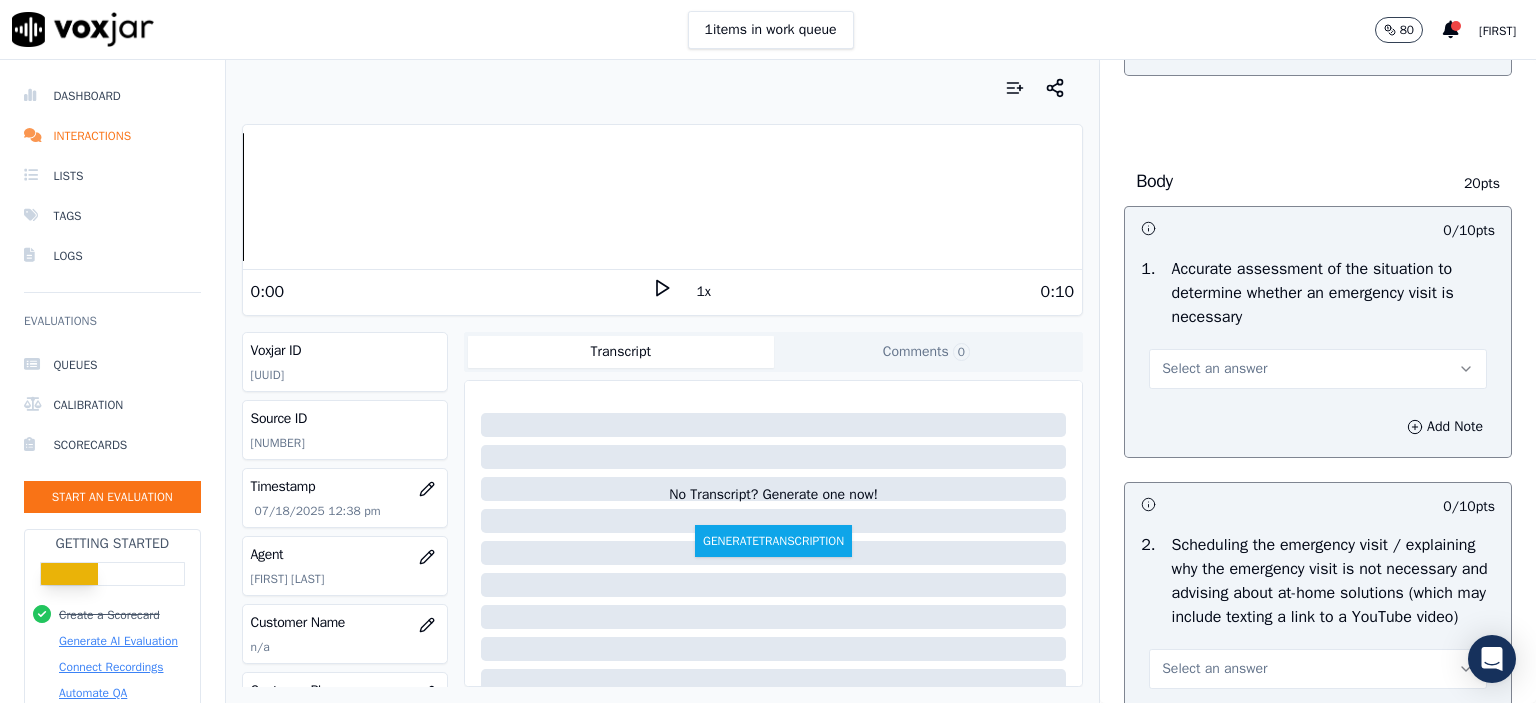 click on "Select an answer" at bounding box center [1318, 369] 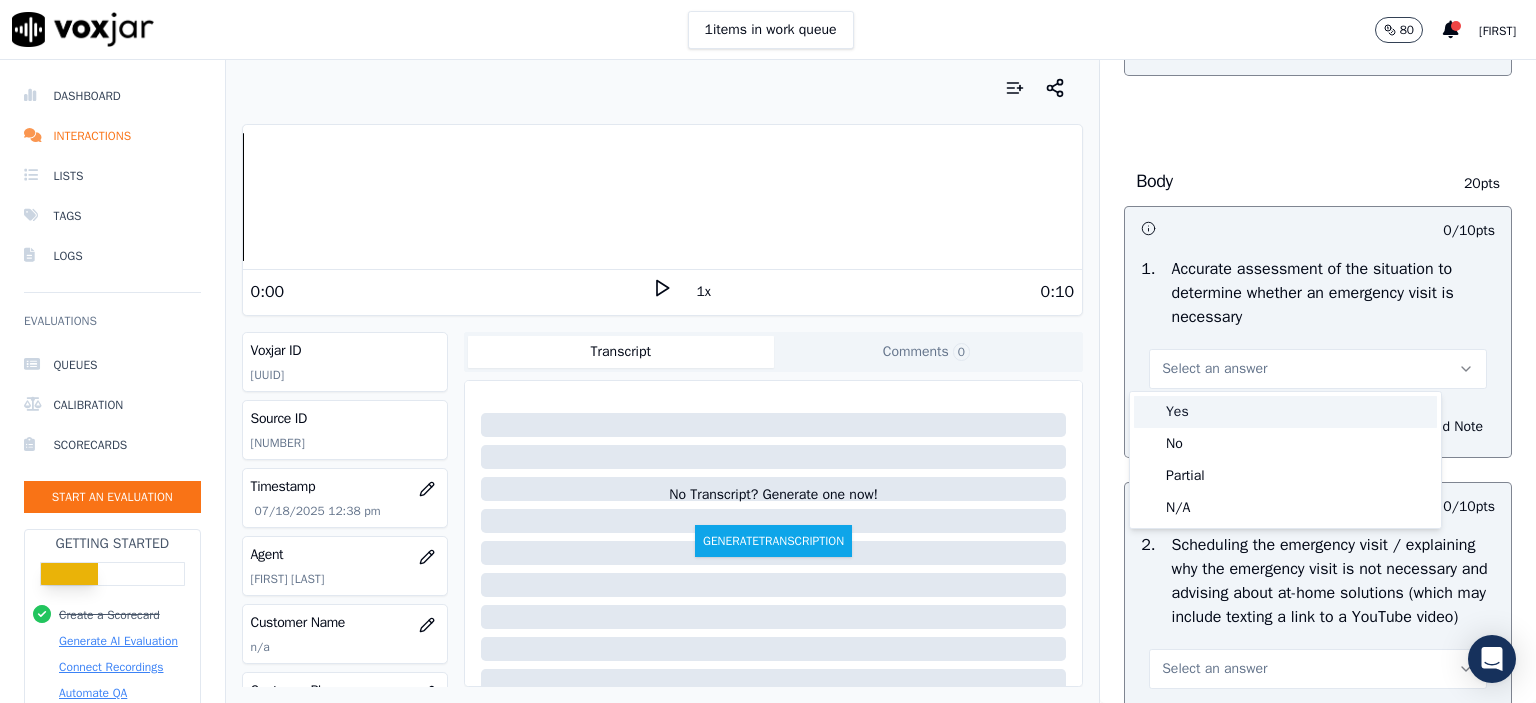 click on "Yes" at bounding box center [1285, 412] 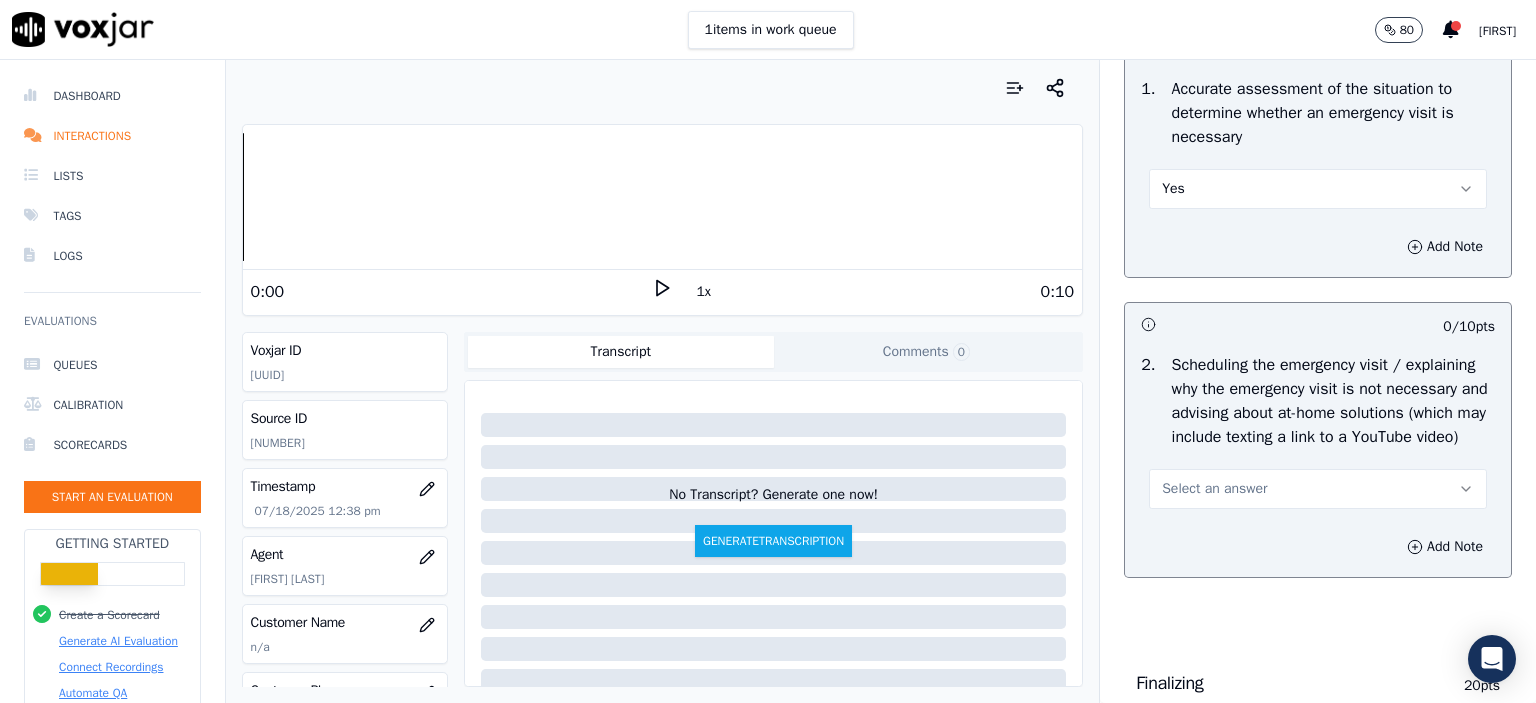 scroll, scrollTop: 1000, scrollLeft: 0, axis: vertical 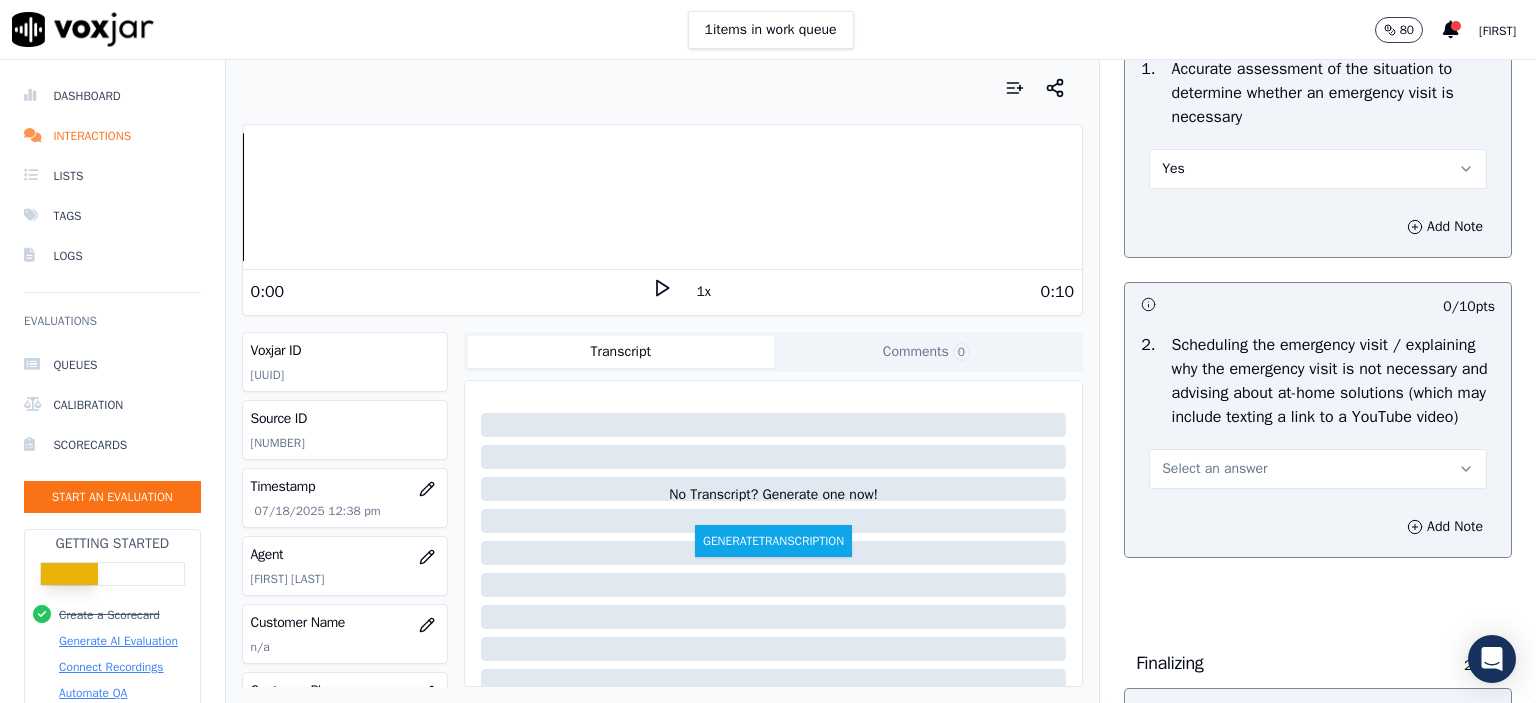 click on "Select an answer" at bounding box center (1318, 469) 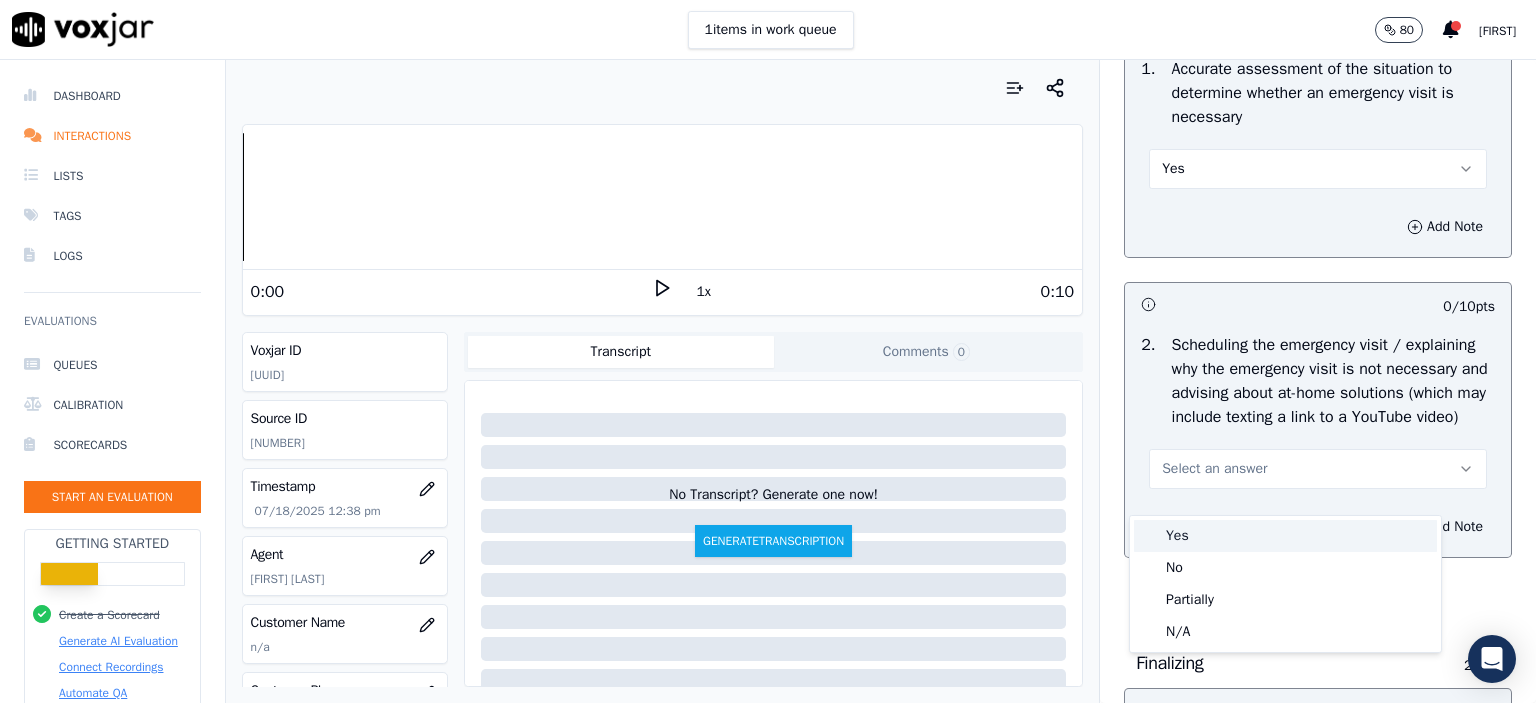 click on "Yes" at bounding box center [1285, 536] 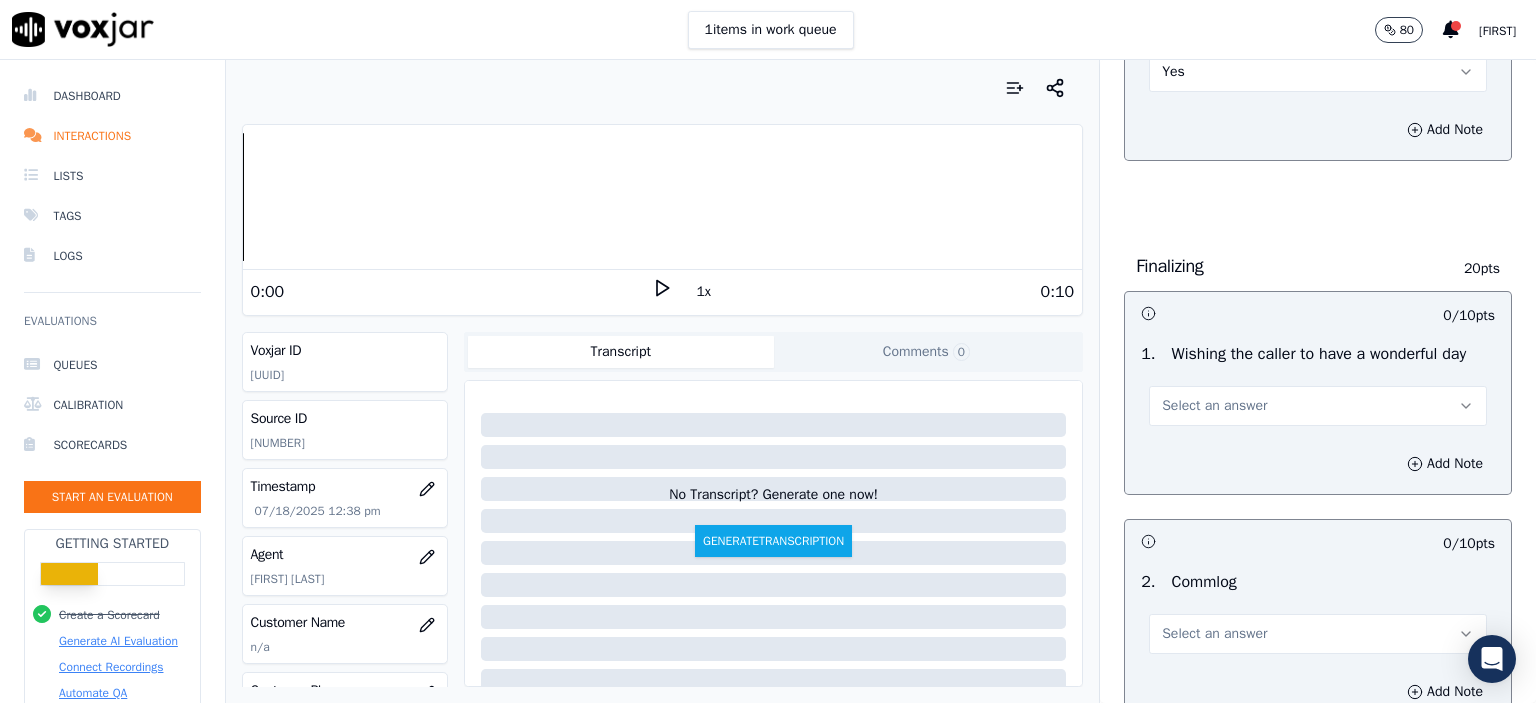 scroll, scrollTop: 1400, scrollLeft: 0, axis: vertical 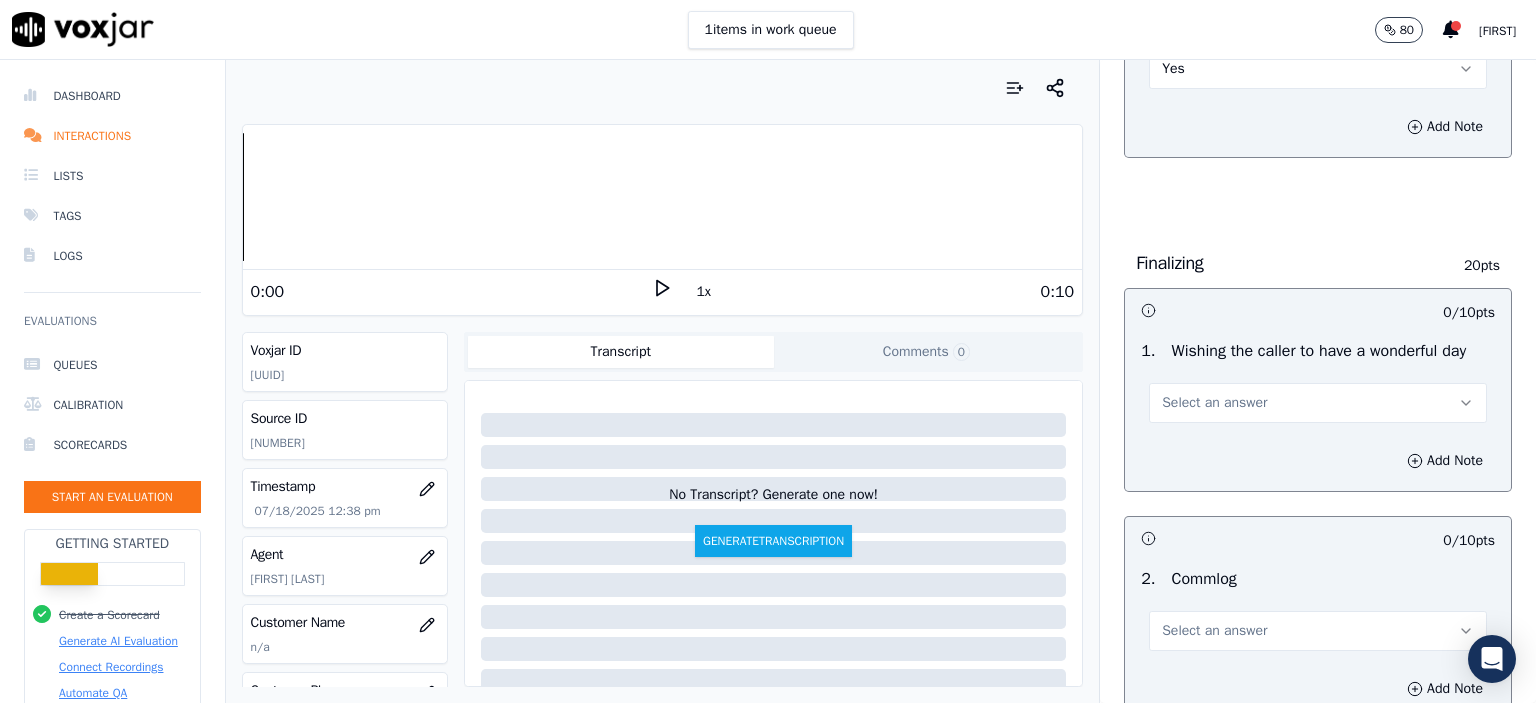click on "Select an answer" at bounding box center [1318, 403] 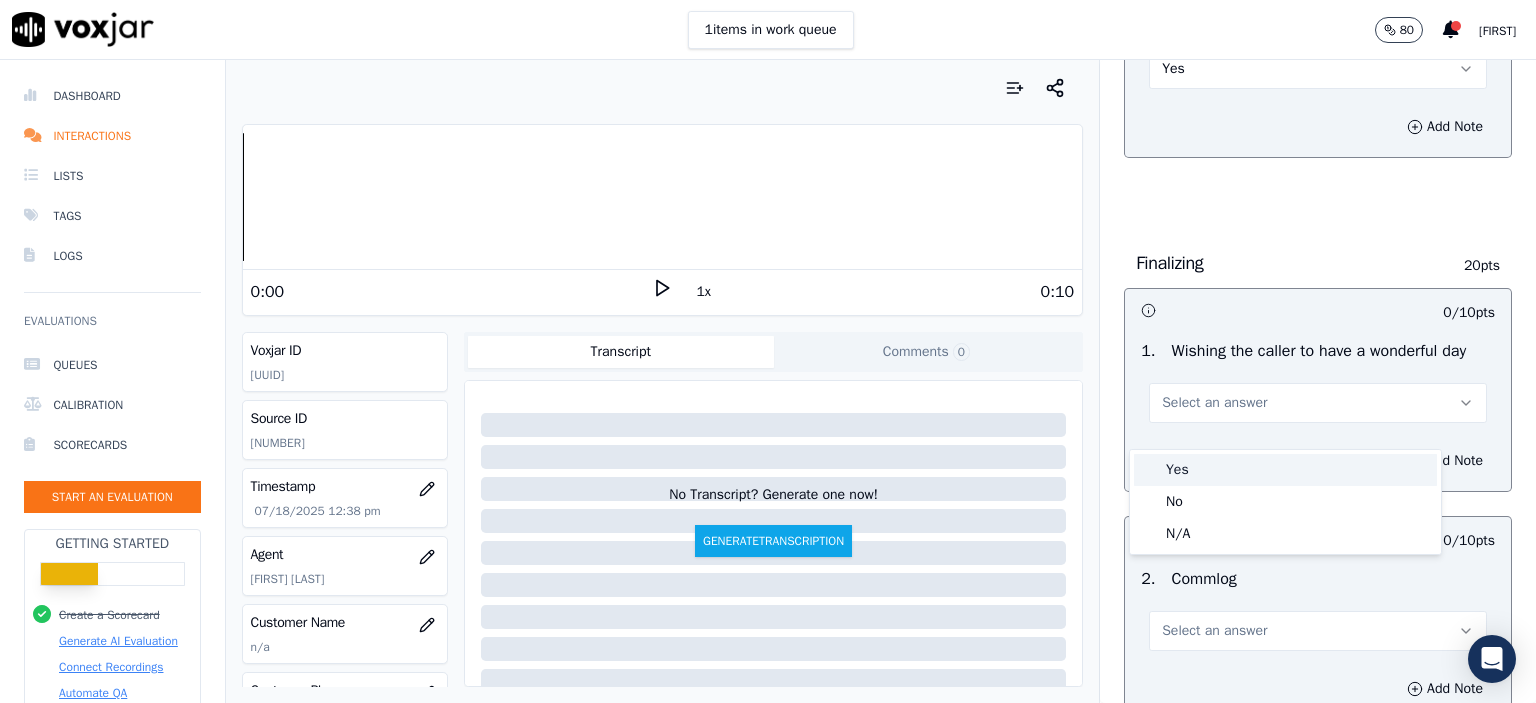 click on "Yes" at bounding box center (1285, 470) 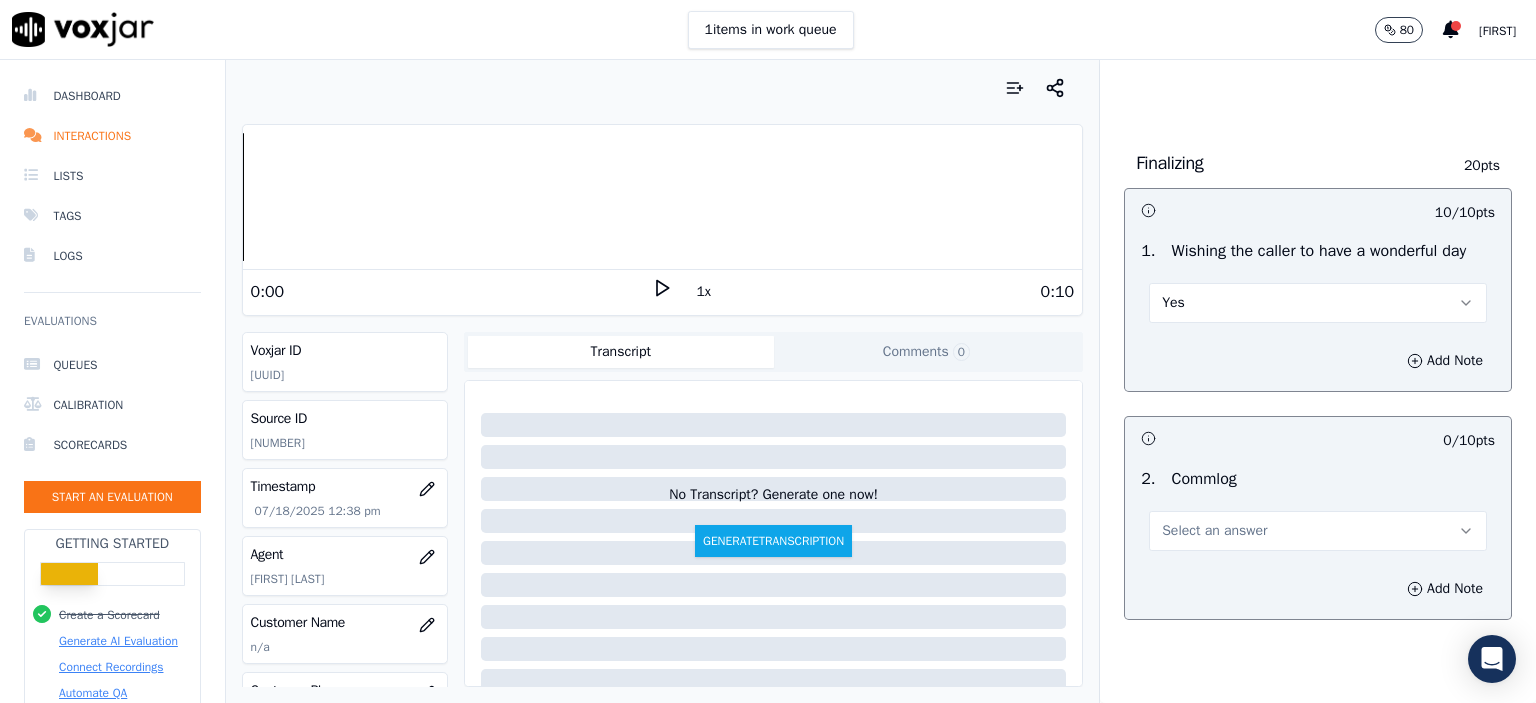 click on "Select an answer" at bounding box center [1318, 531] 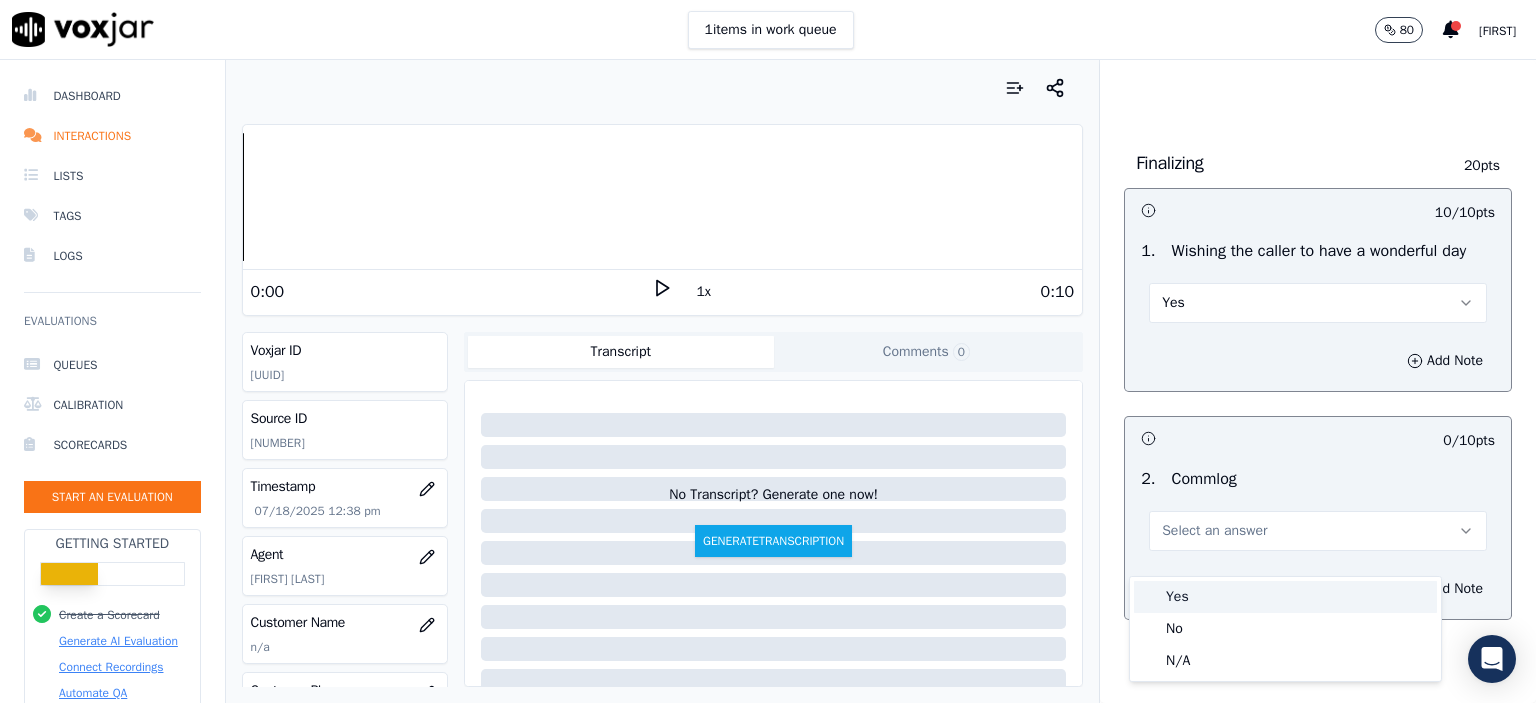 click on "Yes" at bounding box center (1285, 597) 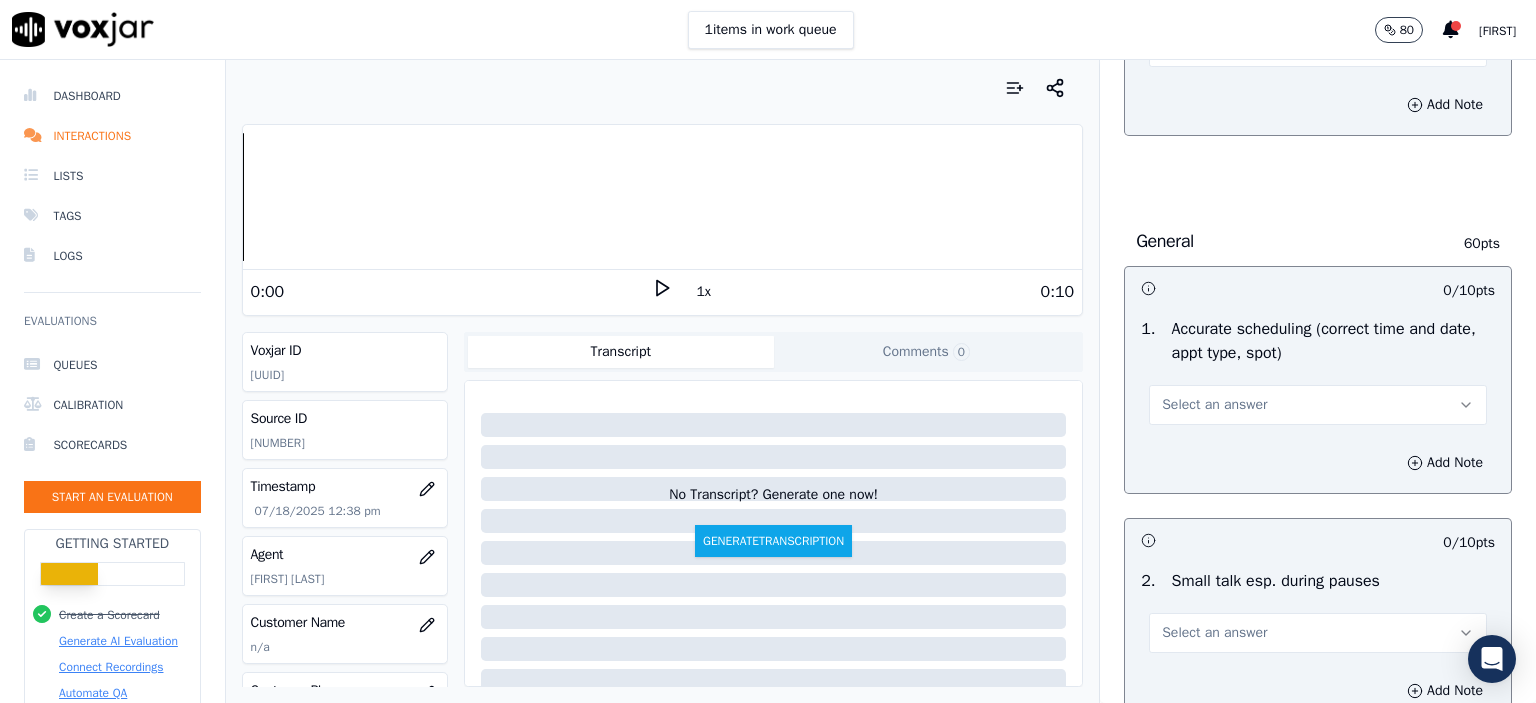 scroll, scrollTop: 2000, scrollLeft: 0, axis: vertical 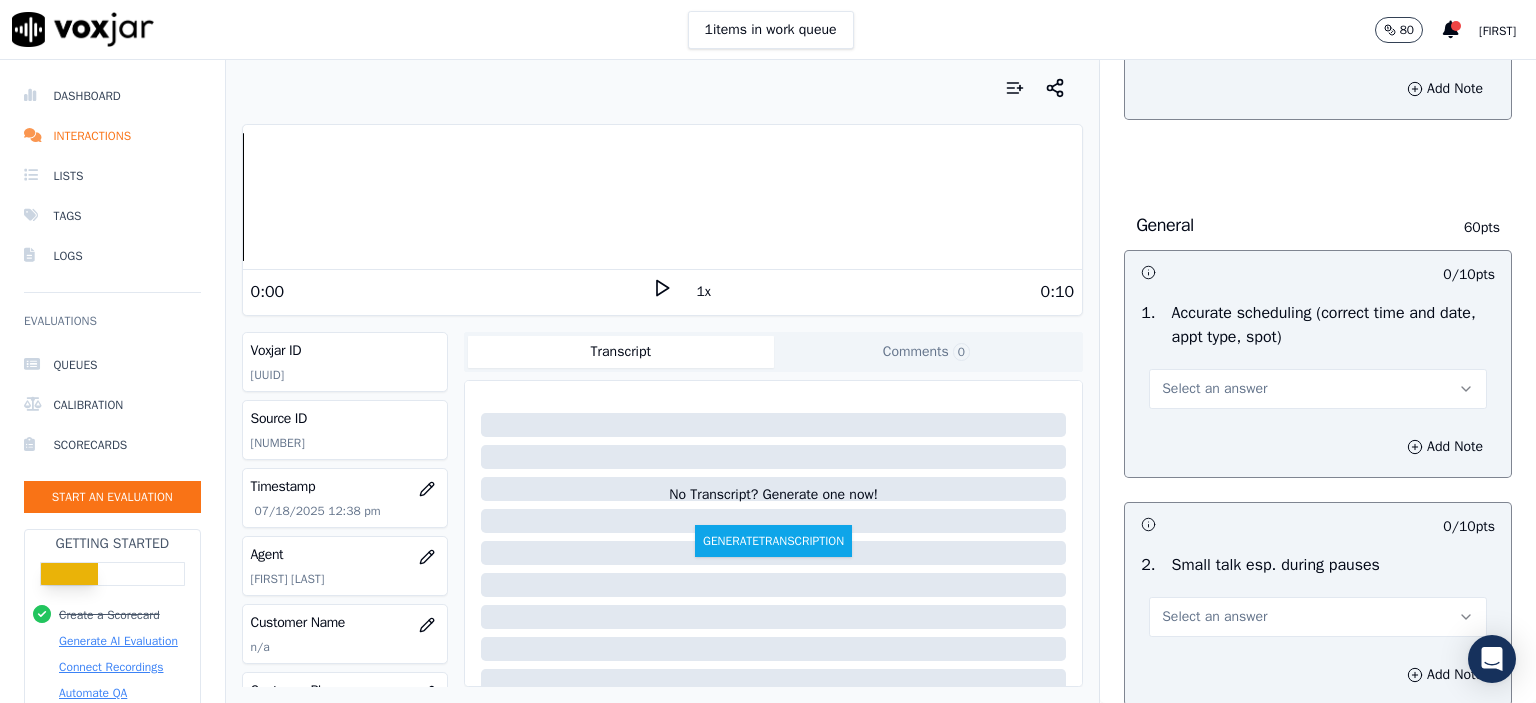 click on "Select an answer" at bounding box center [1318, 389] 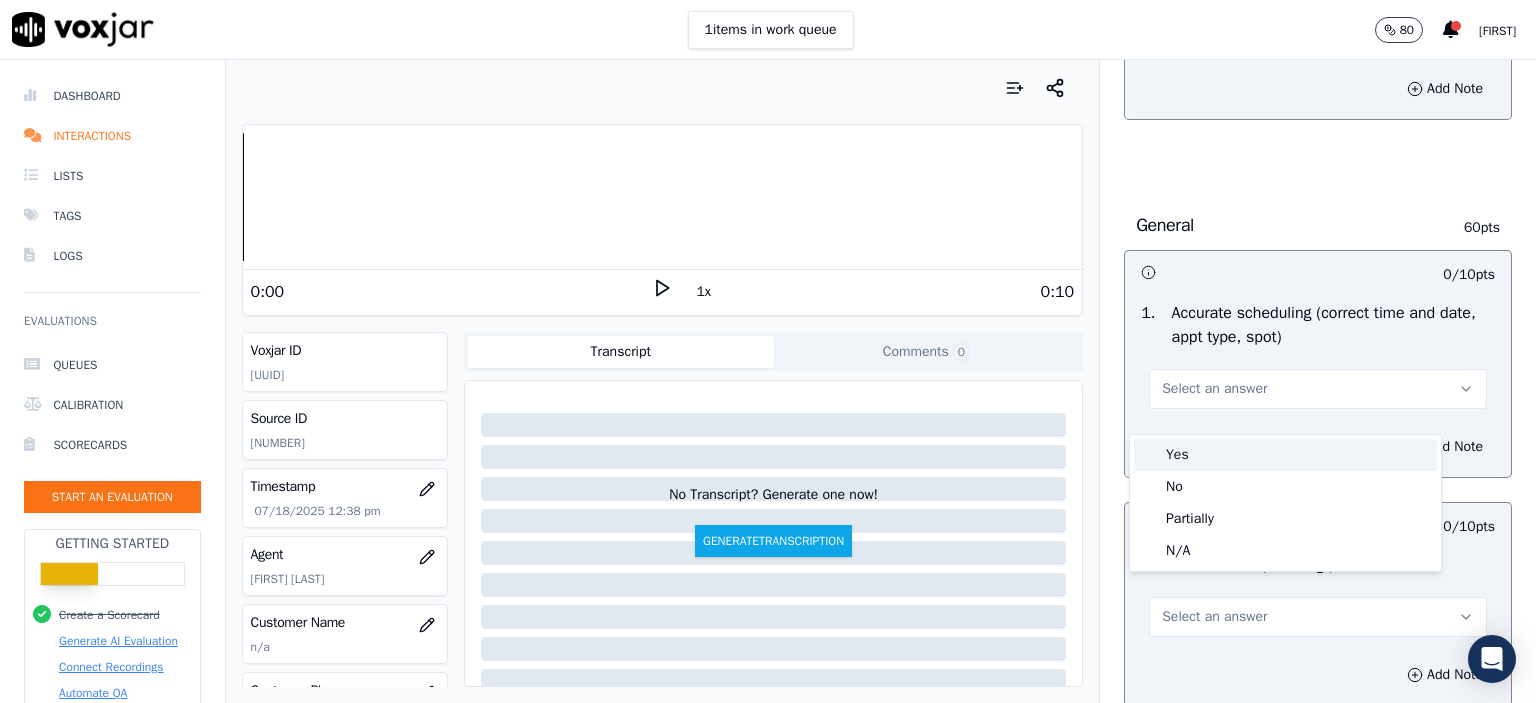 click on "Yes" at bounding box center (1285, 455) 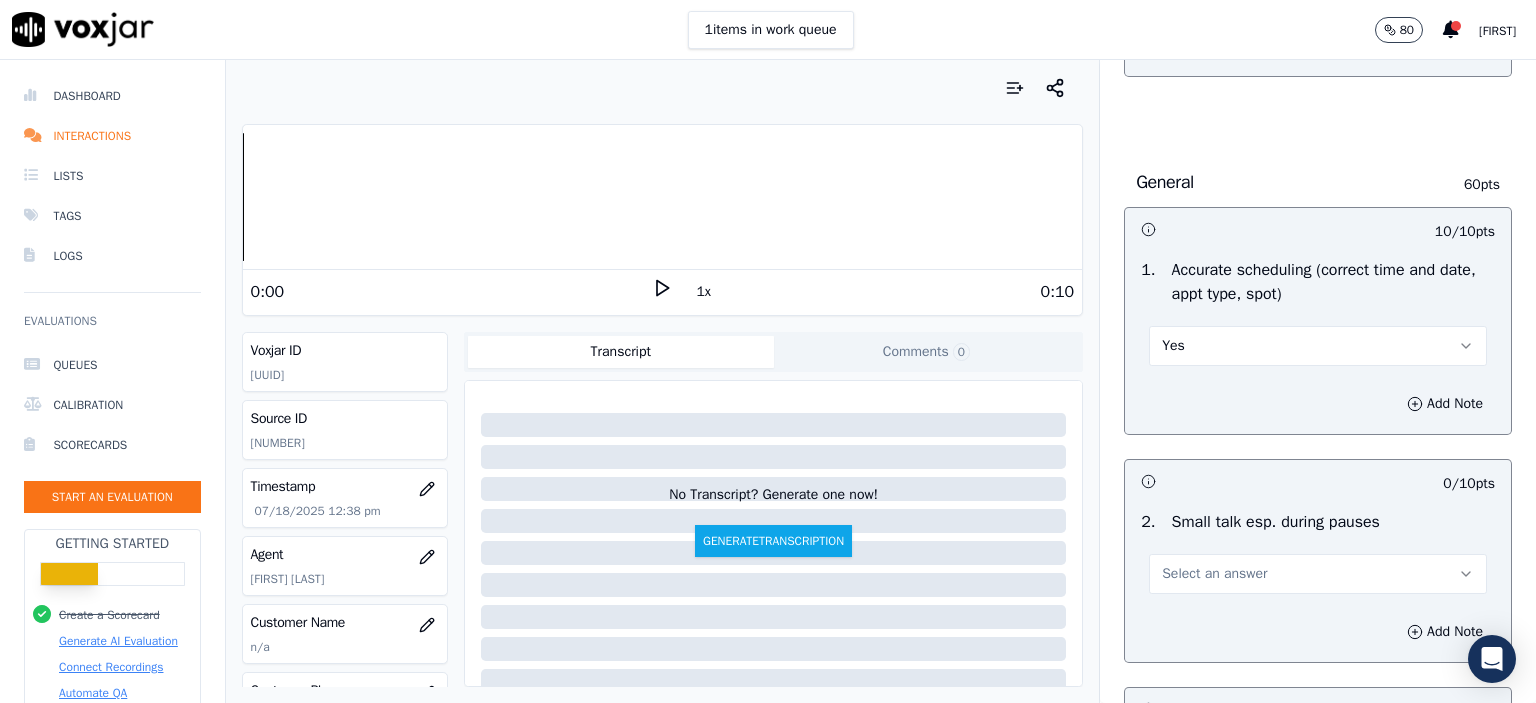 scroll, scrollTop: 2100, scrollLeft: 0, axis: vertical 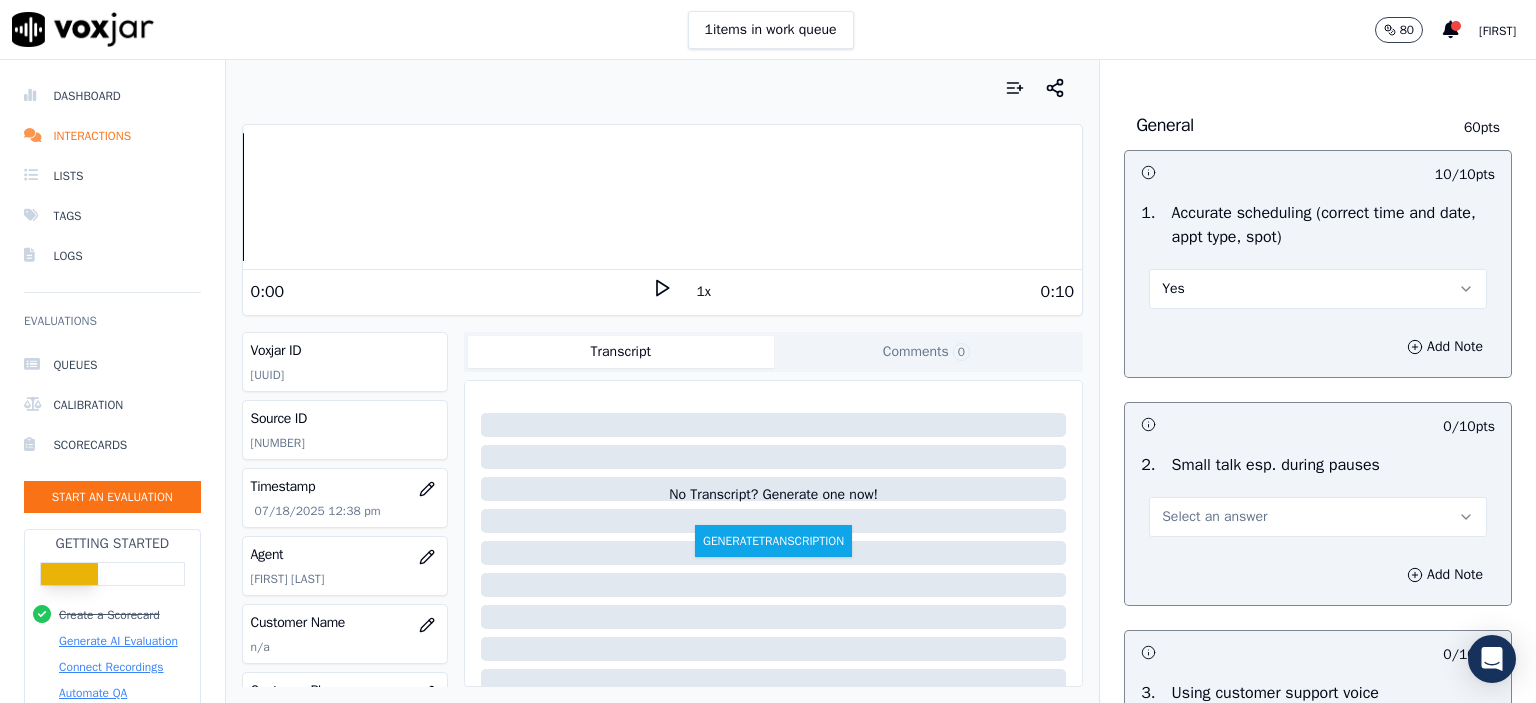 click on "Select an answer" at bounding box center [1318, 517] 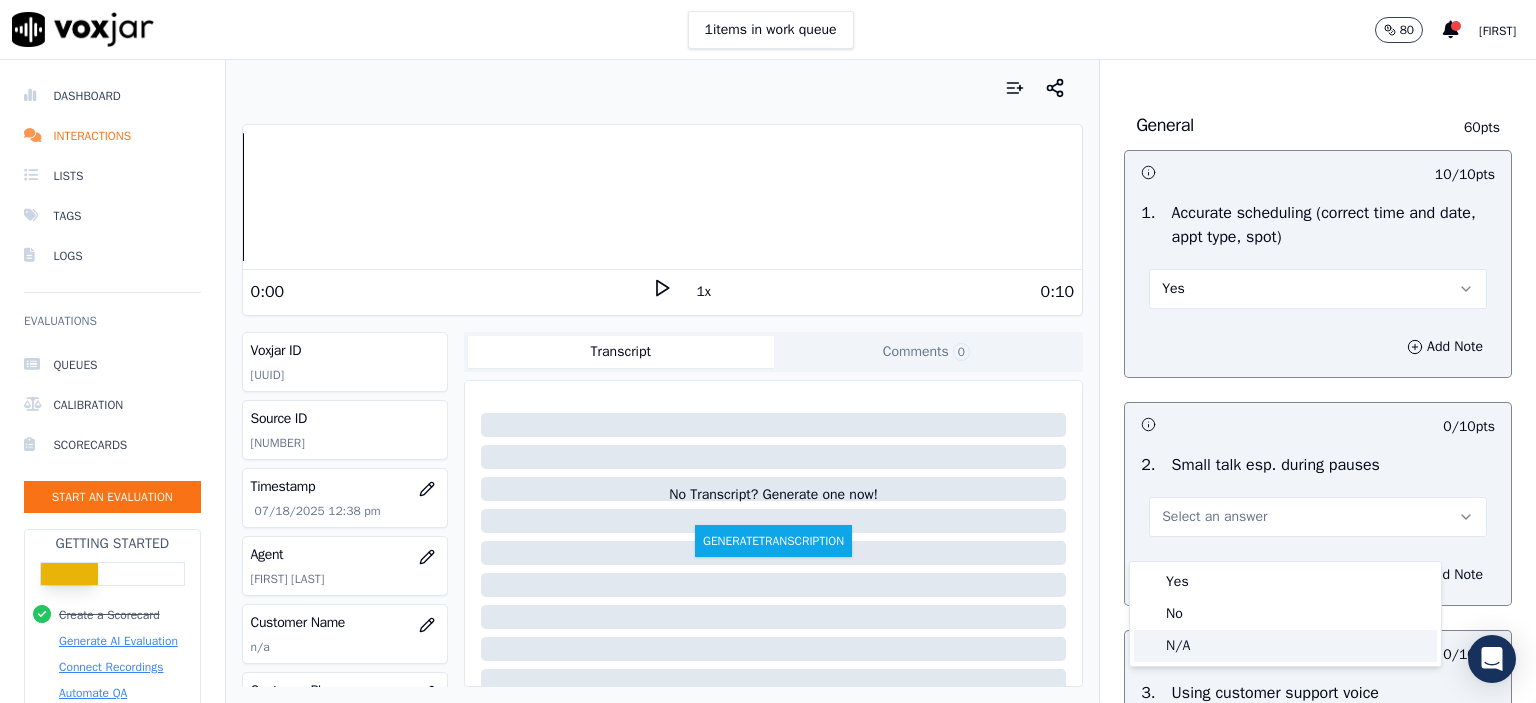 click on "N/A" 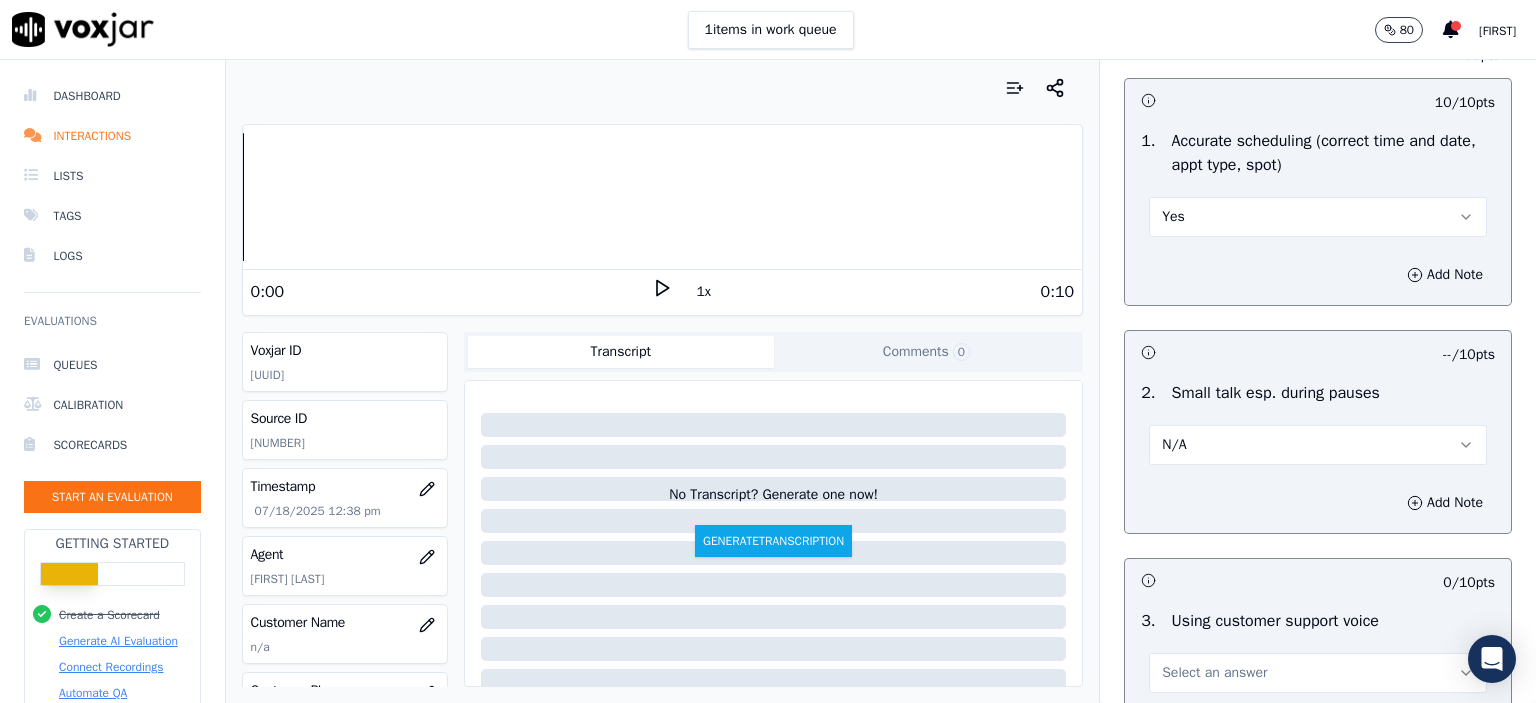 scroll, scrollTop: 2300, scrollLeft: 0, axis: vertical 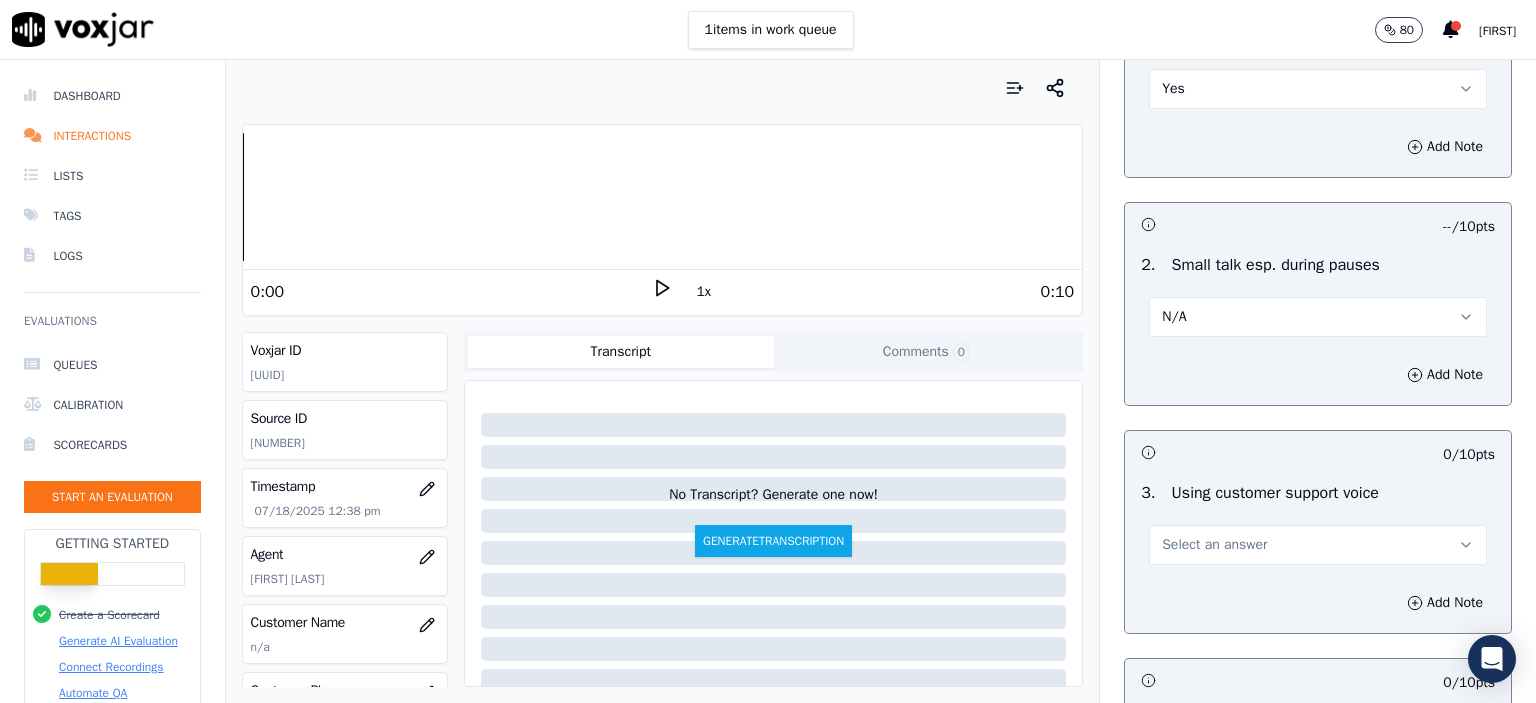 drag, startPoint x: 1232, startPoint y: 562, endPoint x: 1235, endPoint y: 579, distance: 17.262676 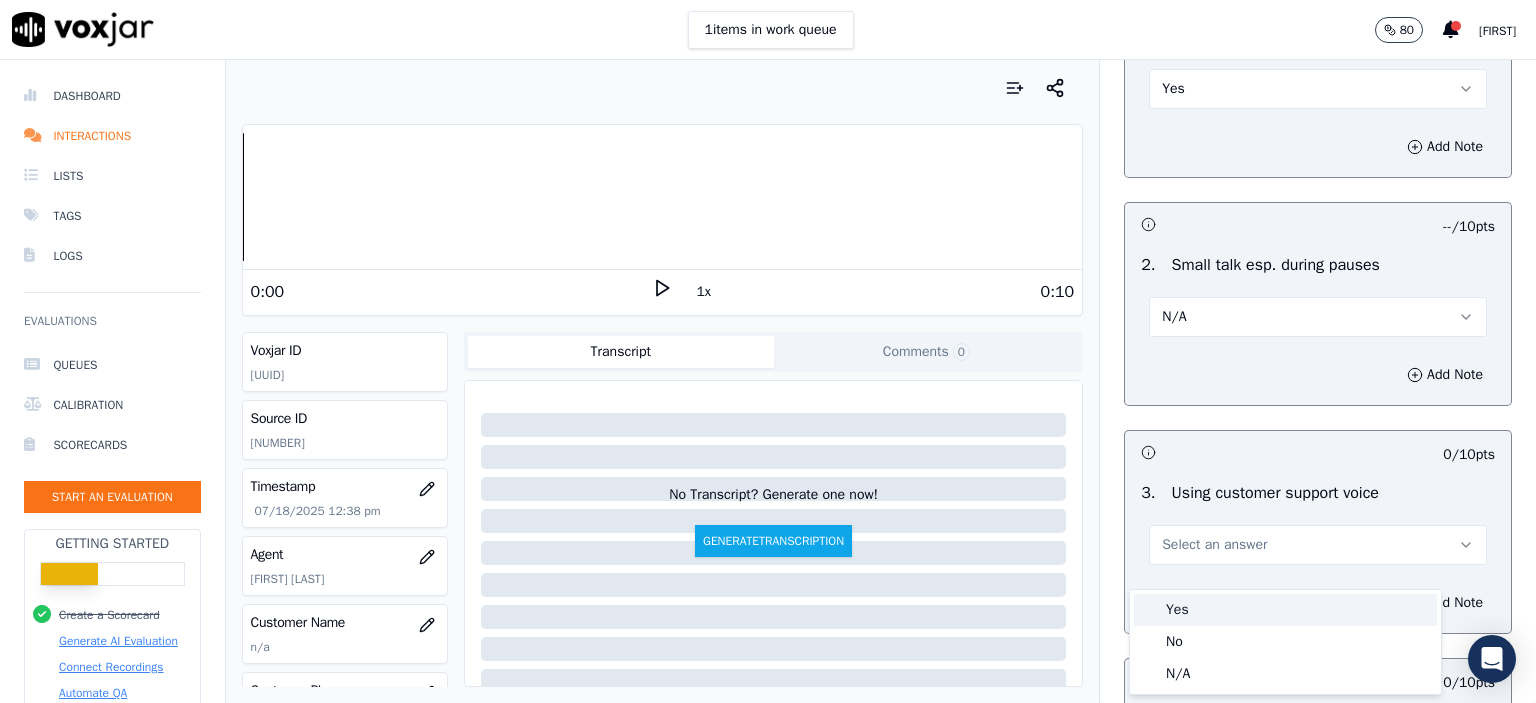 click on "Yes" at bounding box center [1285, 610] 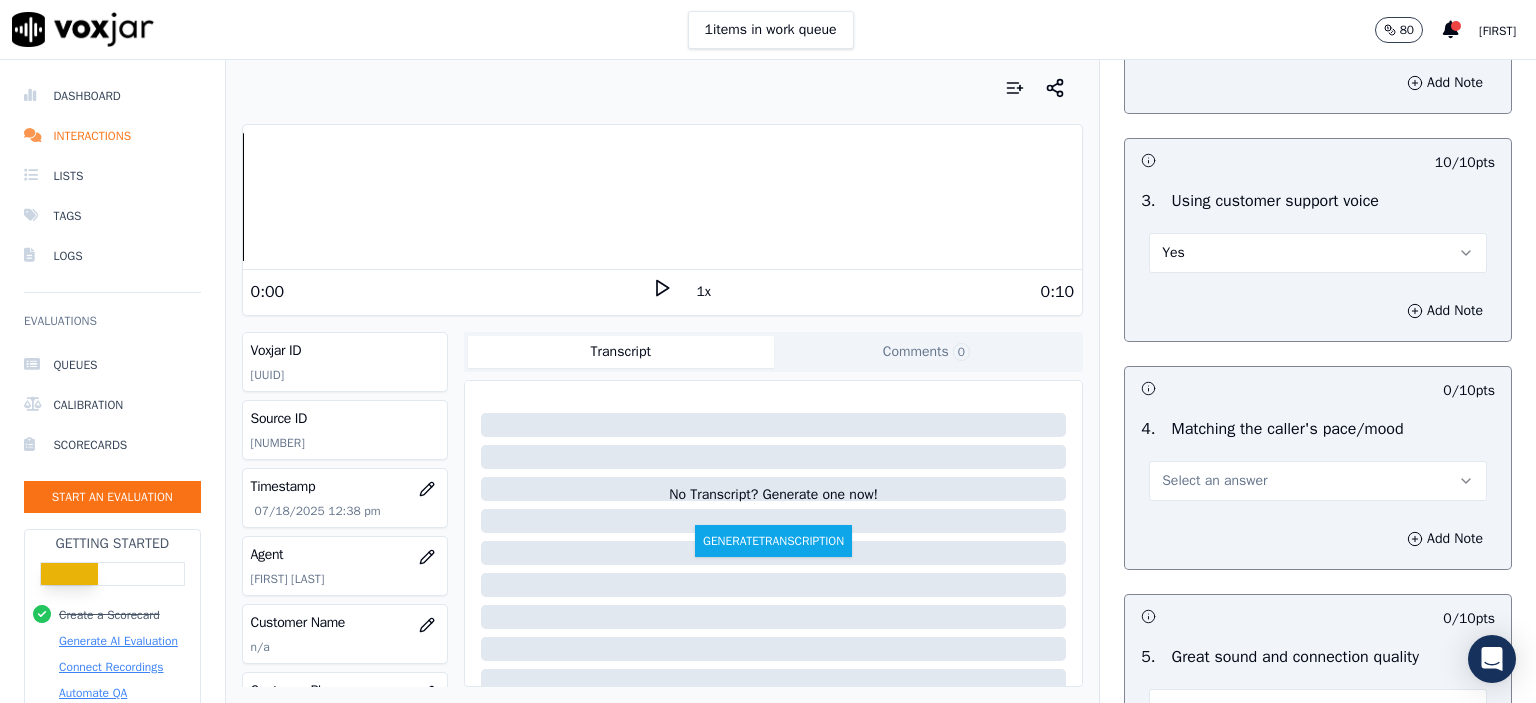 scroll, scrollTop: 2600, scrollLeft: 0, axis: vertical 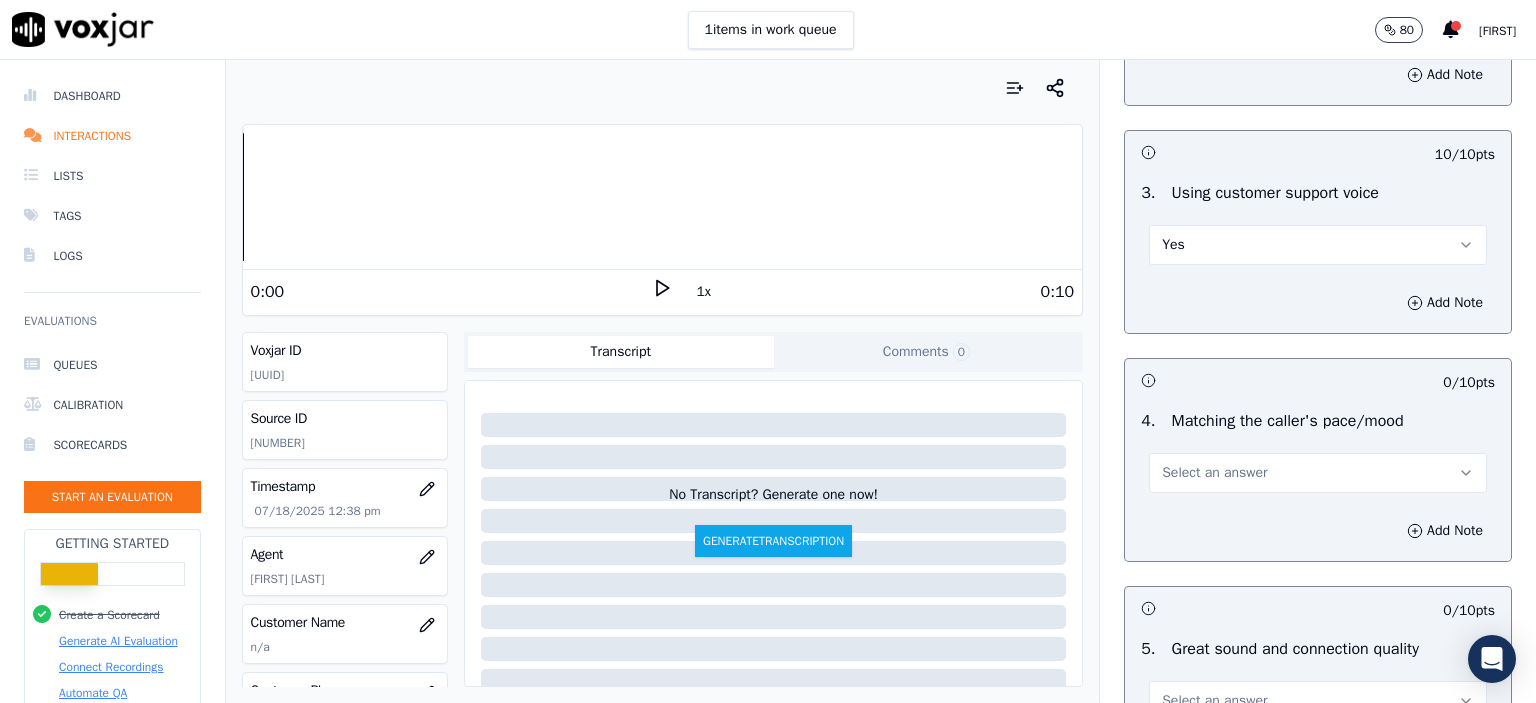 click on "Select an answer" at bounding box center (1214, 473) 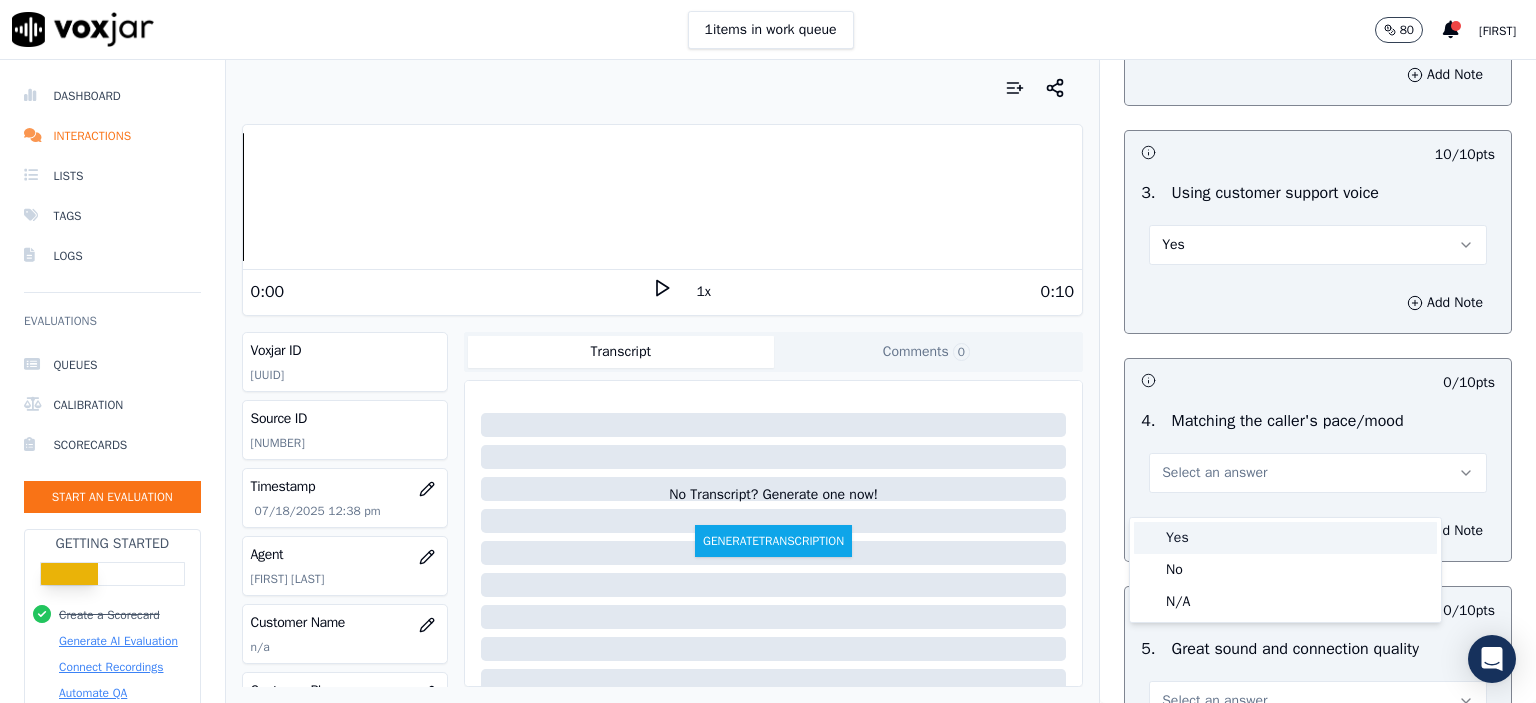 drag, startPoint x: 1241, startPoint y: 511, endPoint x: 1241, endPoint y: 532, distance: 21 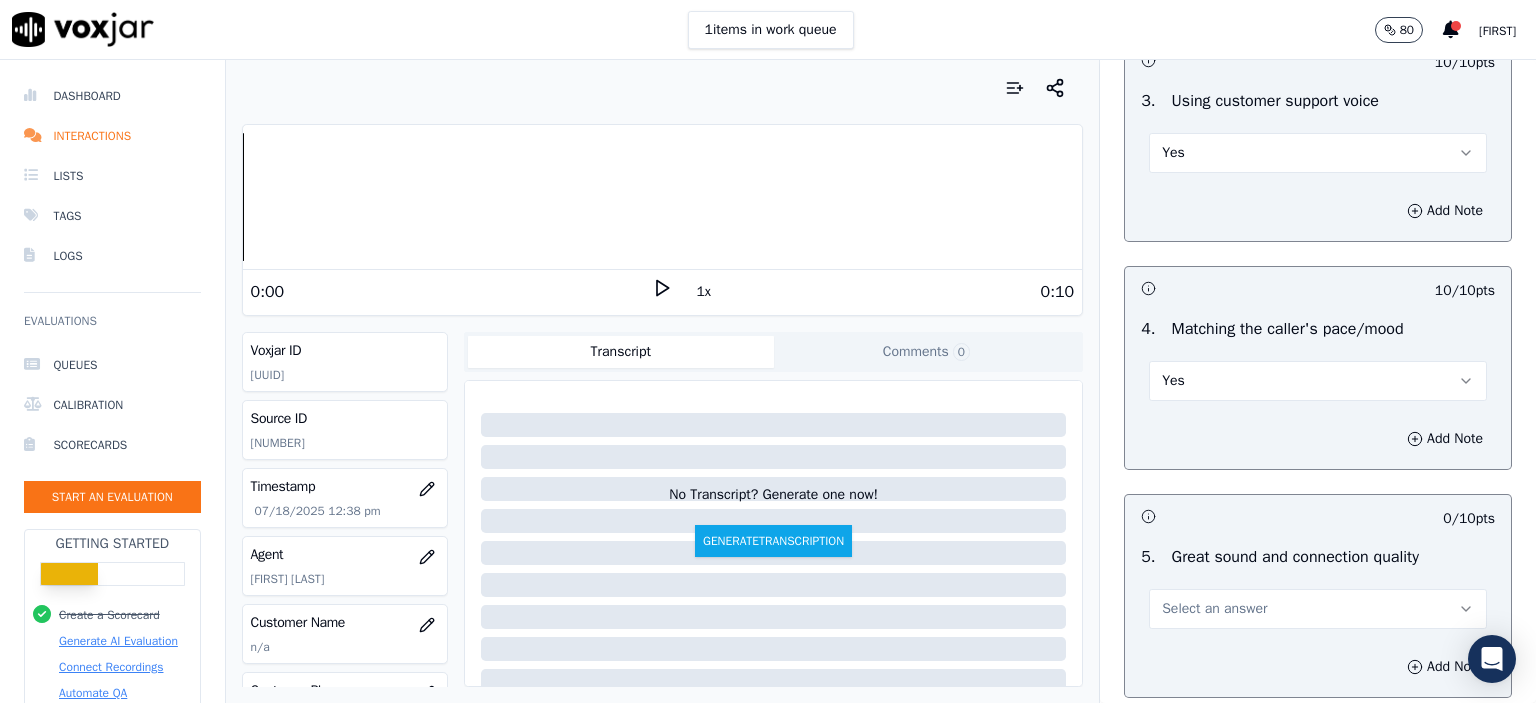 scroll, scrollTop: 2700, scrollLeft: 0, axis: vertical 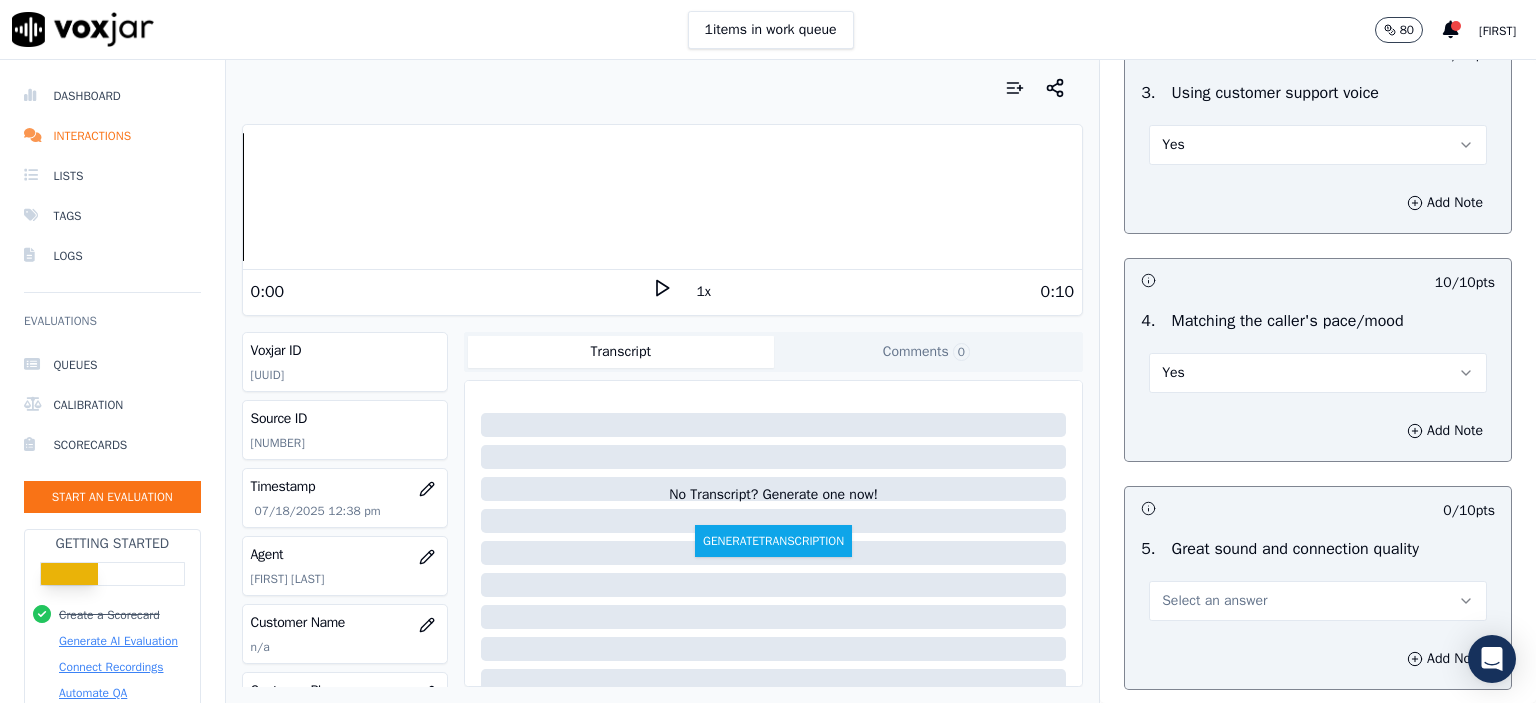 click on "Select an answer" at bounding box center (1214, 601) 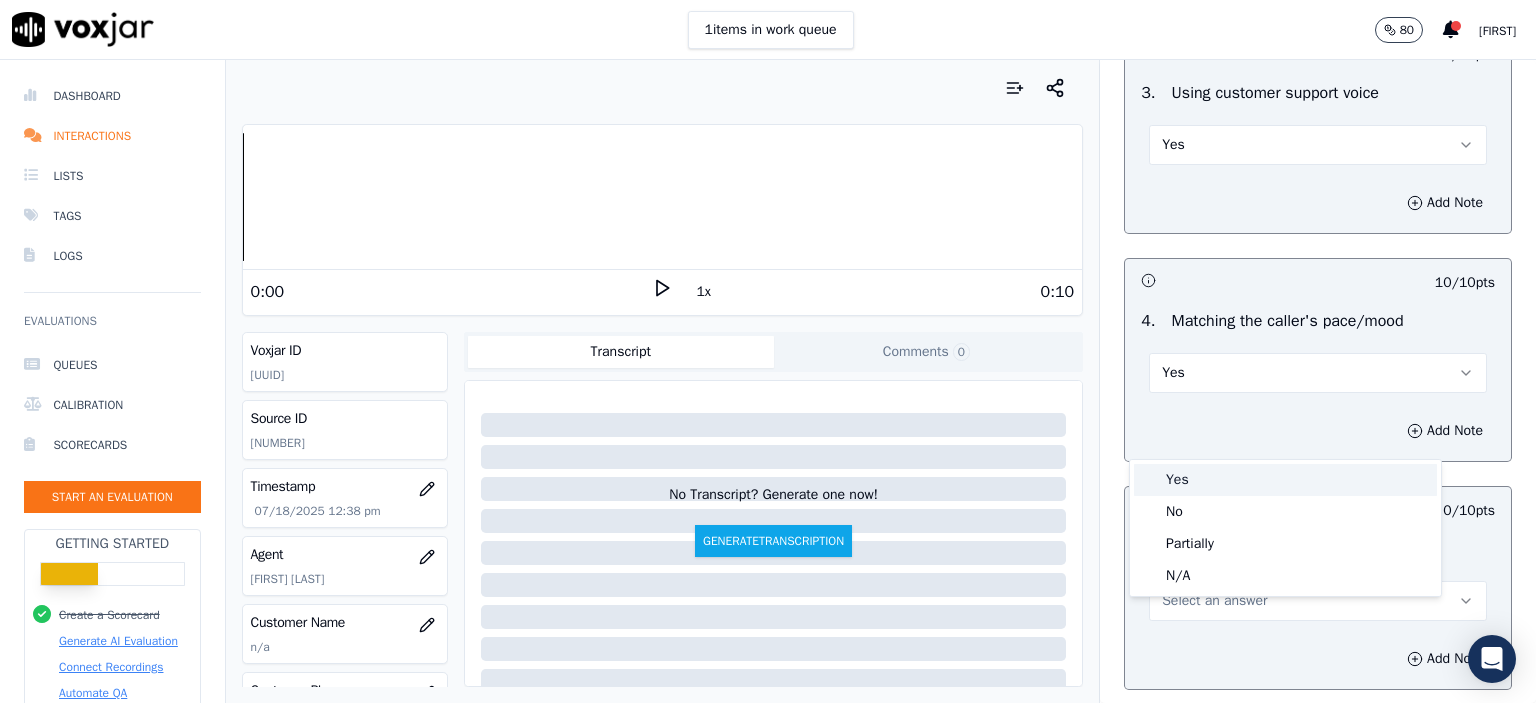 click on "Yes" at bounding box center [1285, 480] 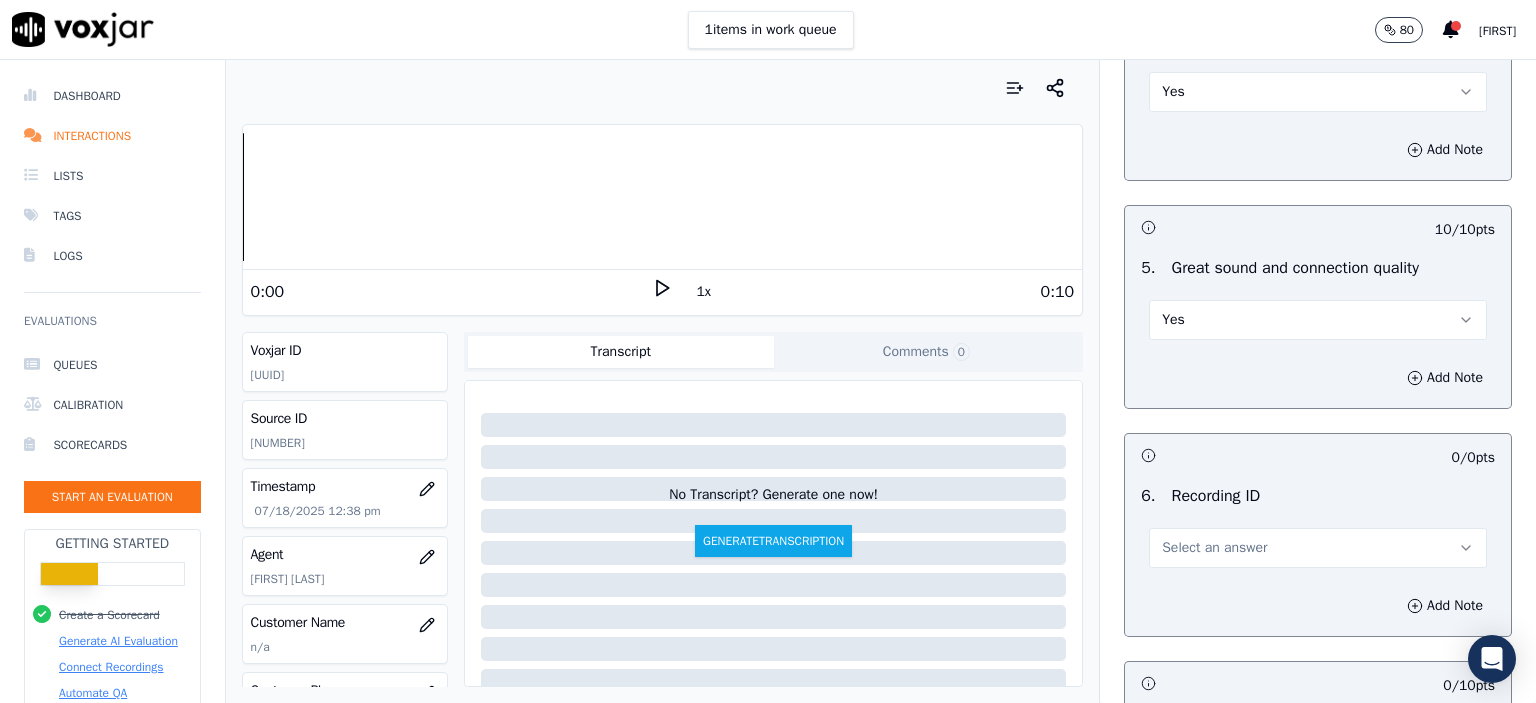 scroll, scrollTop: 3000, scrollLeft: 0, axis: vertical 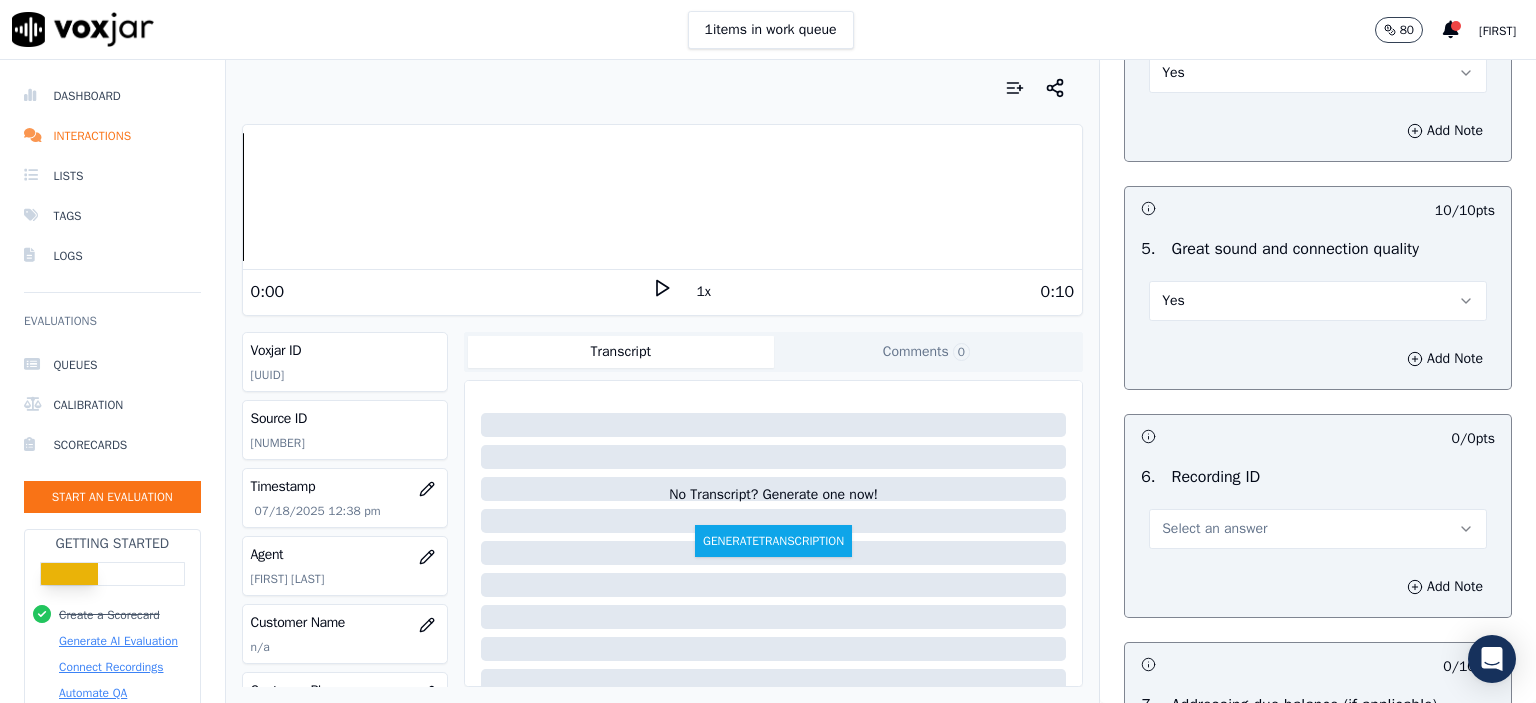click on "Select an answer" at bounding box center (1318, 529) 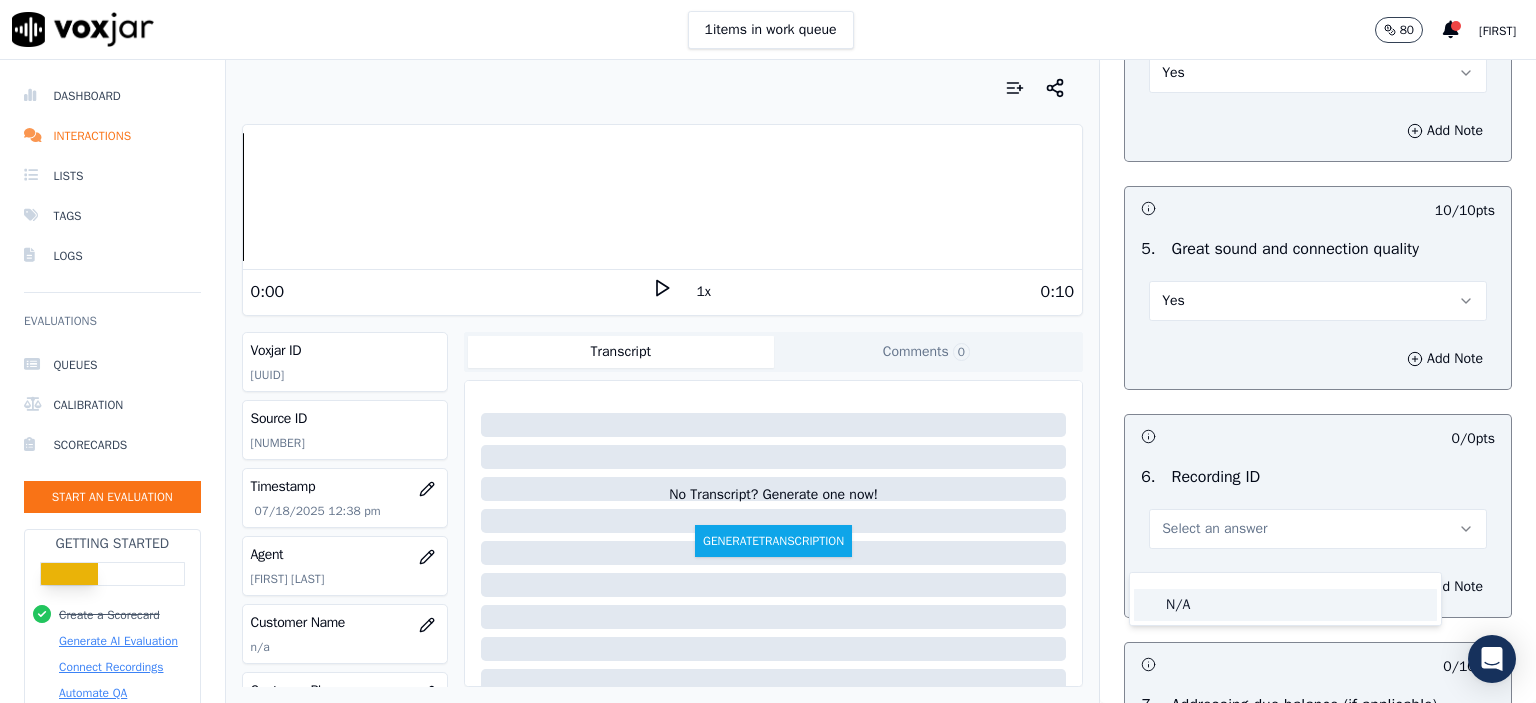 click on "N/A" 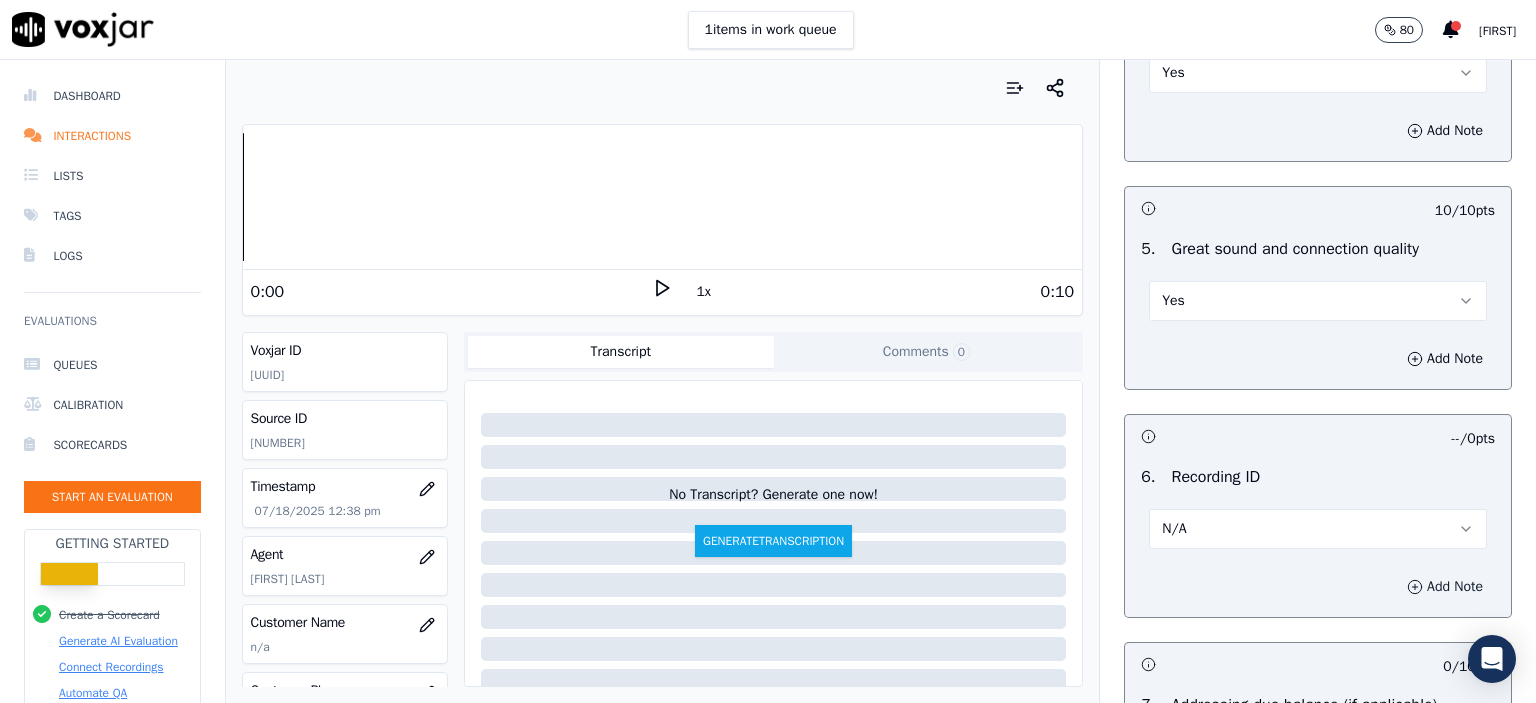 click on "Add Note" at bounding box center (1445, 587) 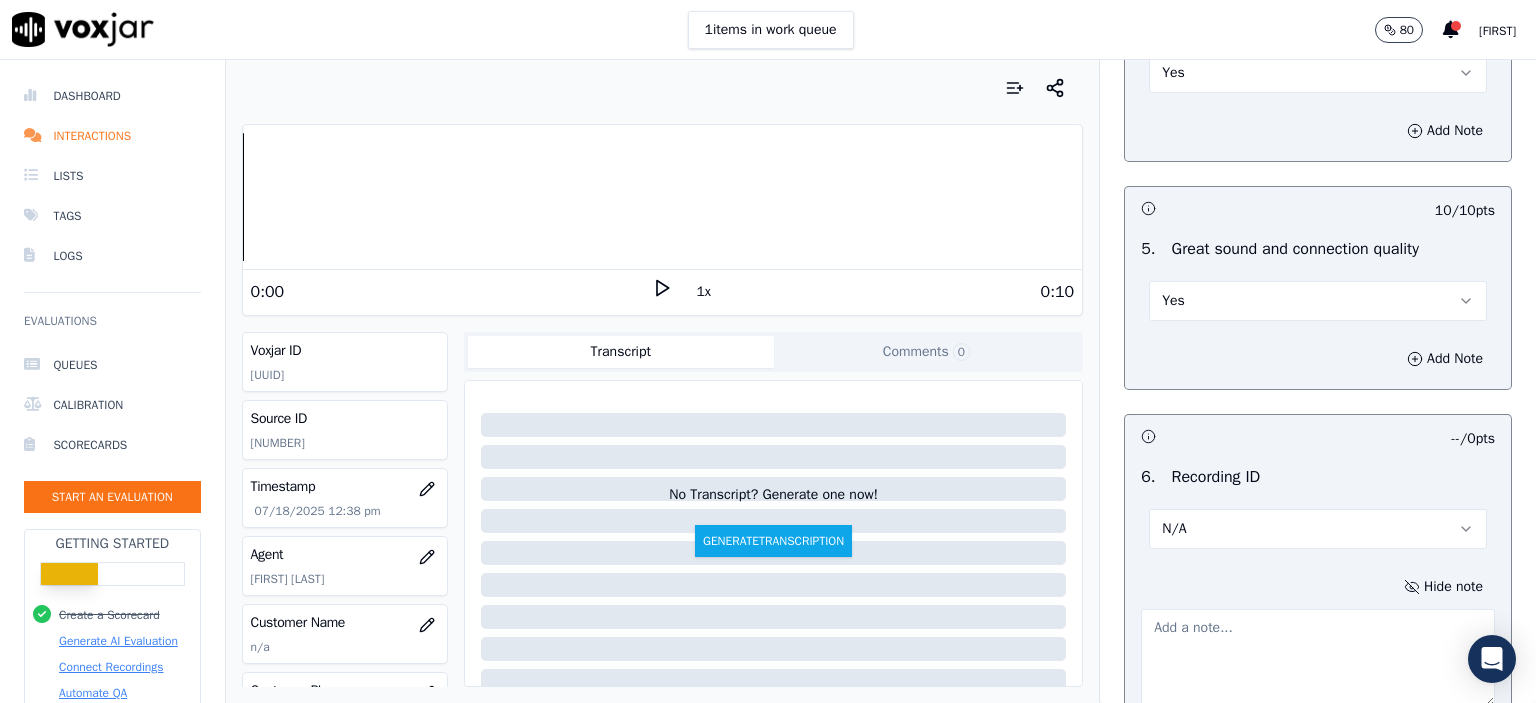 click on "[NUMBER]" 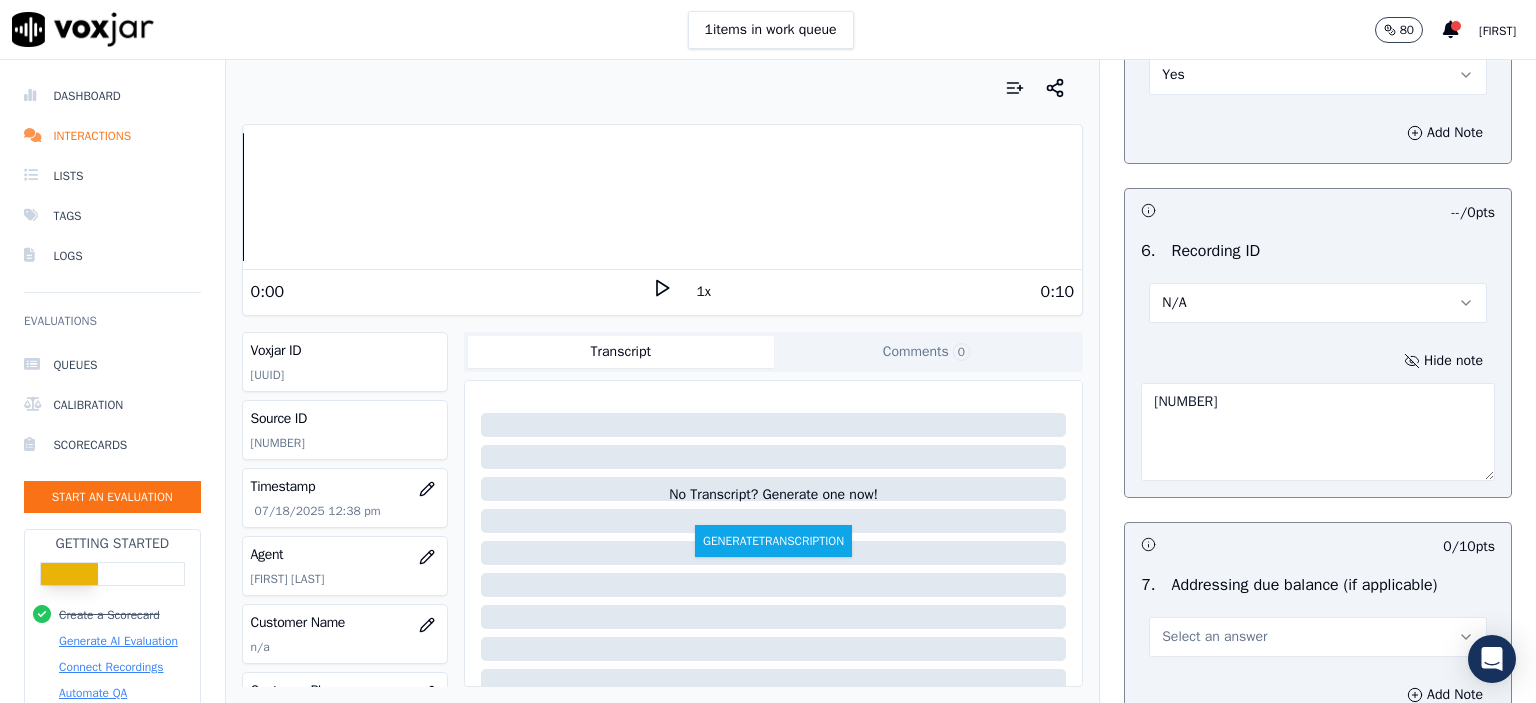 scroll, scrollTop: 3400, scrollLeft: 0, axis: vertical 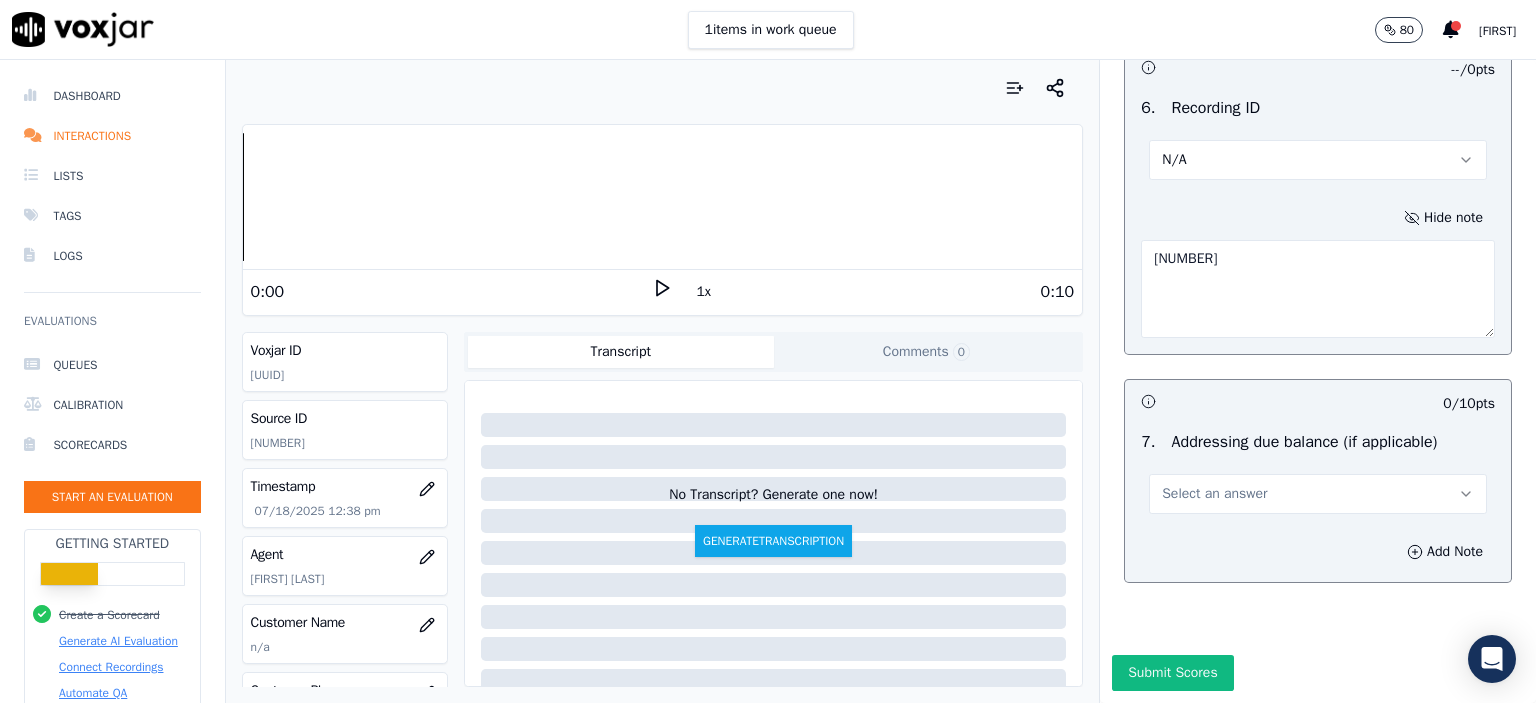 type on "[NUMBER]" 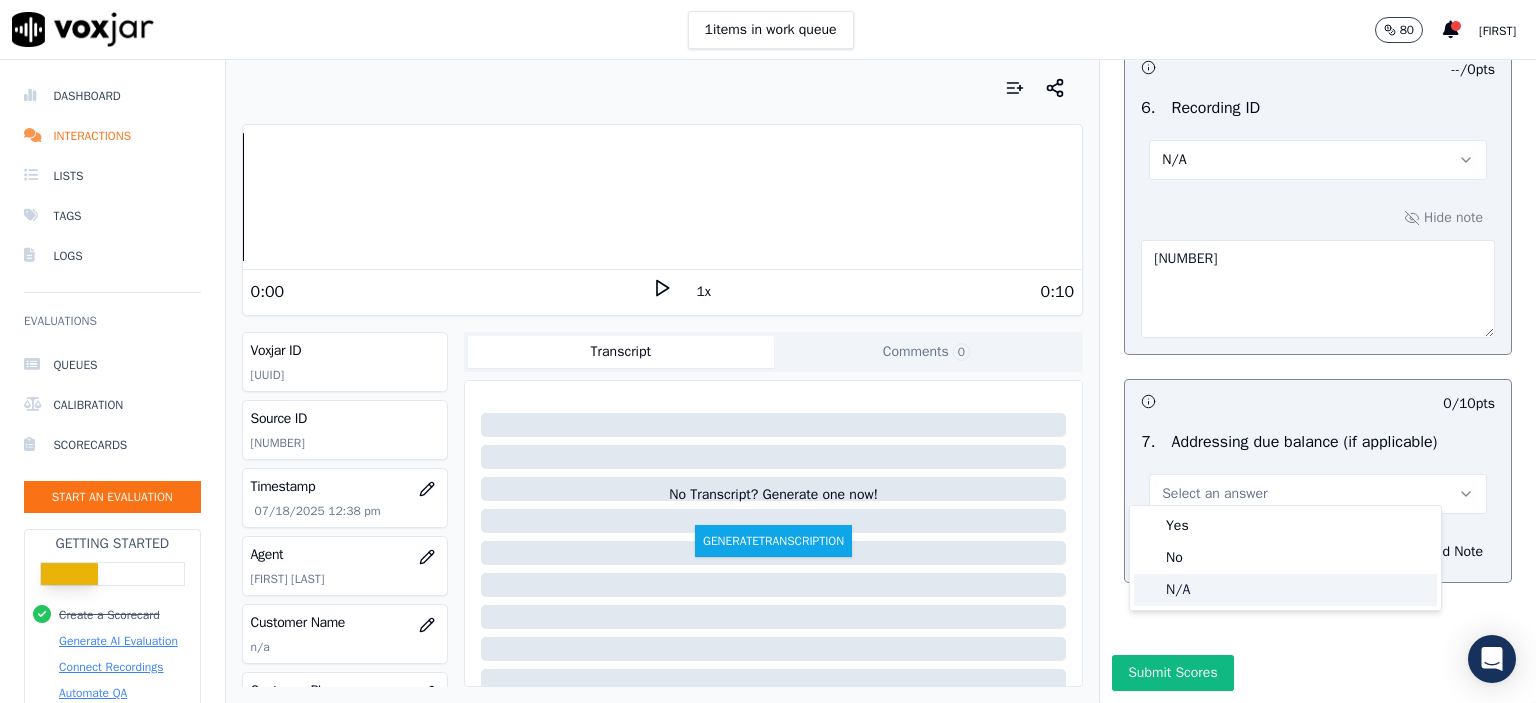 click on "N/A" 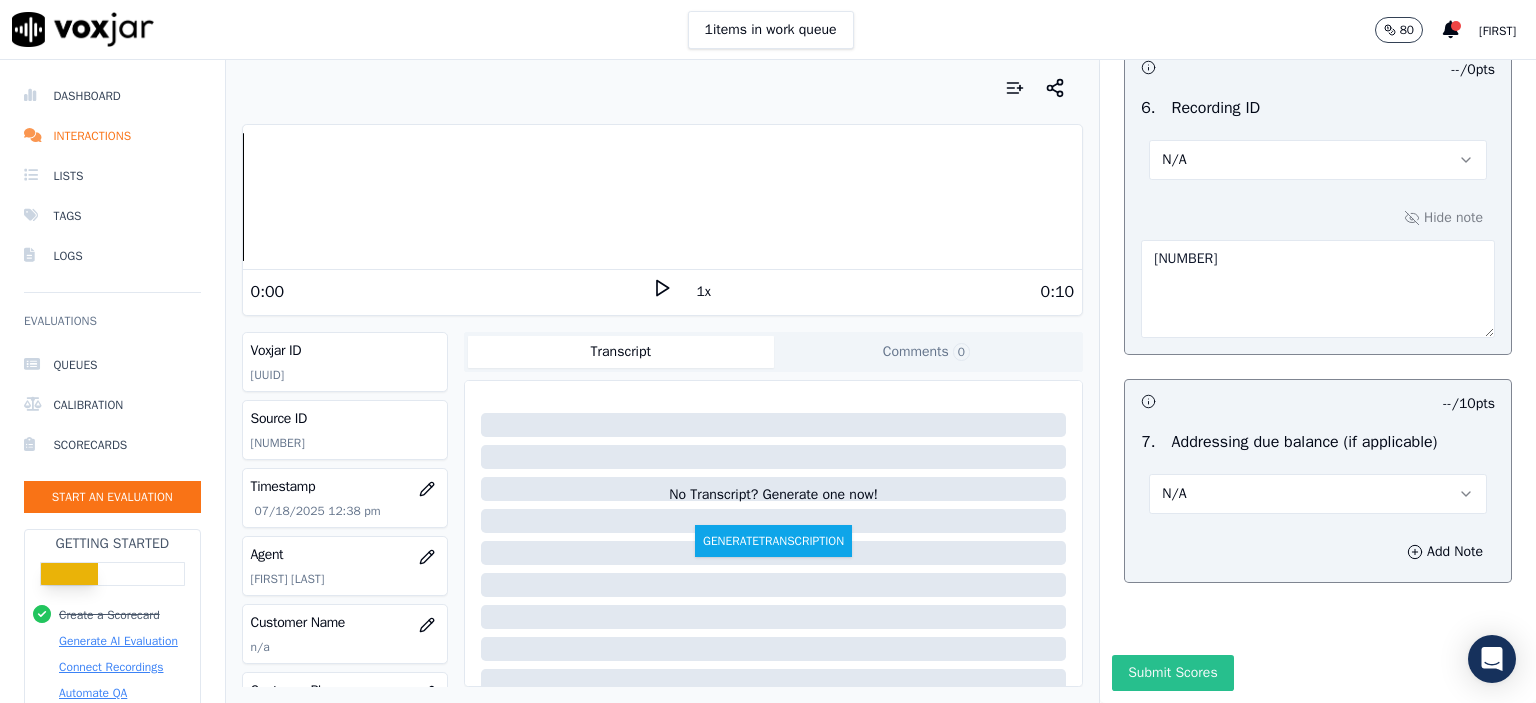 click on "Submit Scores" at bounding box center [1172, 673] 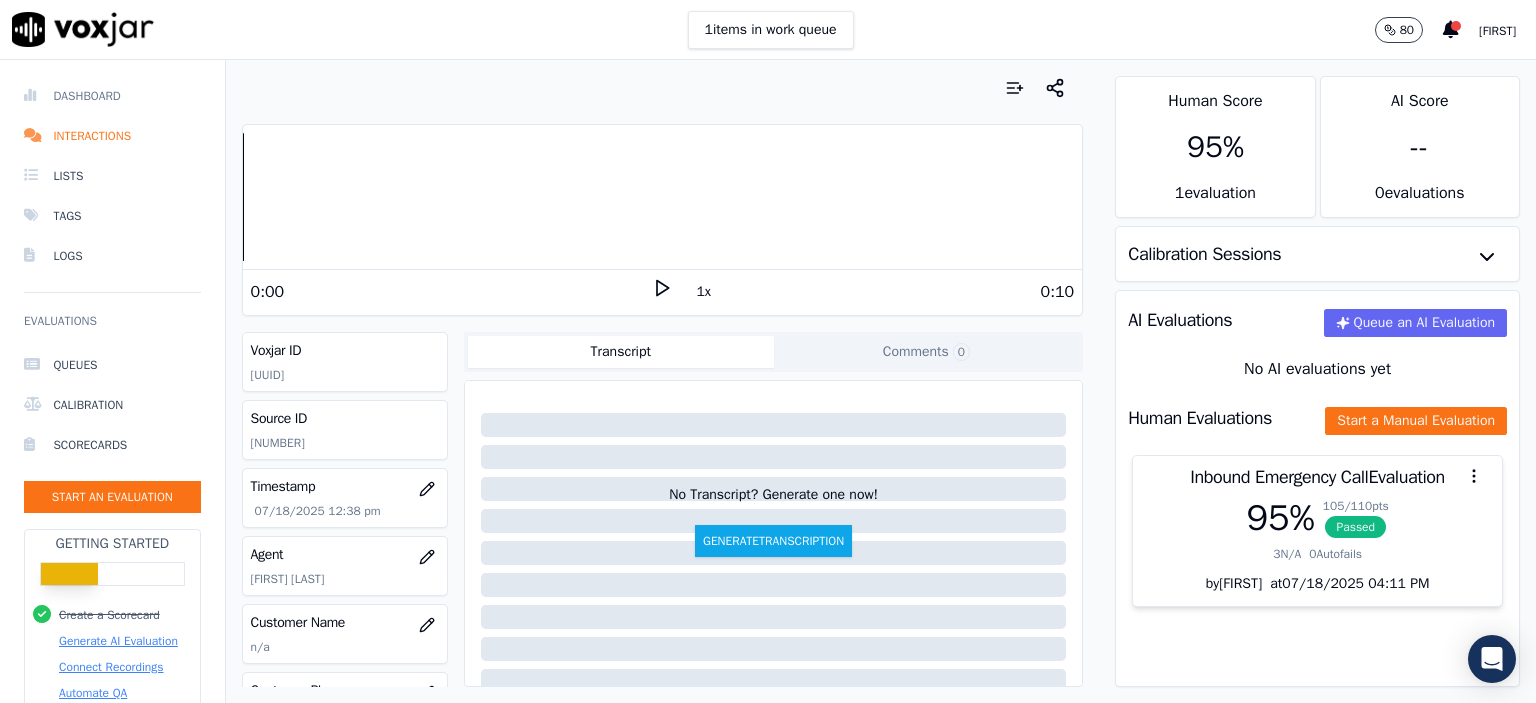 click on "Dashboard" at bounding box center (112, 96) 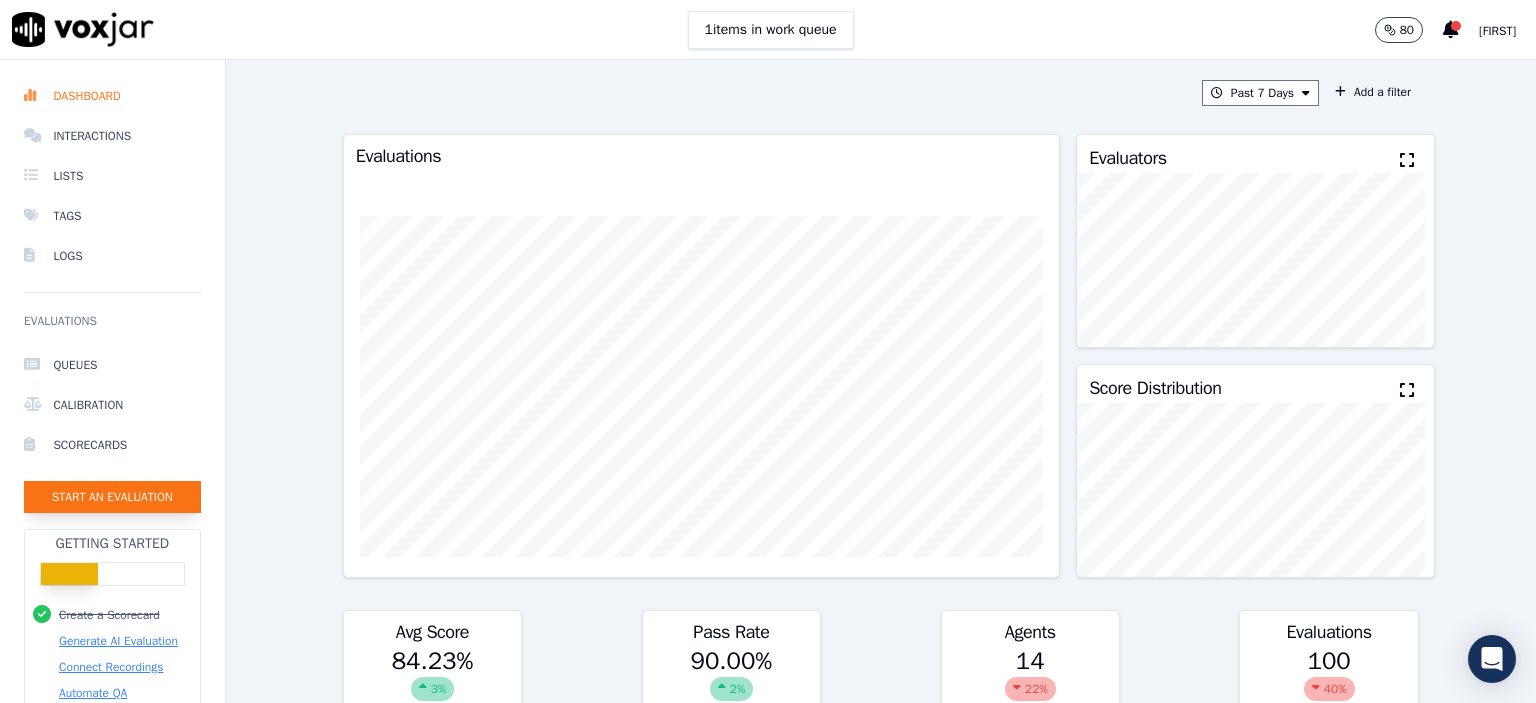 click on "Start an Evaluation" 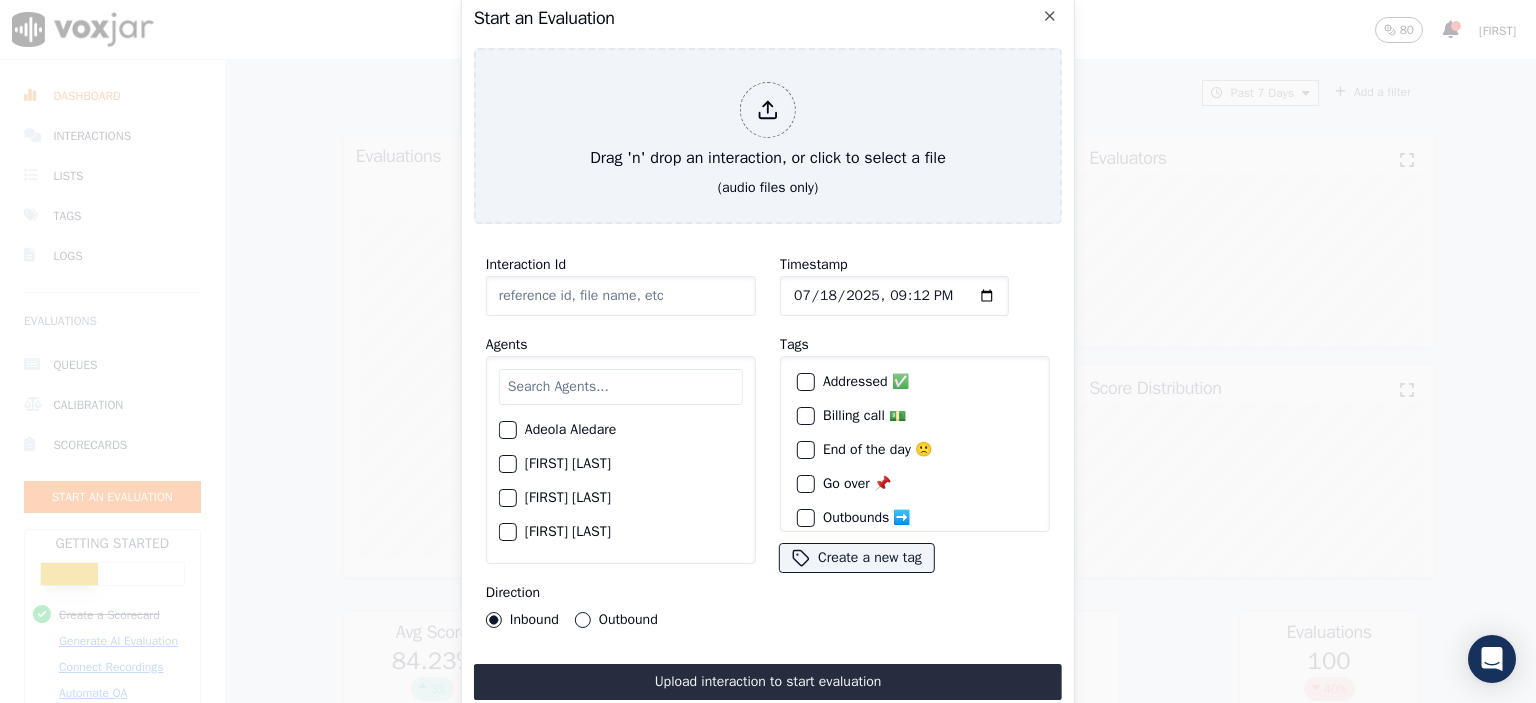 click on "Interaction Id" 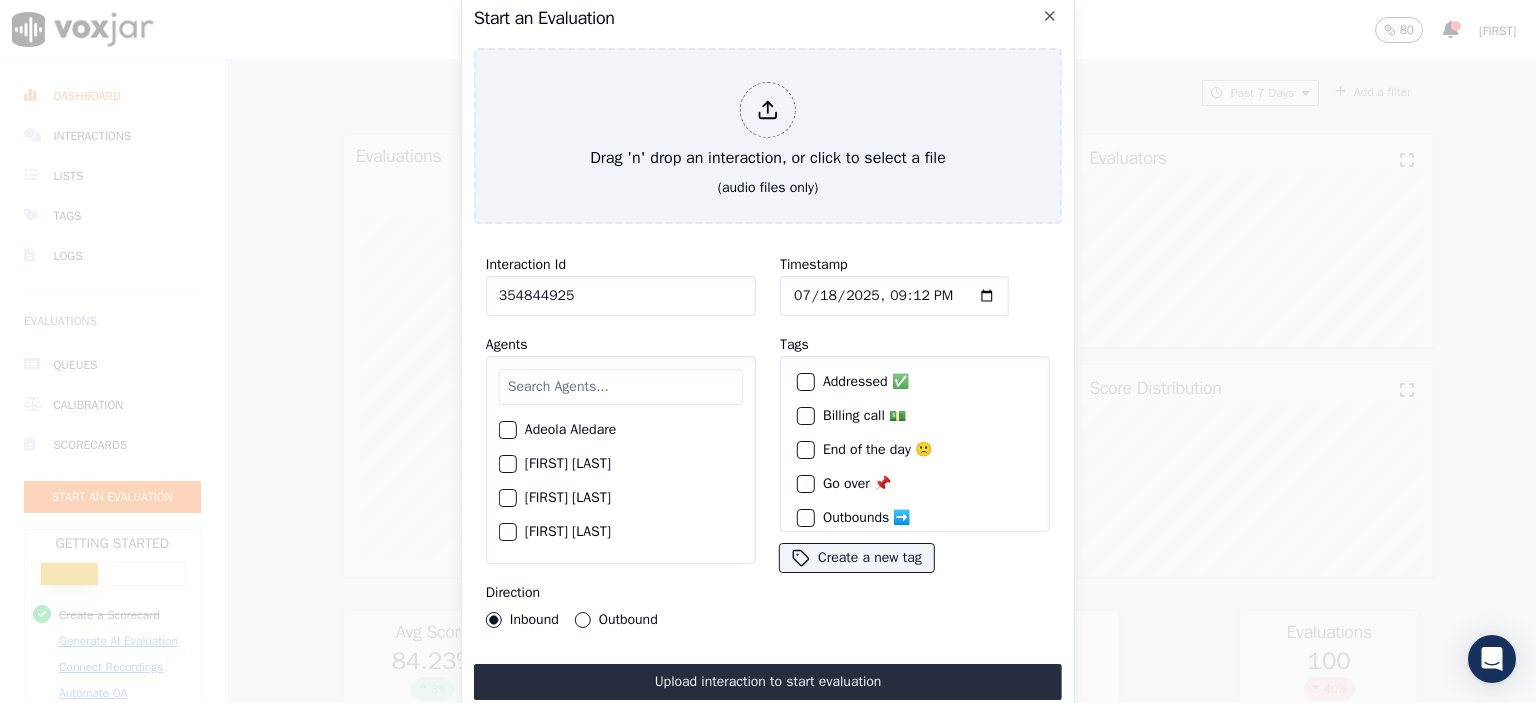 type on "354844925" 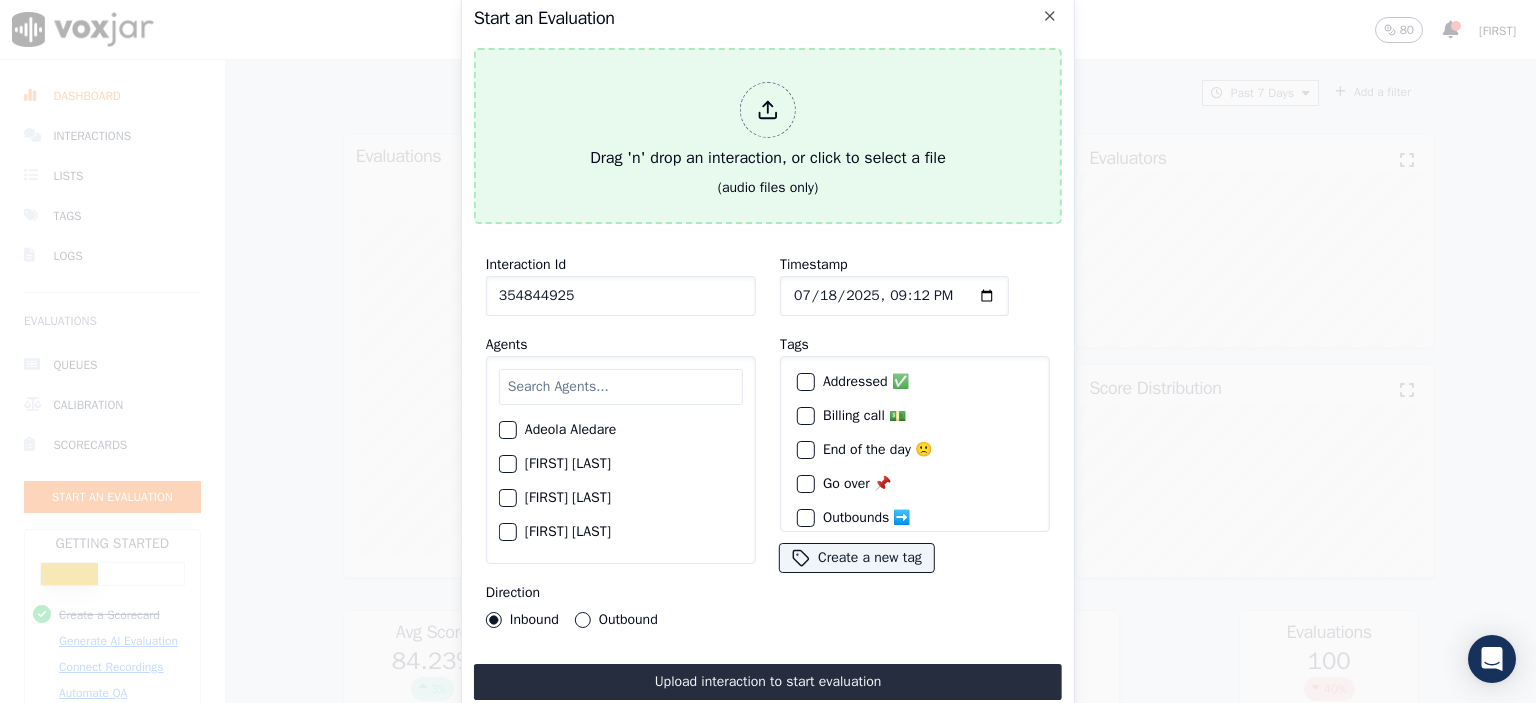 type on "[DATE]T[TIME]" 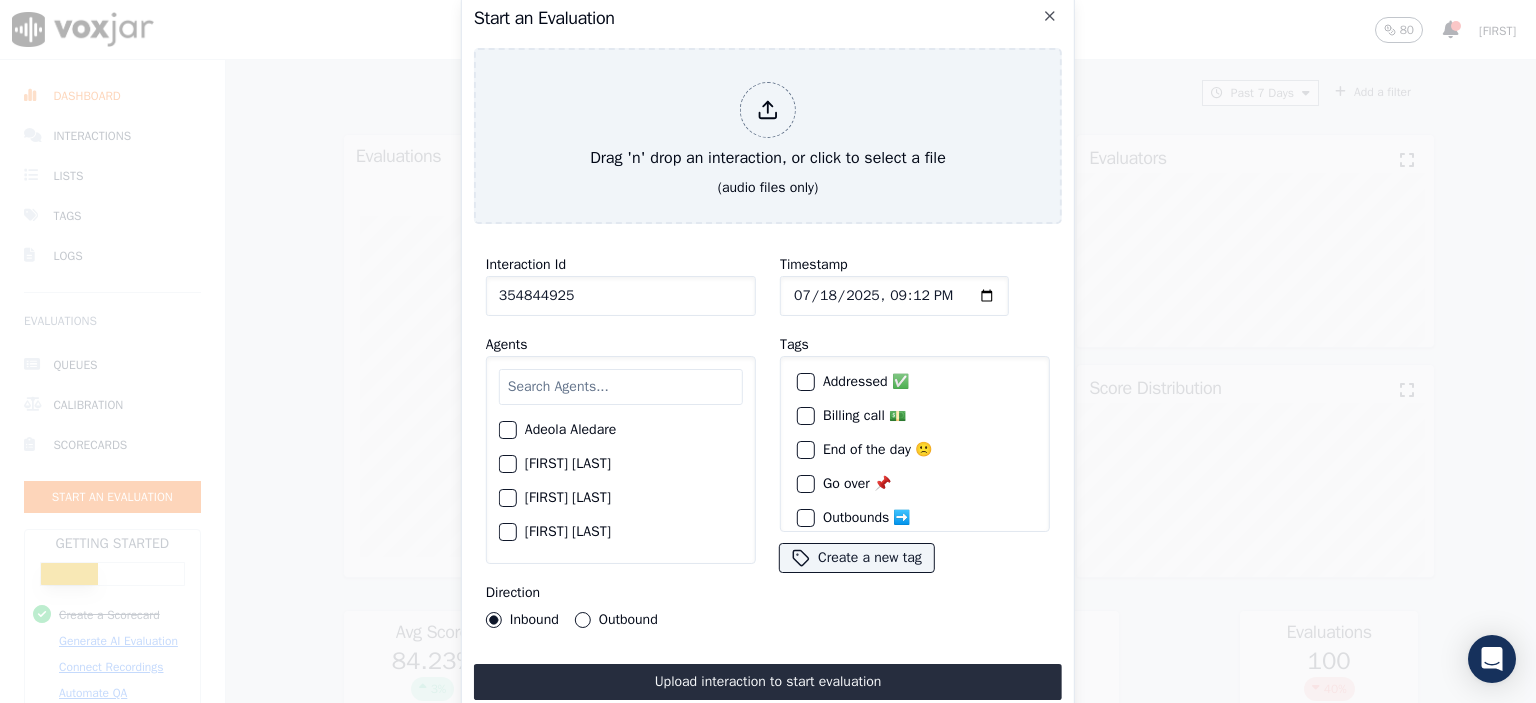 click at bounding box center (621, 387) 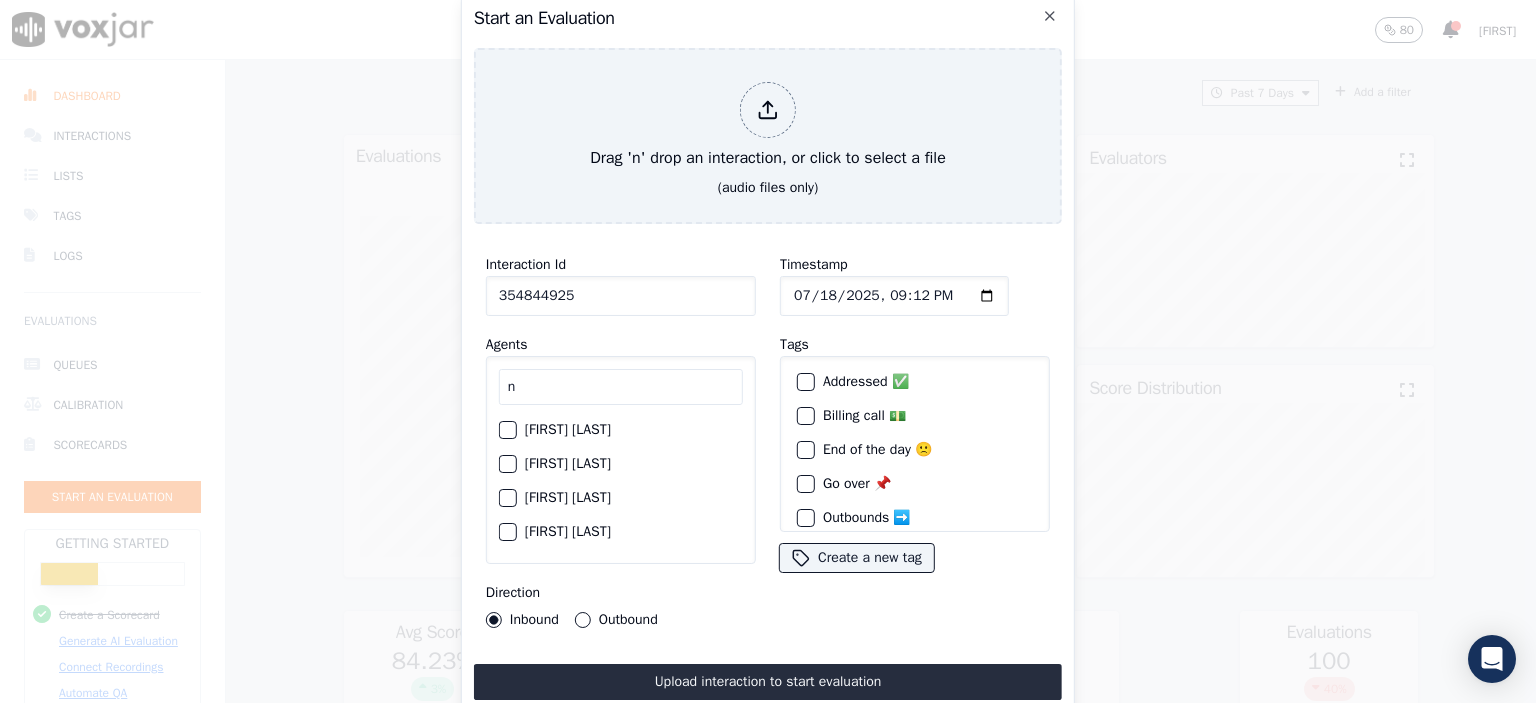 drag, startPoint x: 539, startPoint y: 387, endPoint x: 494, endPoint y: 379, distance: 45.705578 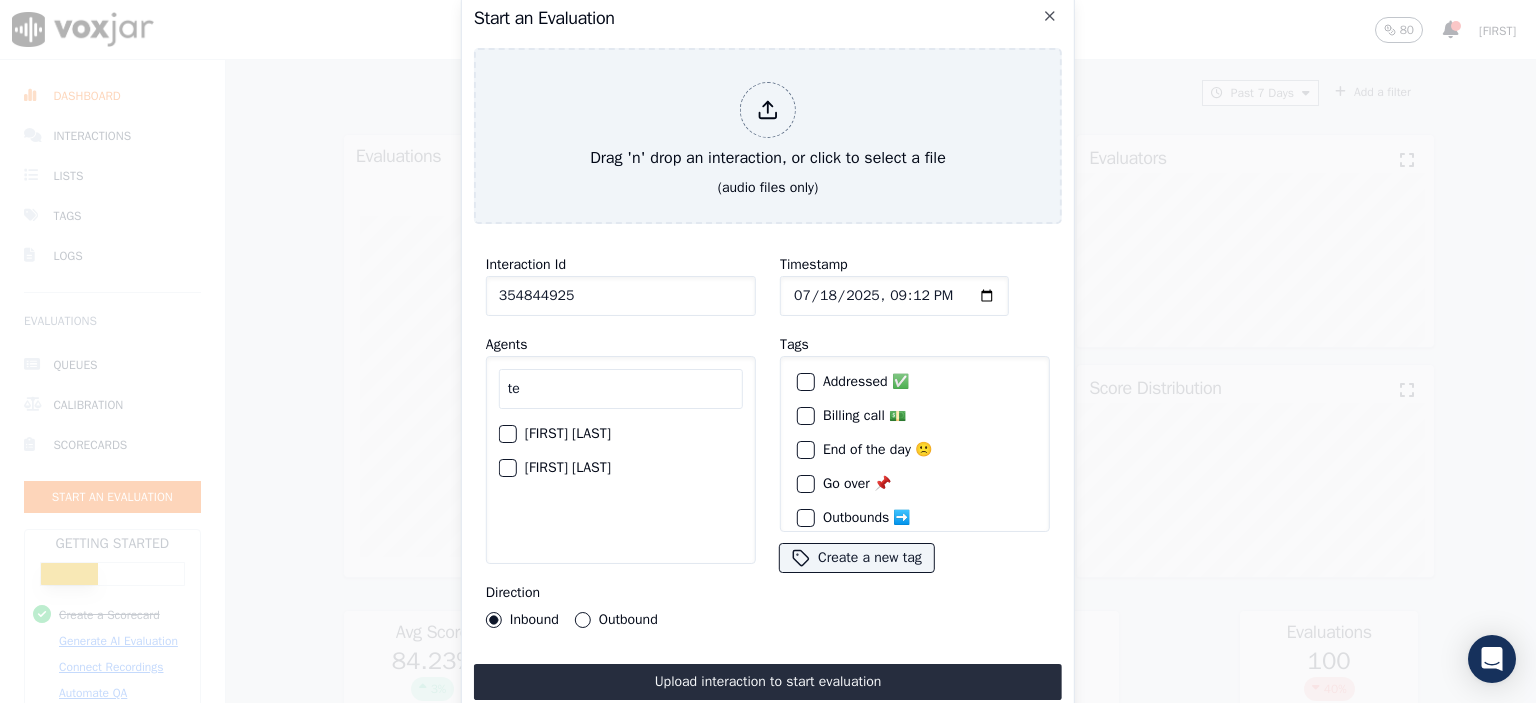 type on "te" 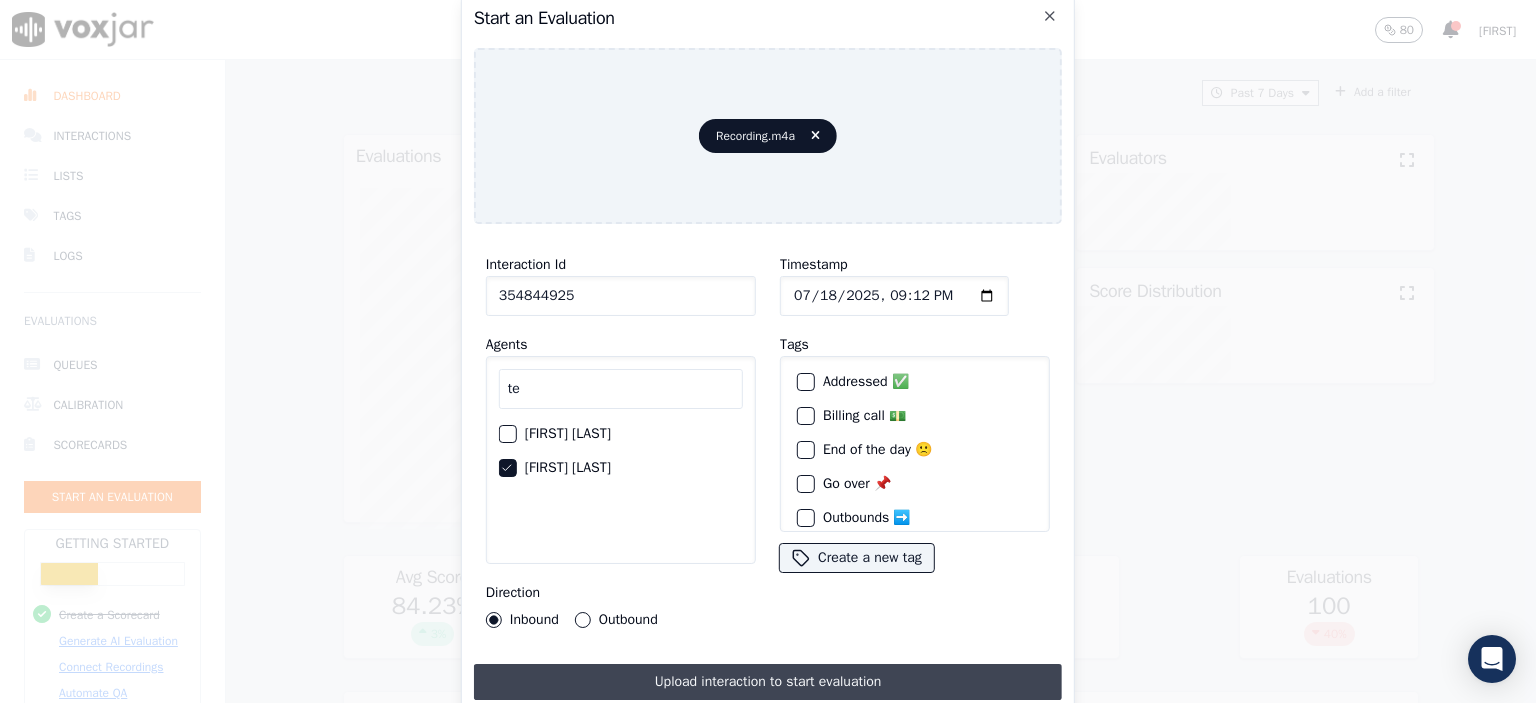 click on "Upload interaction to start evaluation" at bounding box center [768, 682] 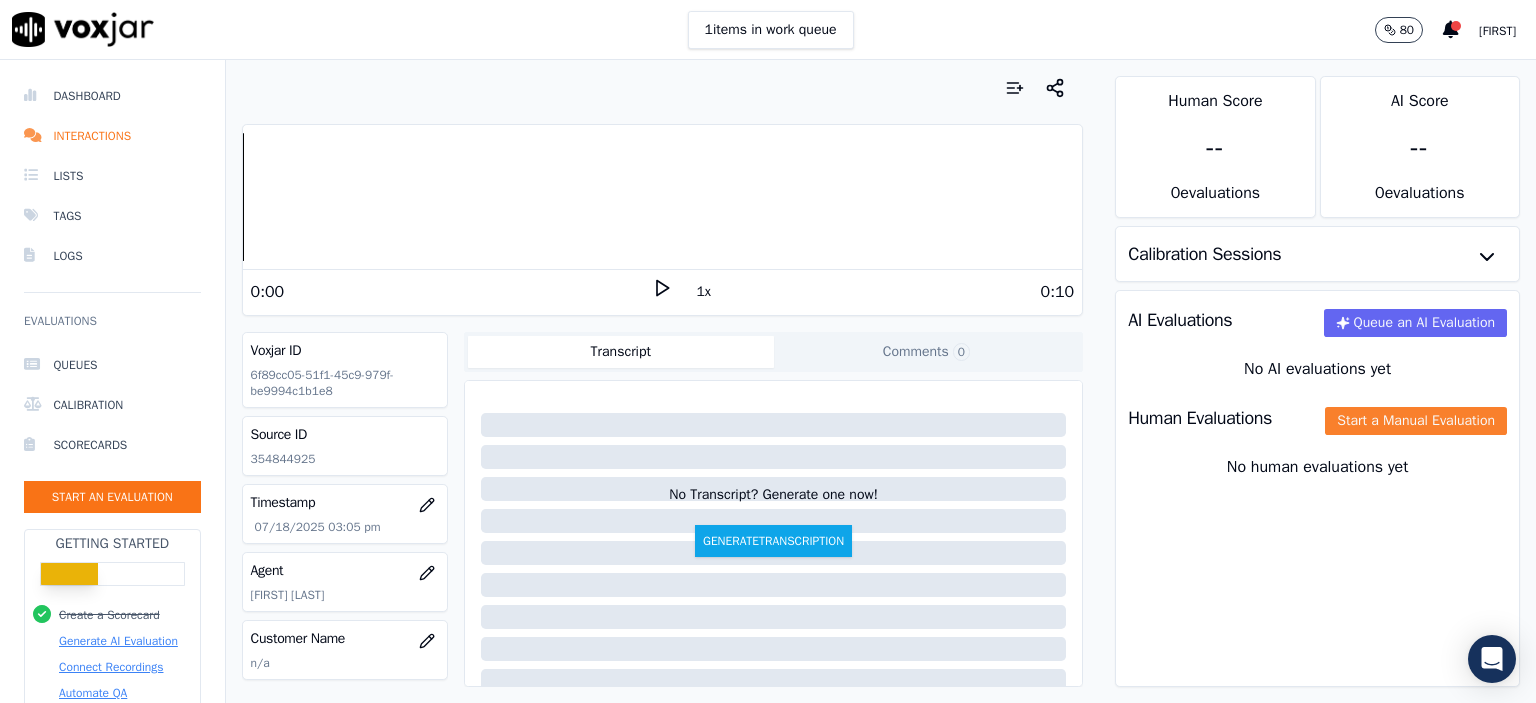 click on "Start a Manual Evaluation" 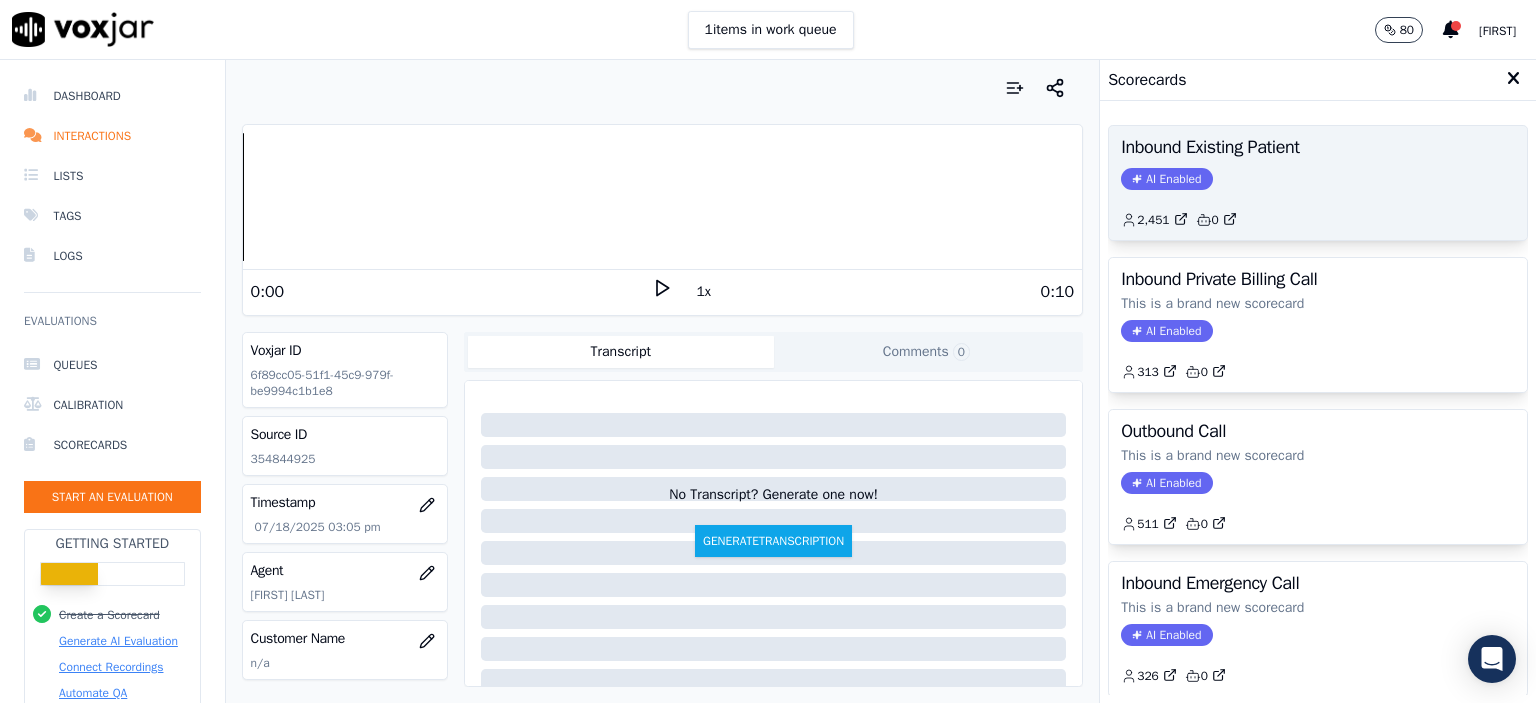 click on "Inbound Existing Patient       AI Enabled       2,451         0" at bounding box center (1318, 183) 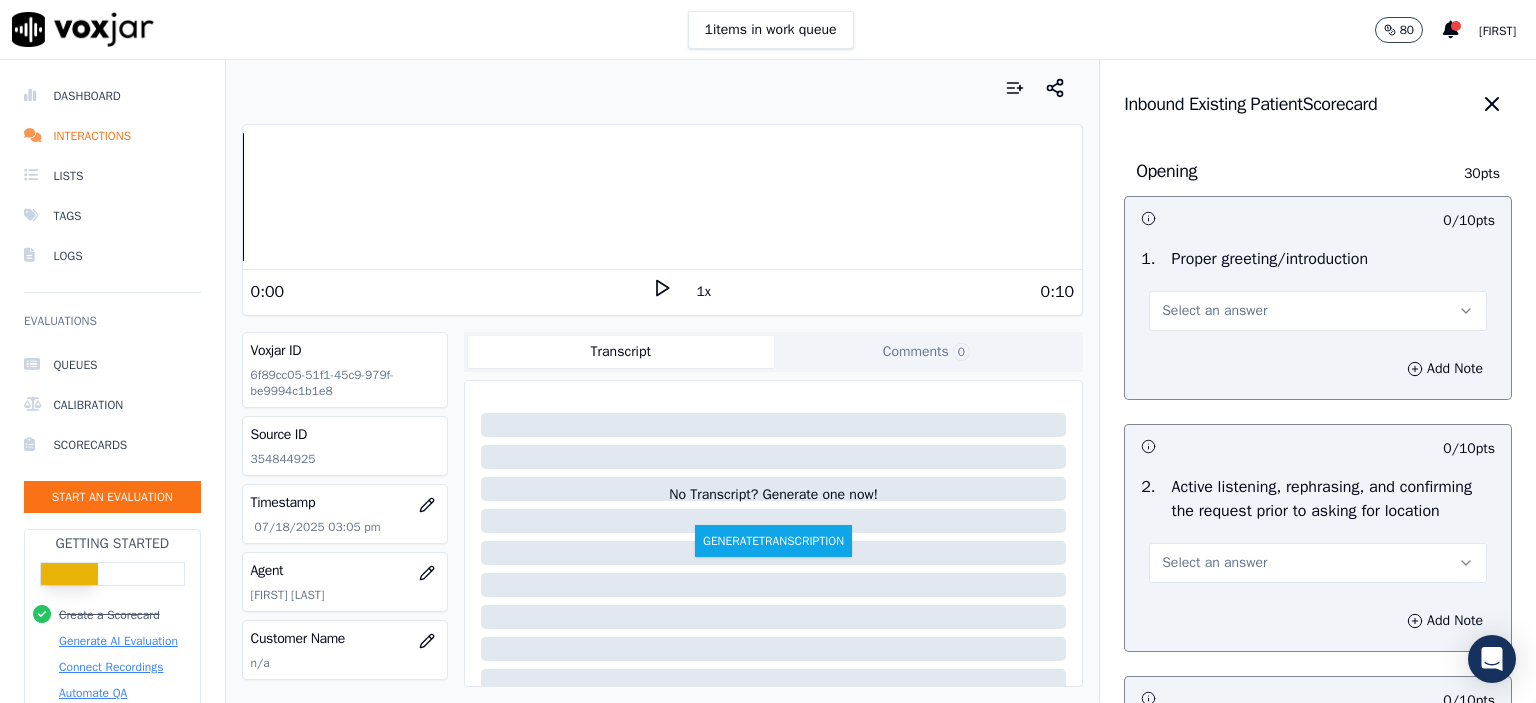 click on "Select an answer" at bounding box center (1318, 311) 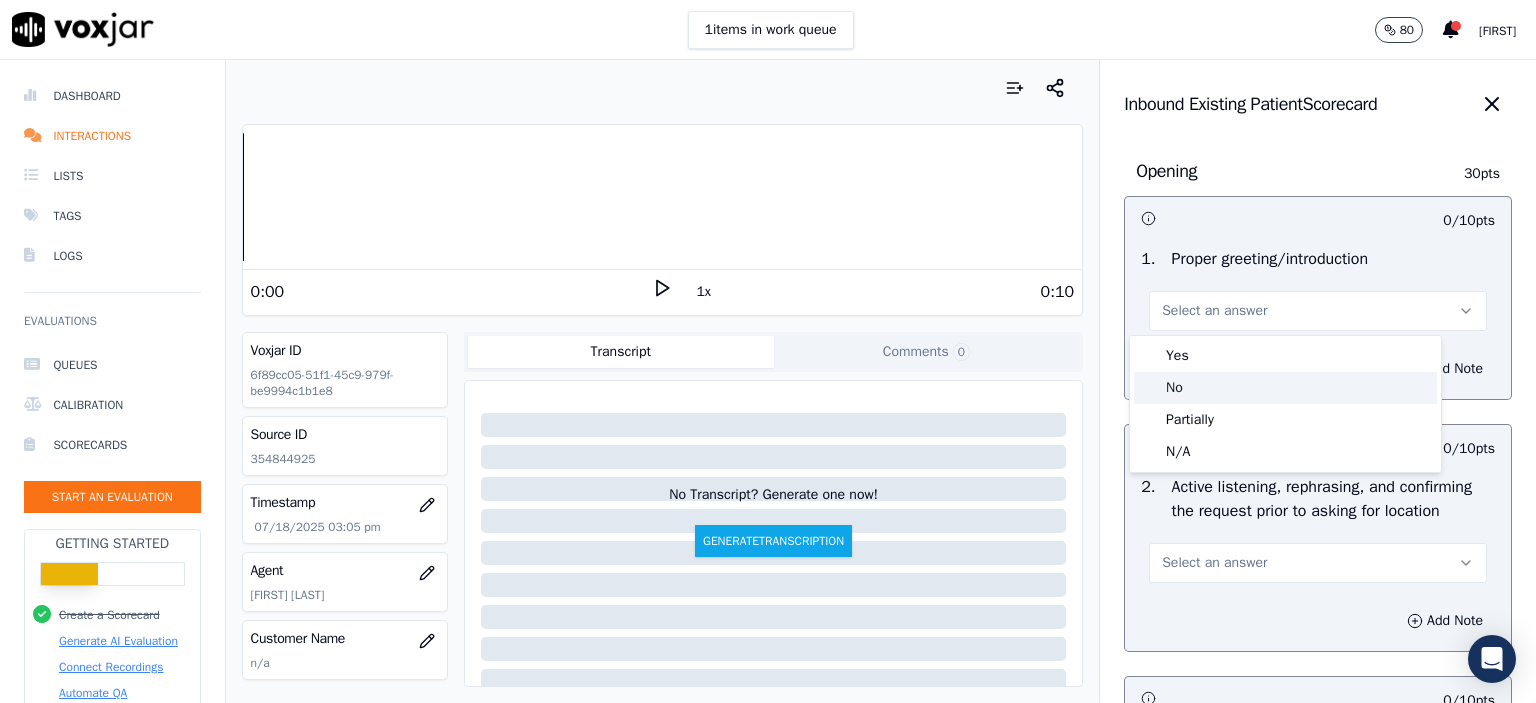 click on "No" 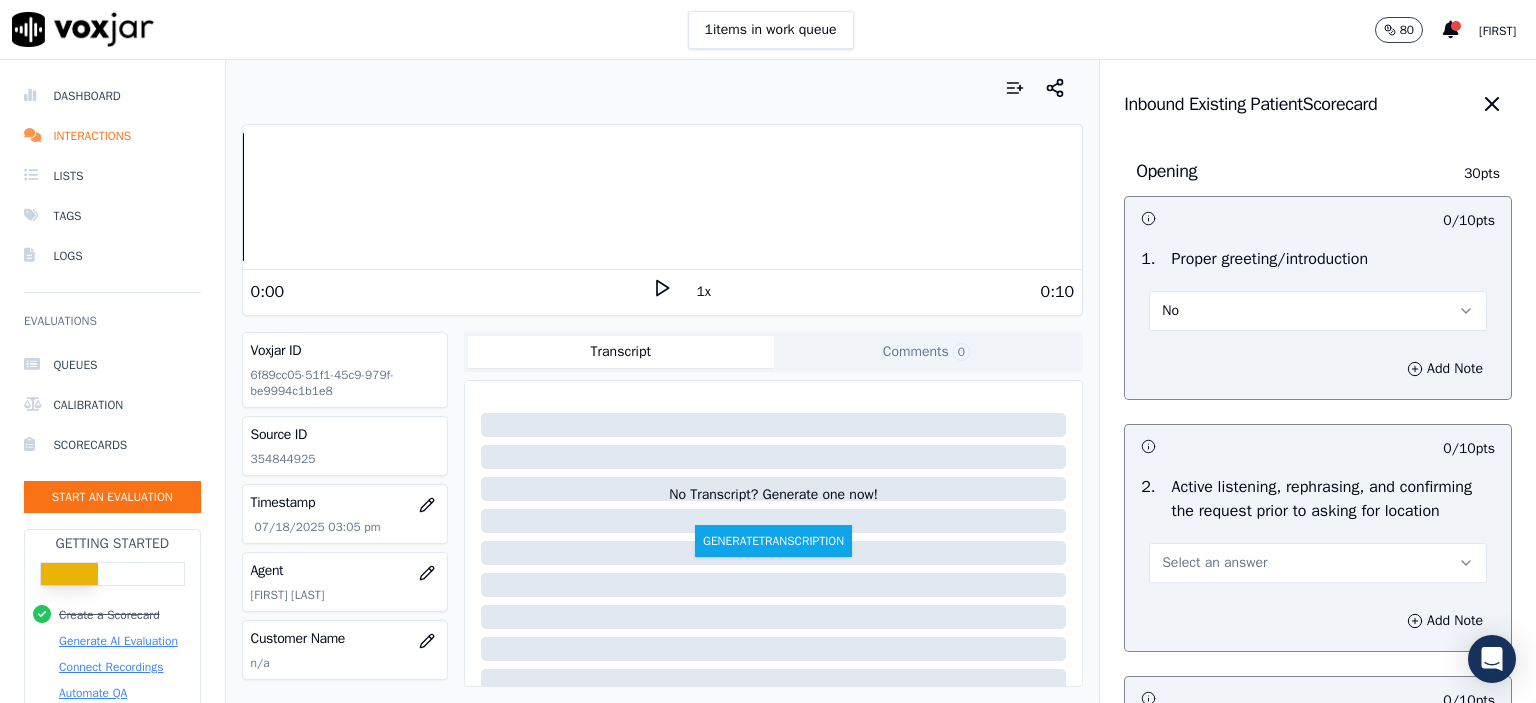 drag, startPoint x: 1249, startPoint y: 297, endPoint x: 1252, endPoint y: 327, distance: 30.149628 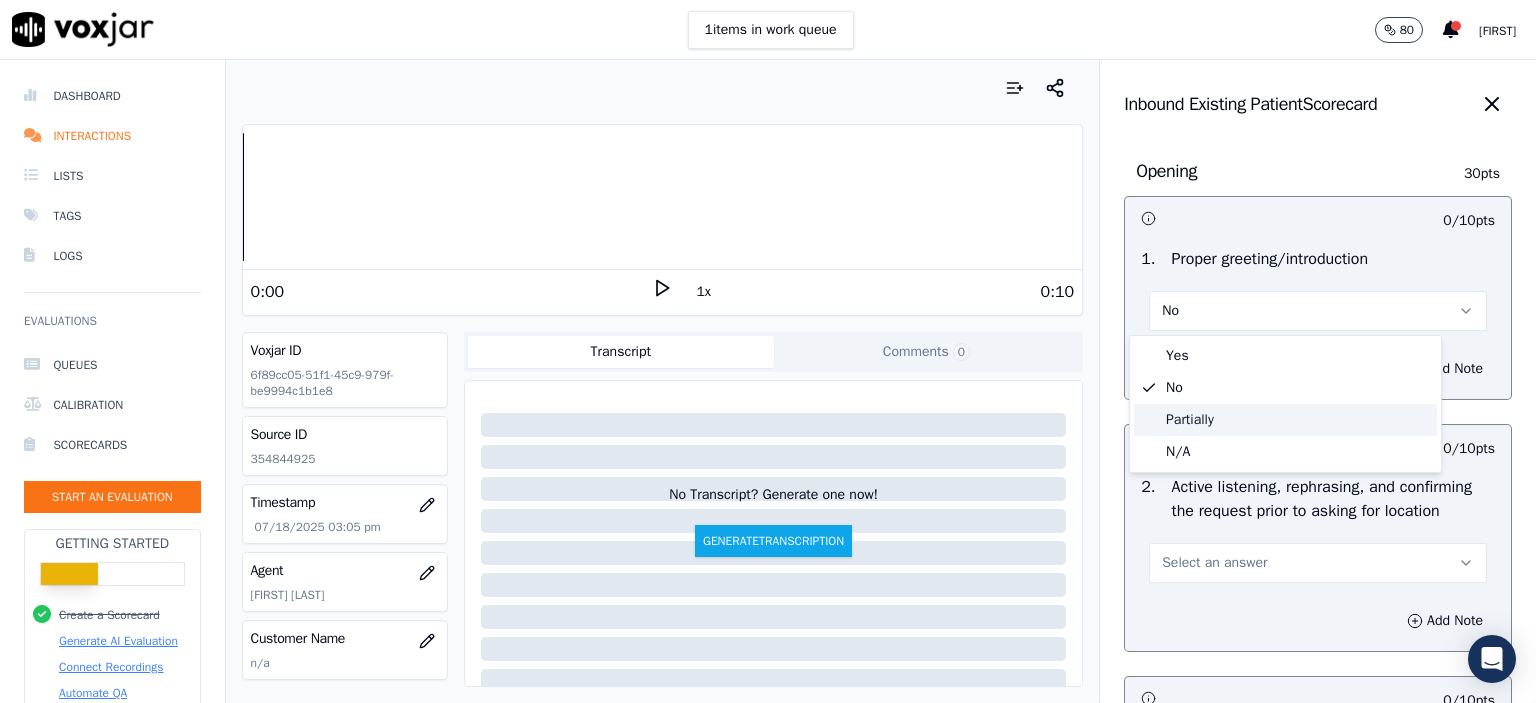 click on "Partially" 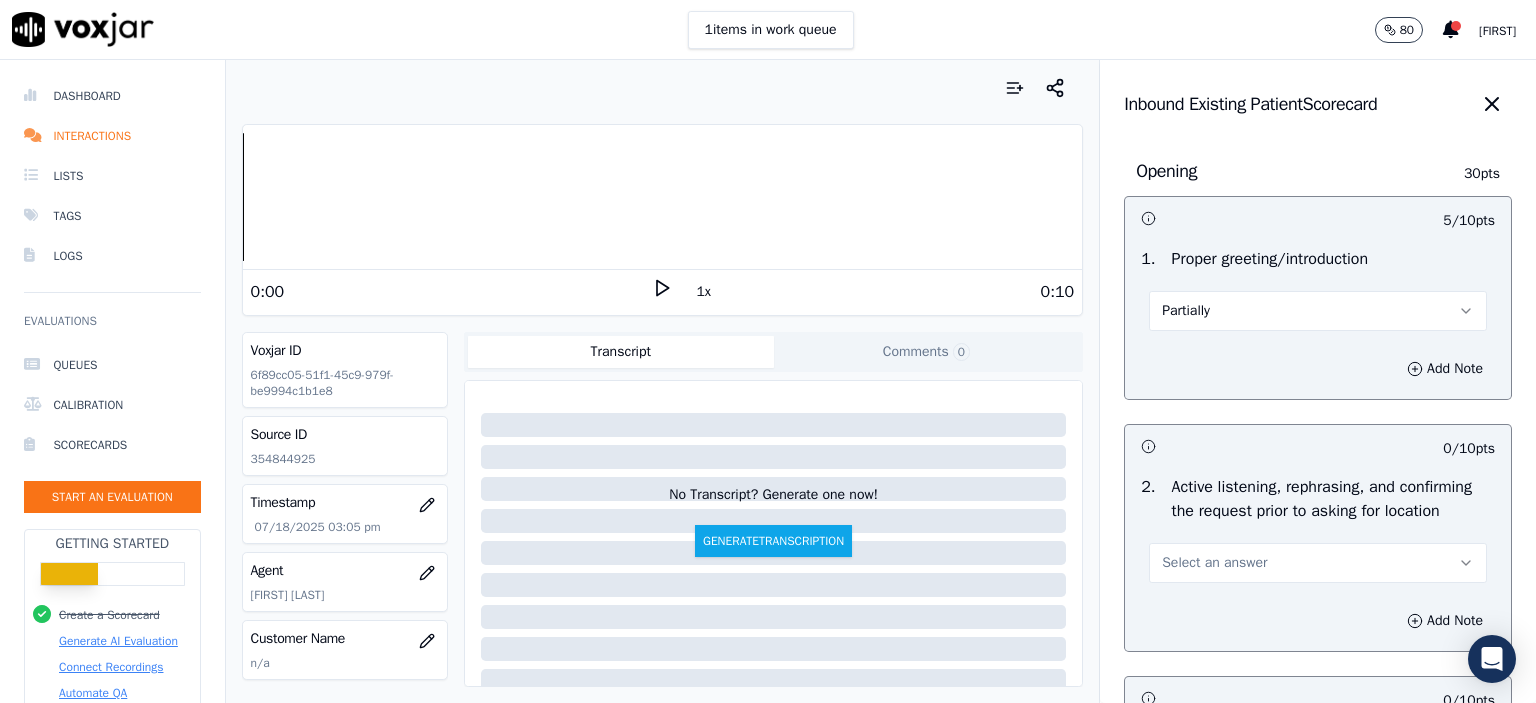 click on "Select an answer" at bounding box center (1318, 563) 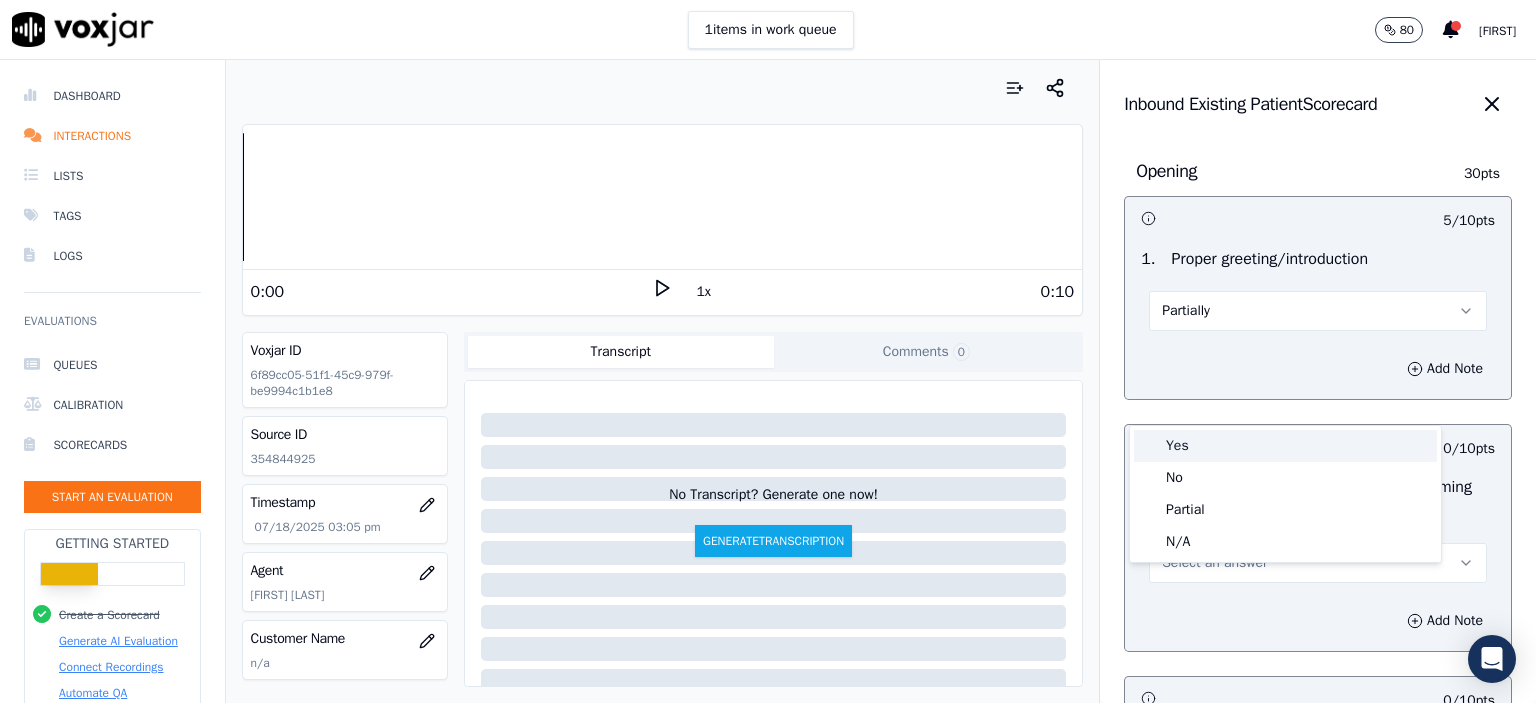 click on "Yes" at bounding box center [1285, 446] 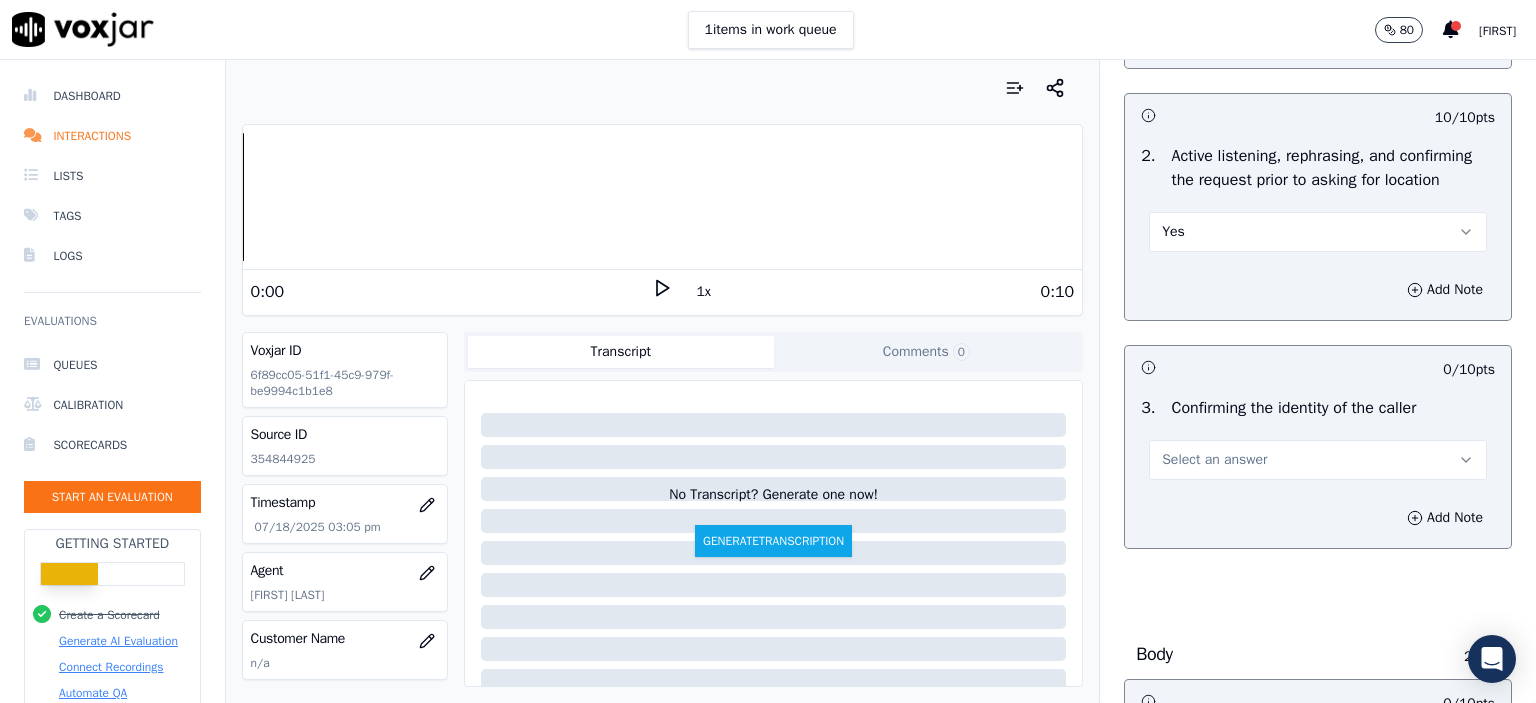 scroll, scrollTop: 400, scrollLeft: 0, axis: vertical 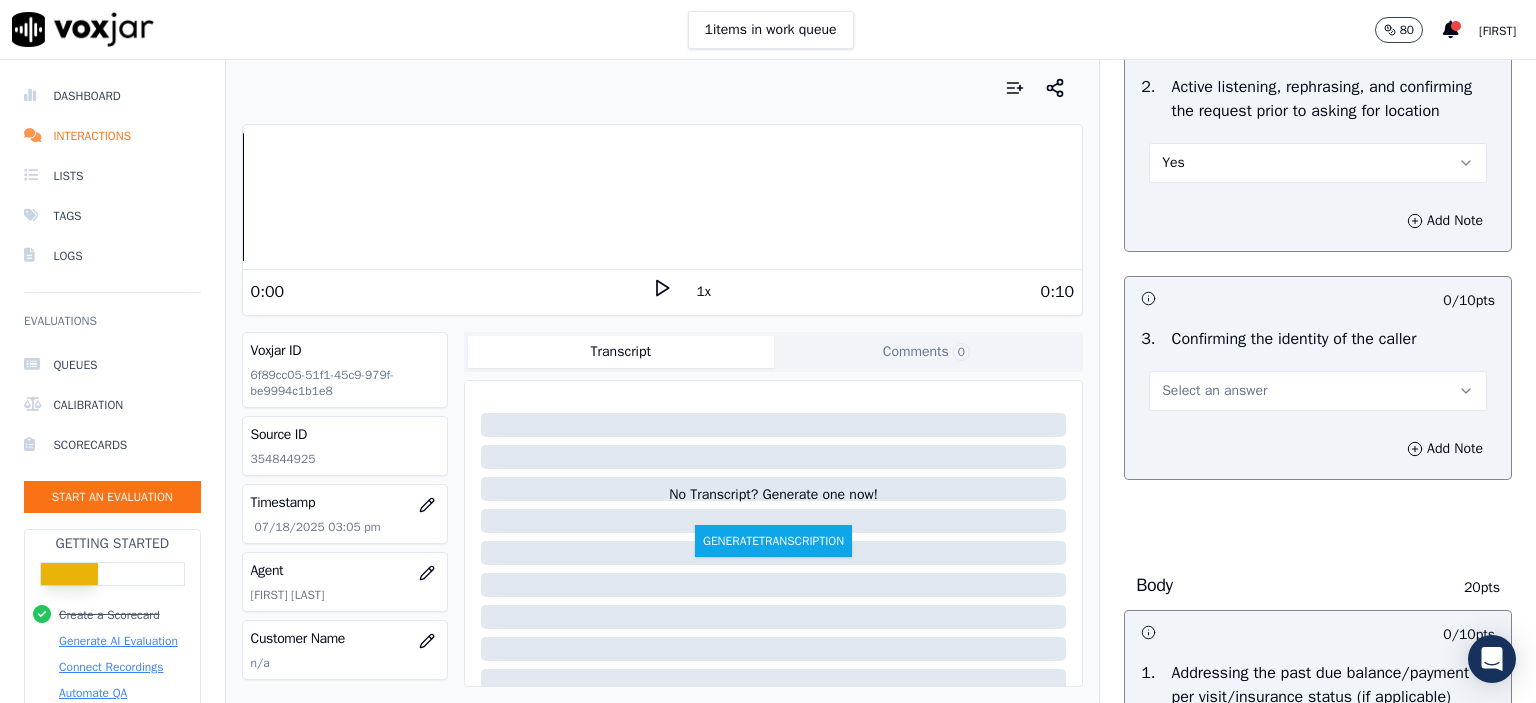 click on "Select an answer" at bounding box center (1318, 391) 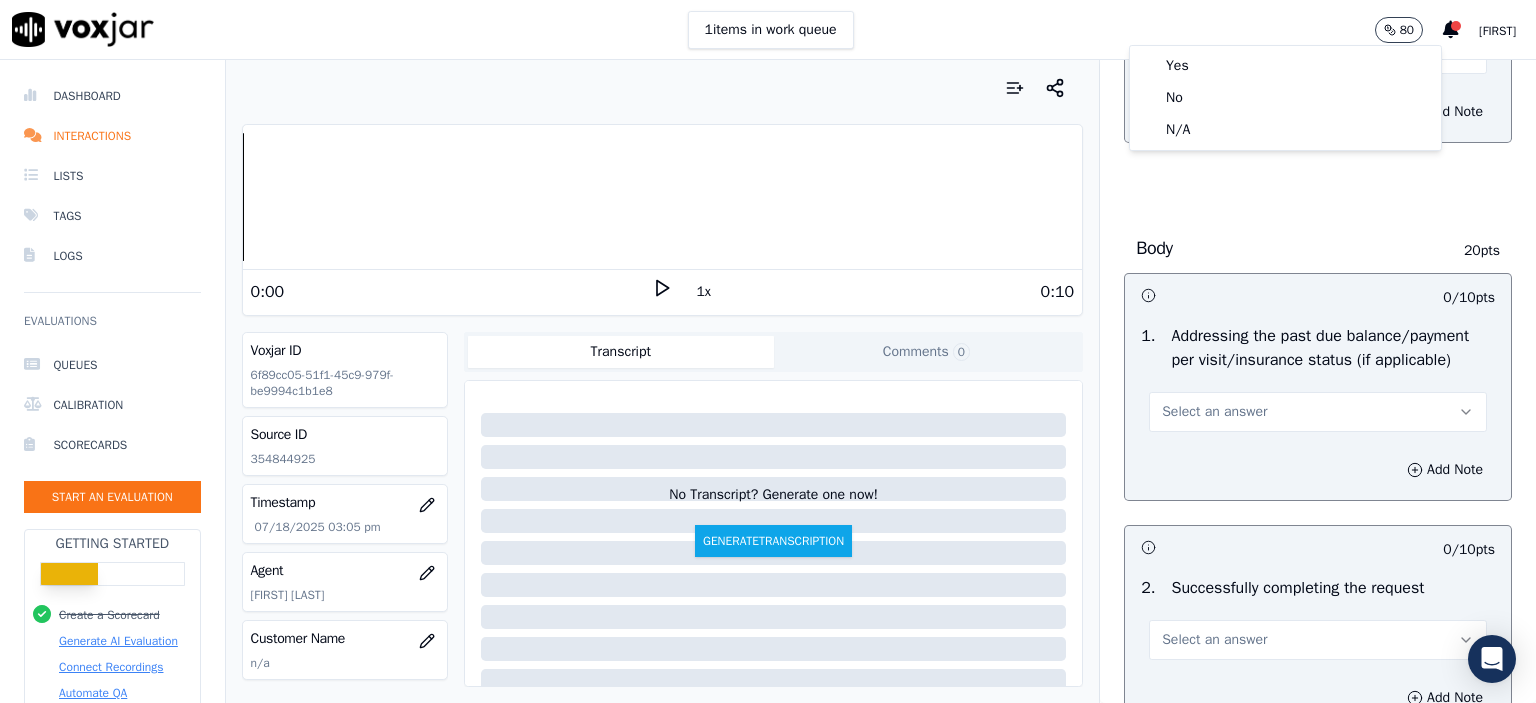 scroll, scrollTop: 800, scrollLeft: 0, axis: vertical 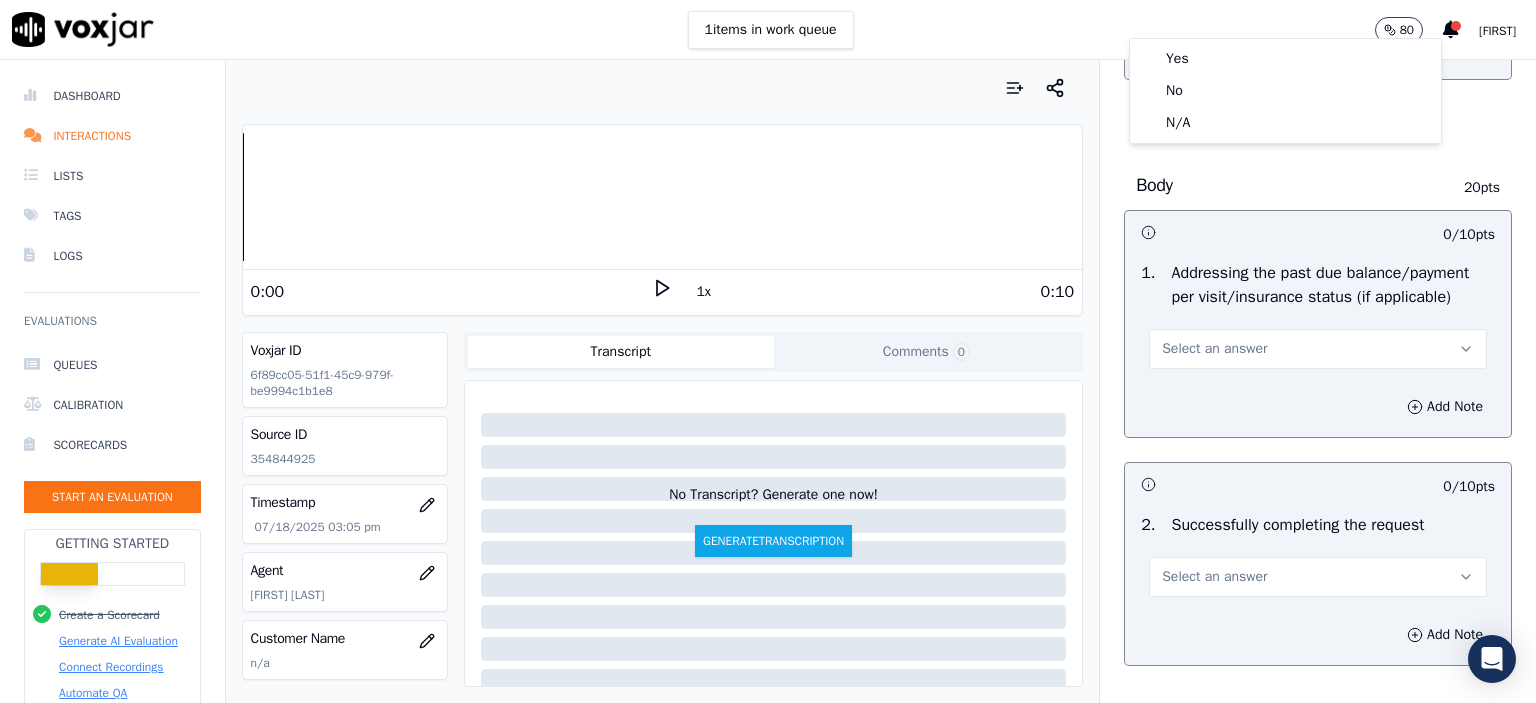click on "Select an answer" at bounding box center (1214, 349) 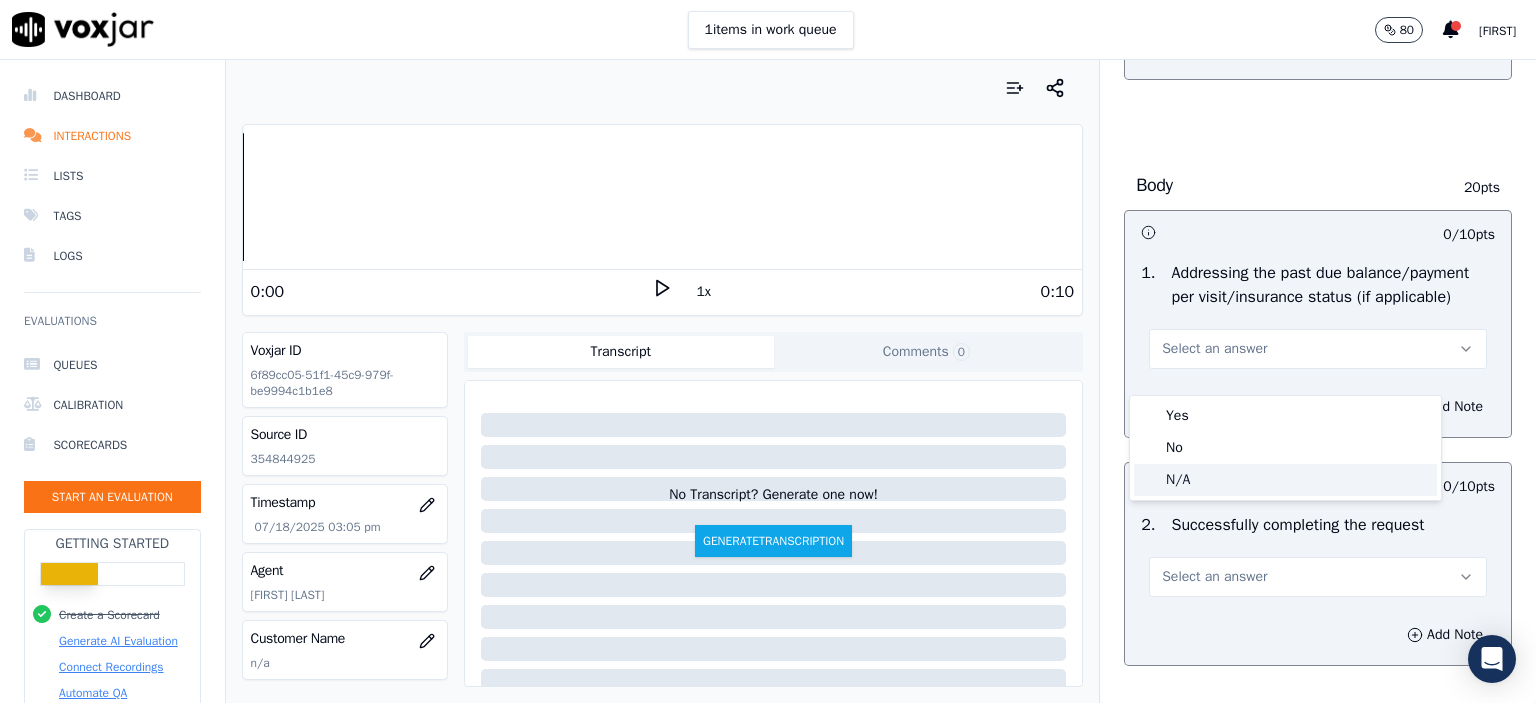 click on "N/A" 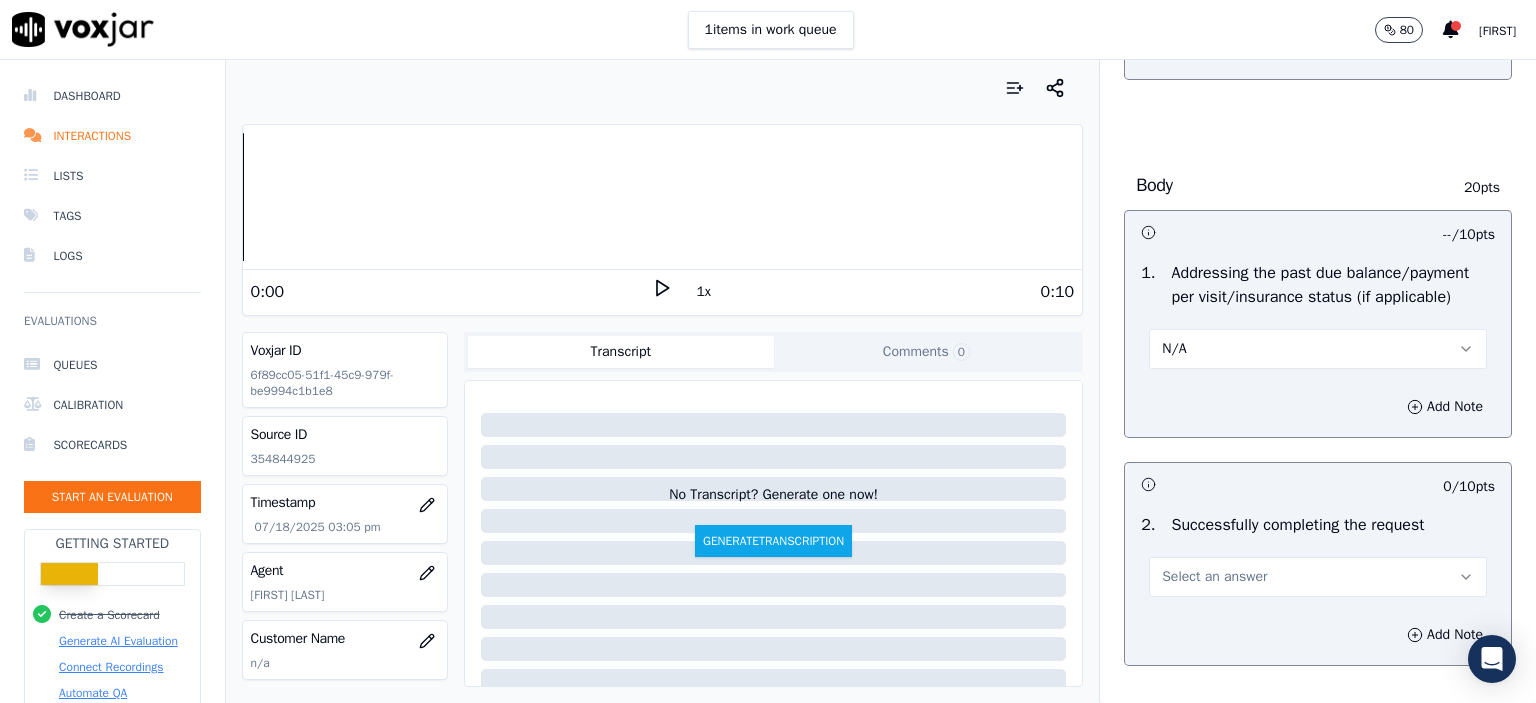 click on "Select an answer" at bounding box center (1318, 577) 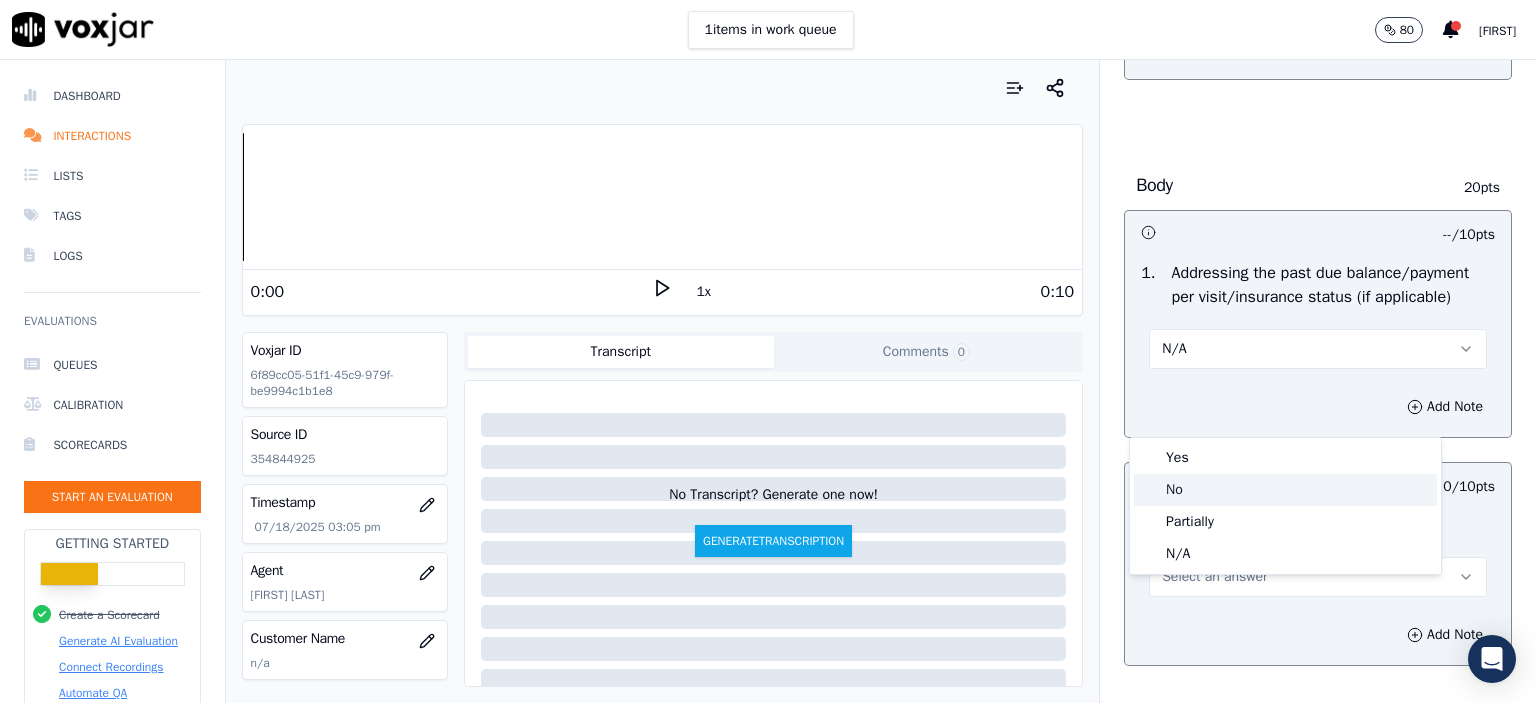 click on "Yes" at bounding box center (1285, 458) 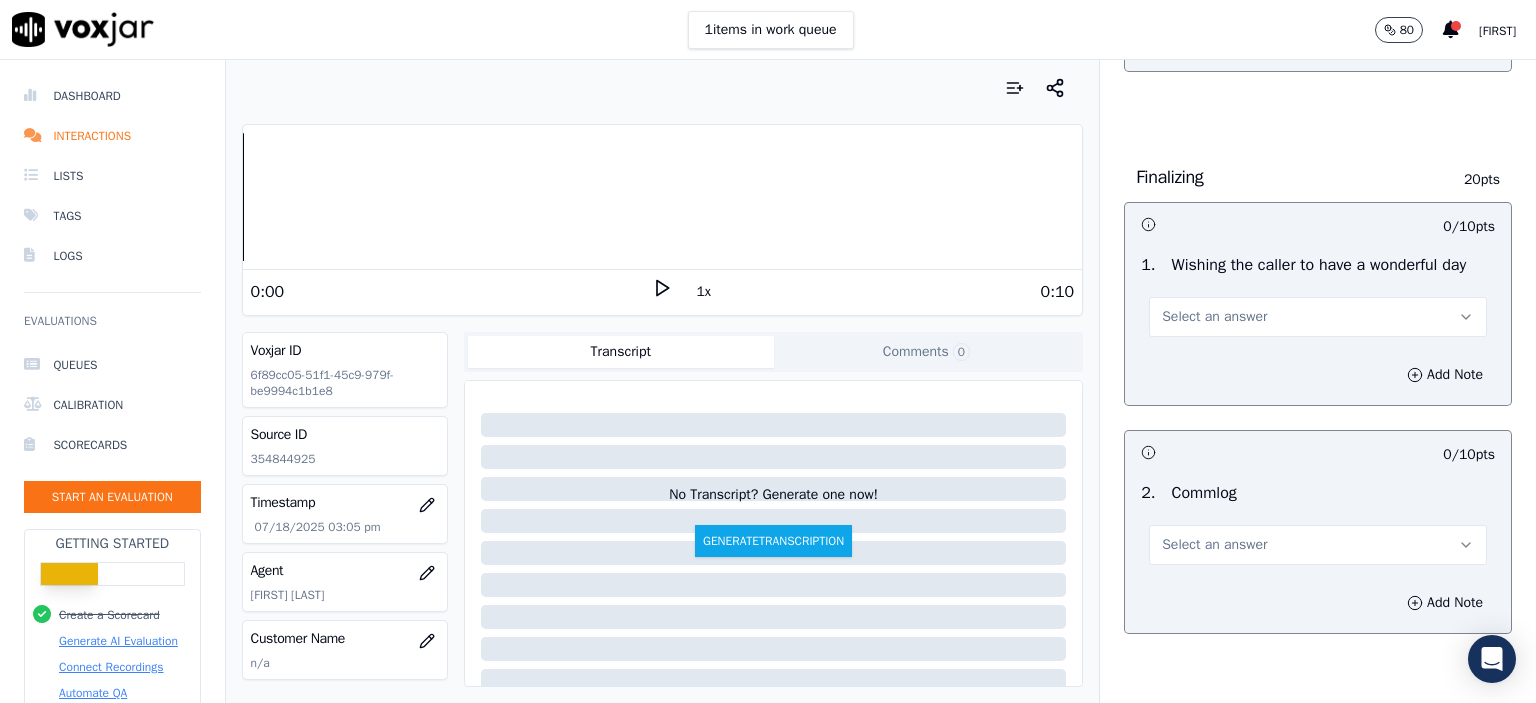 scroll, scrollTop: 1400, scrollLeft: 0, axis: vertical 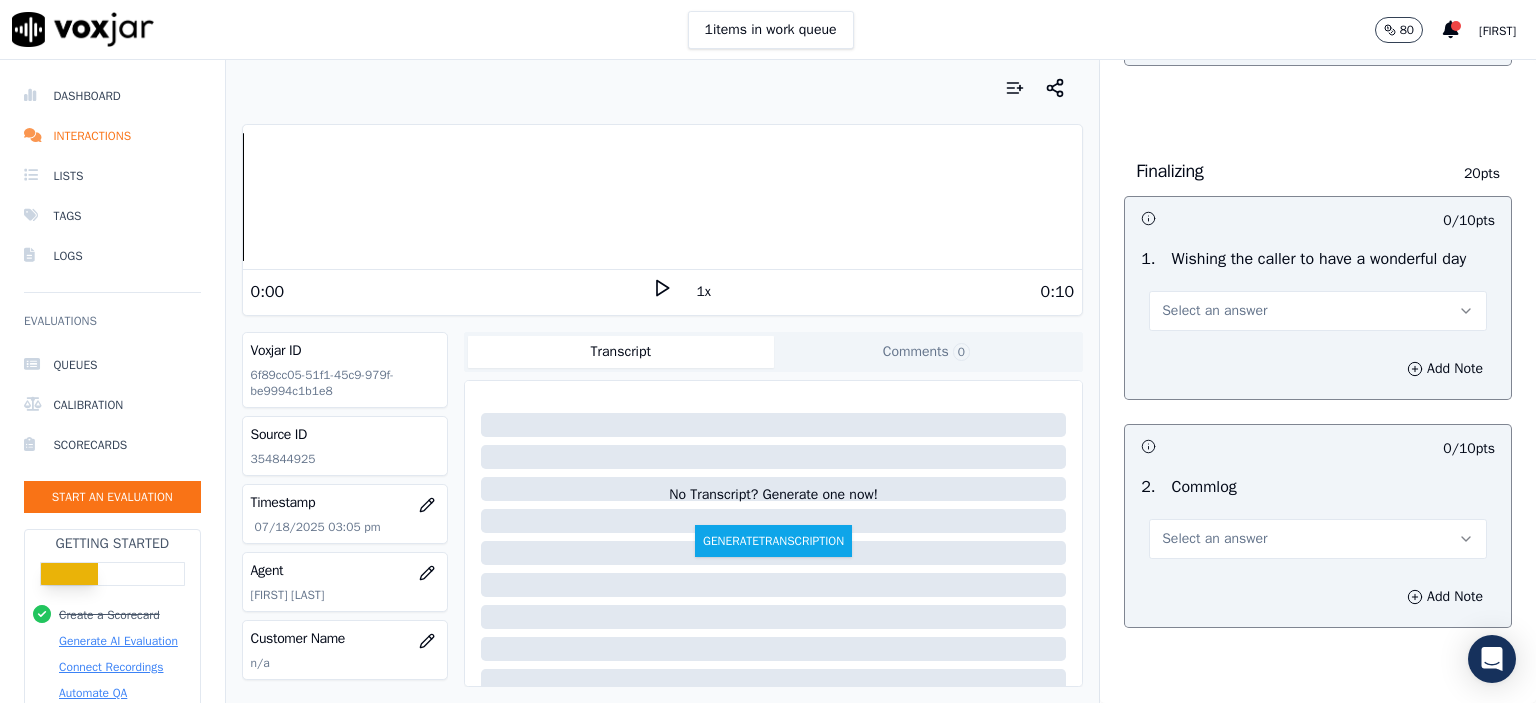 click on "Select an answer" at bounding box center [1318, 311] 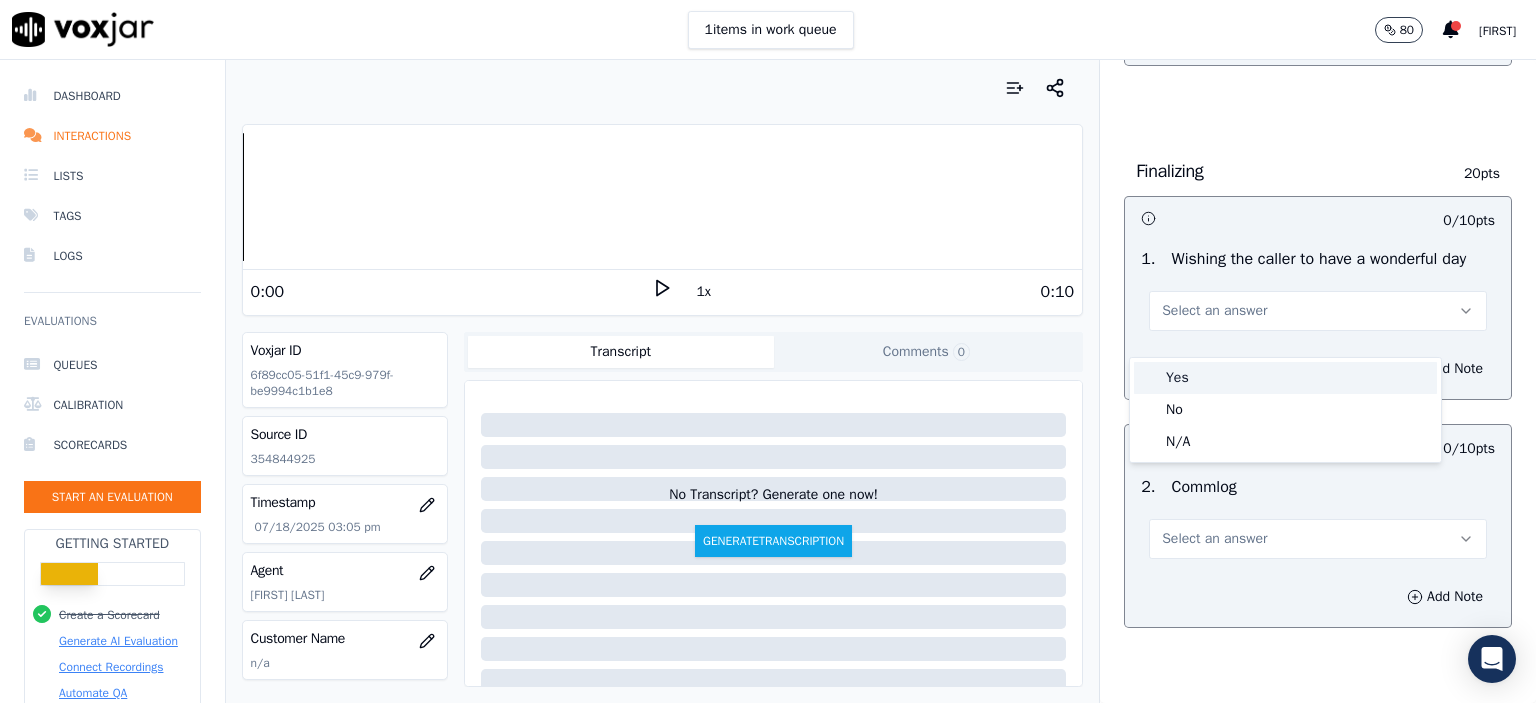 click on "Yes" at bounding box center (1285, 378) 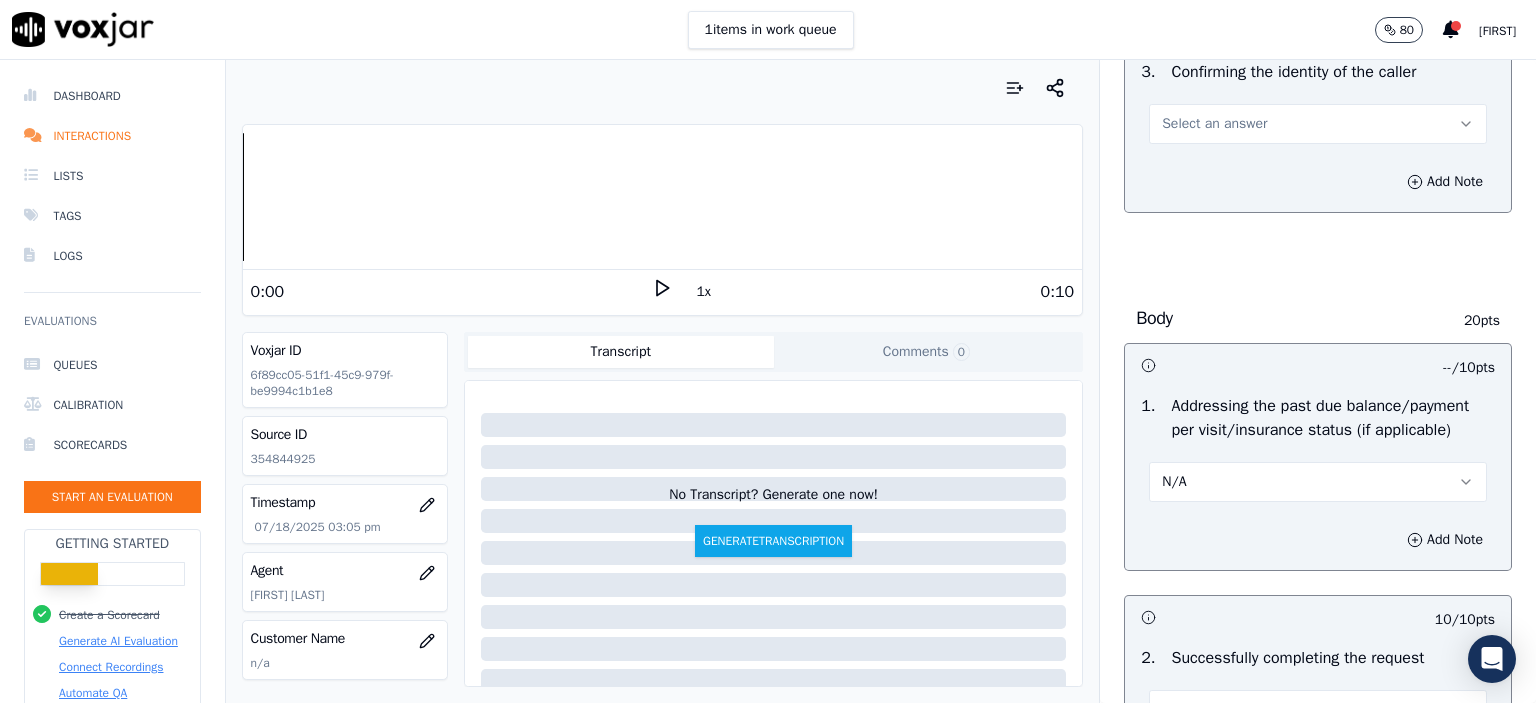scroll, scrollTop: 600, scrollLeft: 0, axis: vertical 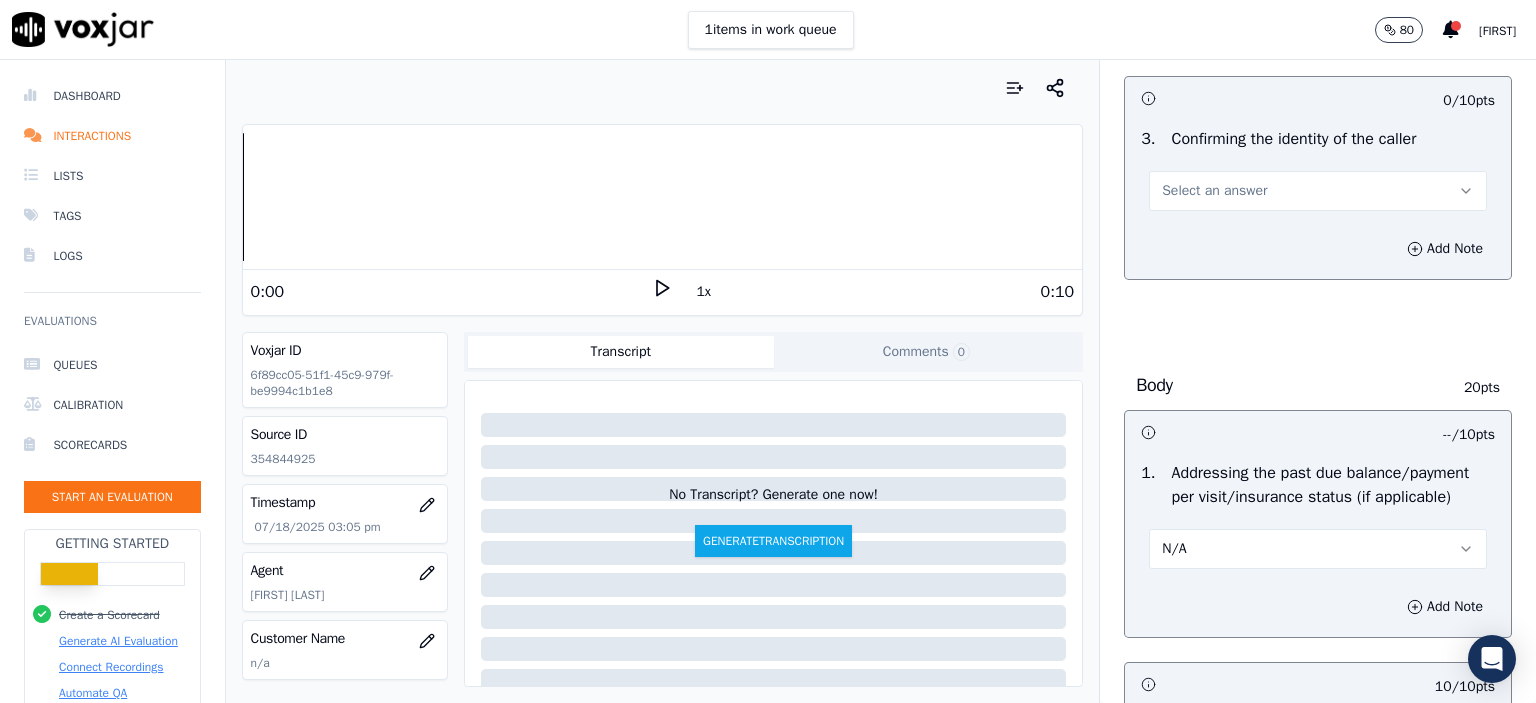 click on "Select an answer" at bounding box center [1214, 191] 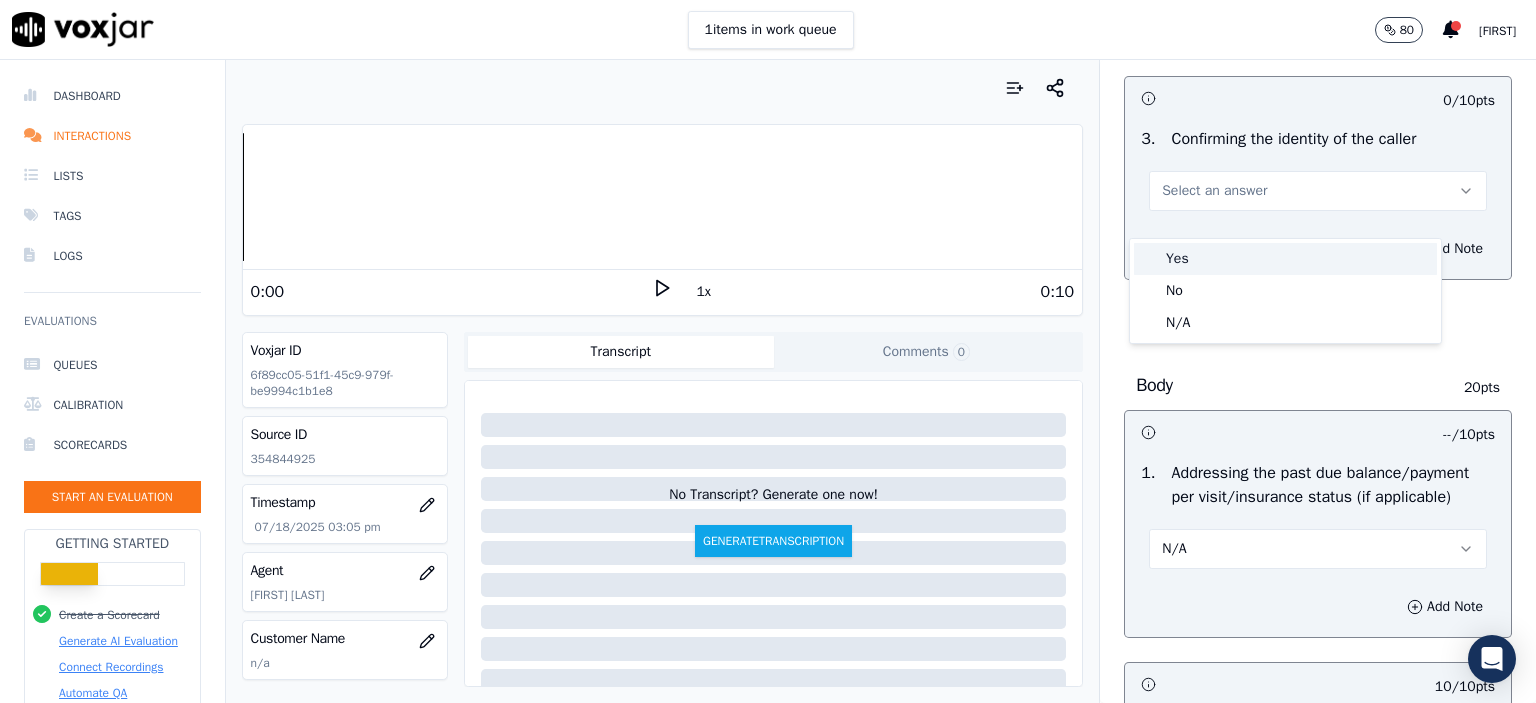 click on "Yes" at bounding box center (1285, 259) 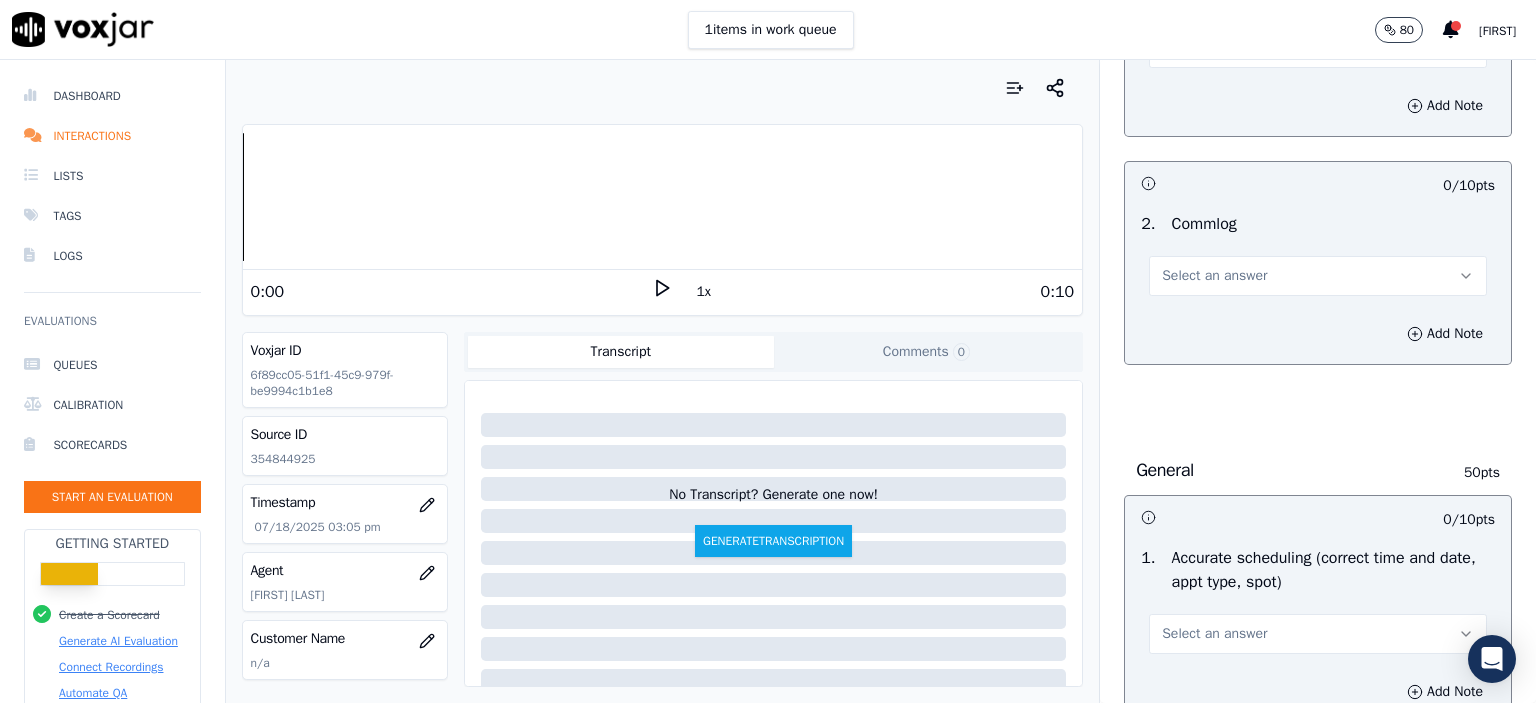 scroll, scrollTop: 1700, scrollLeft: 0, axis: vertical 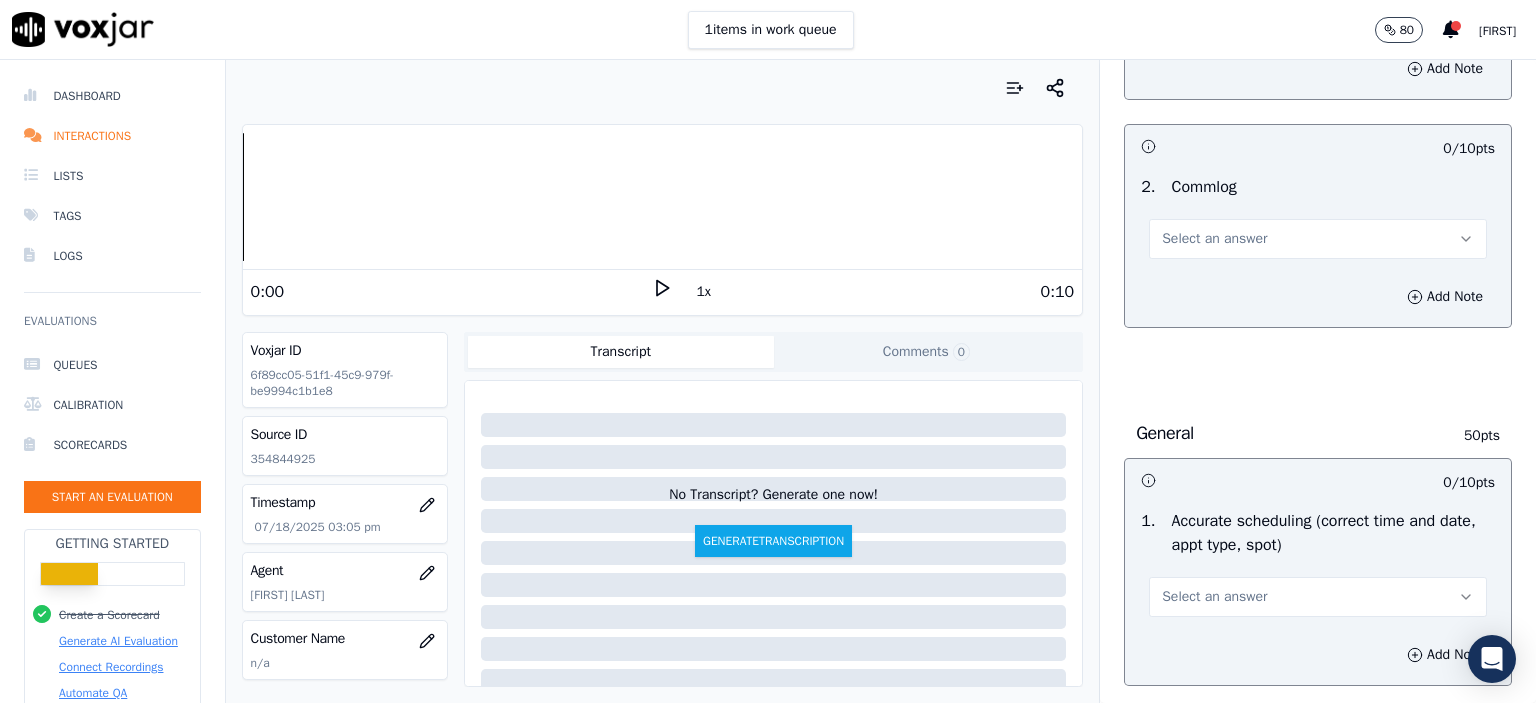 click on "Select an answer" at bounding box center [1318, 597] 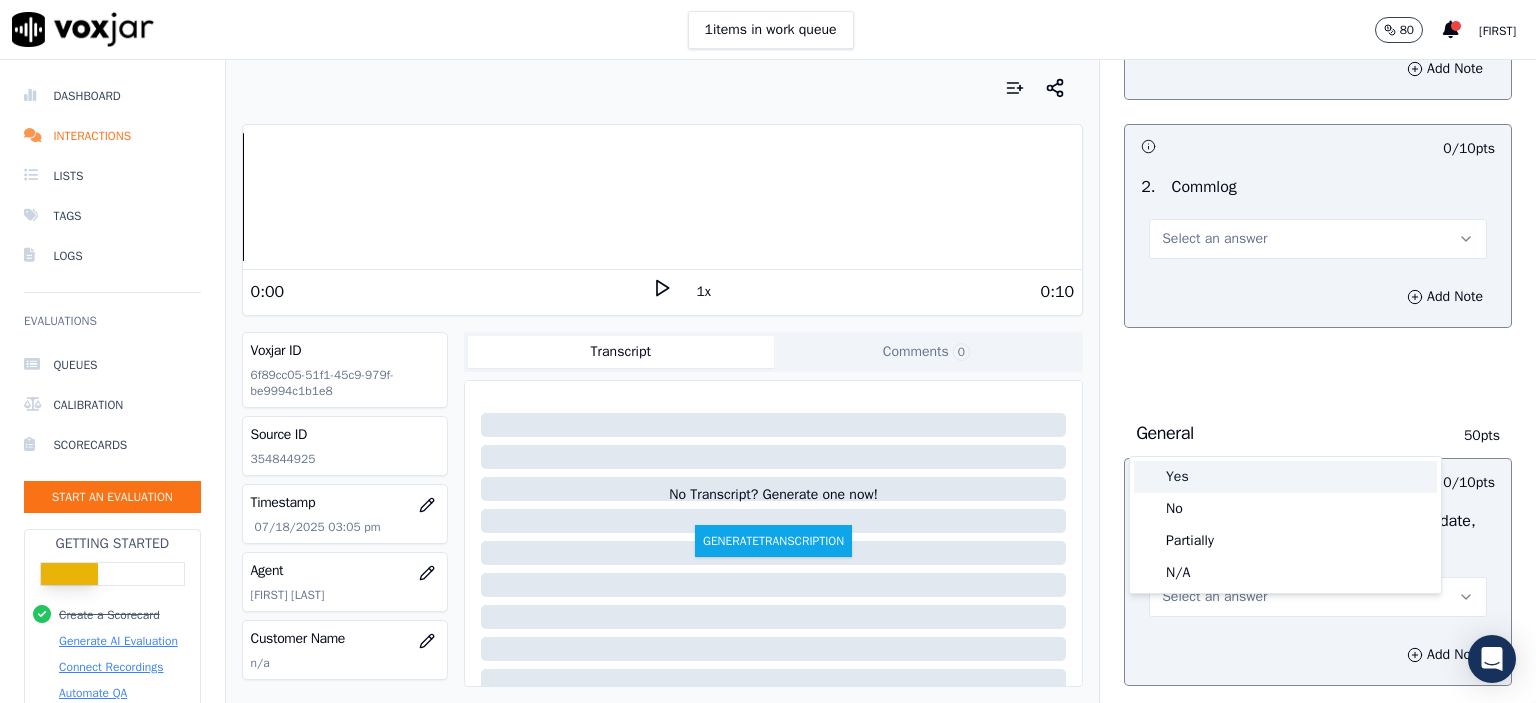 click on "Yes" at bounding box center [1285, 477] 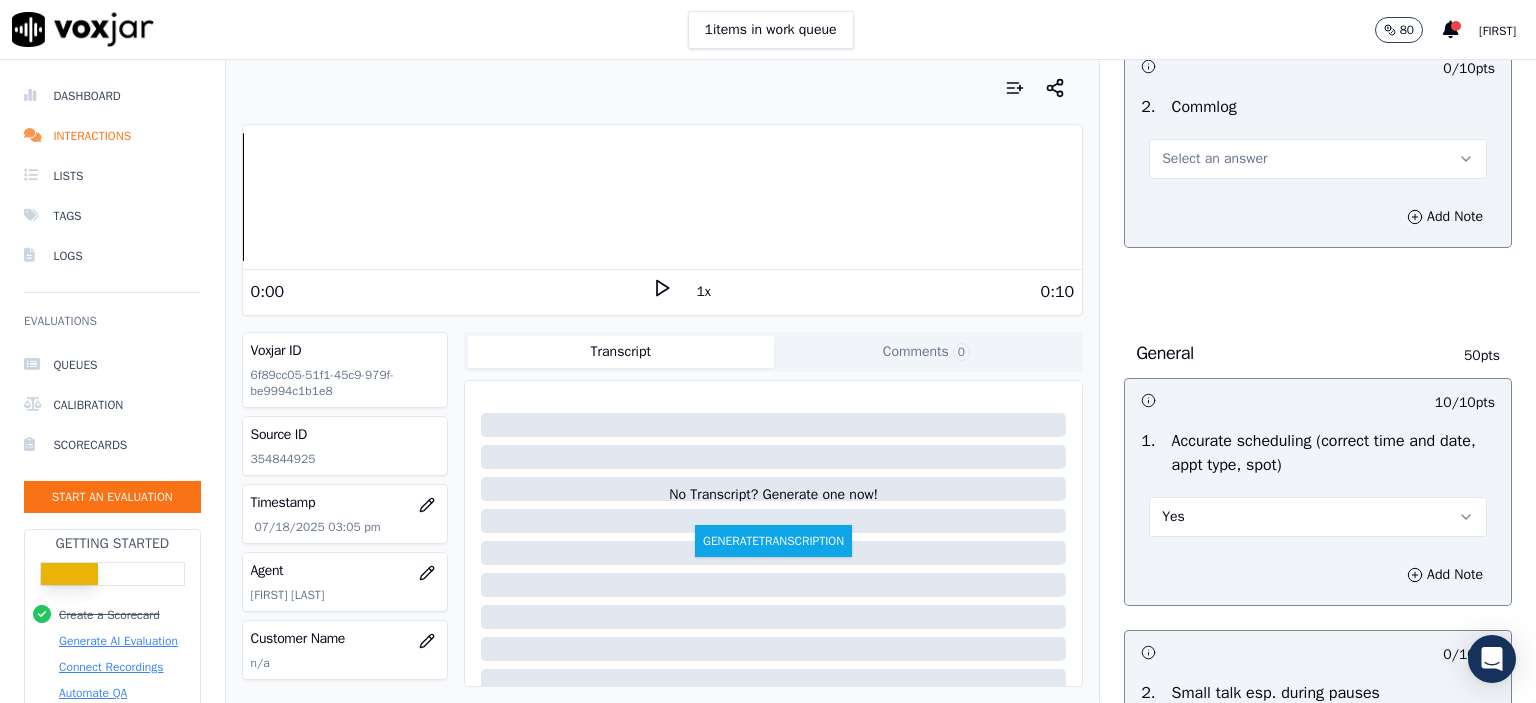 scroll, scrollTop: 1700, scrollLeft: 0, axis: vertical 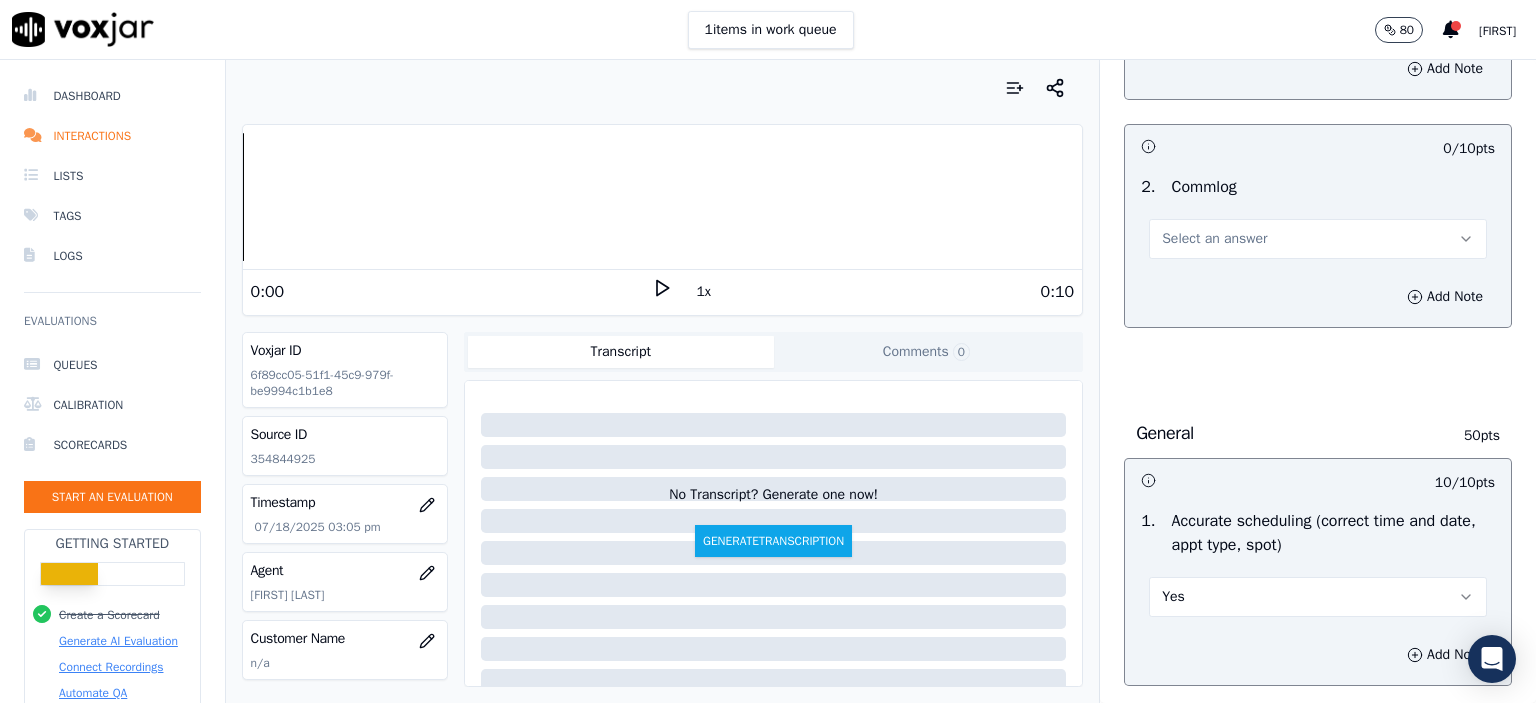 click on "Select an answer" at bounding box center [1318, 239] 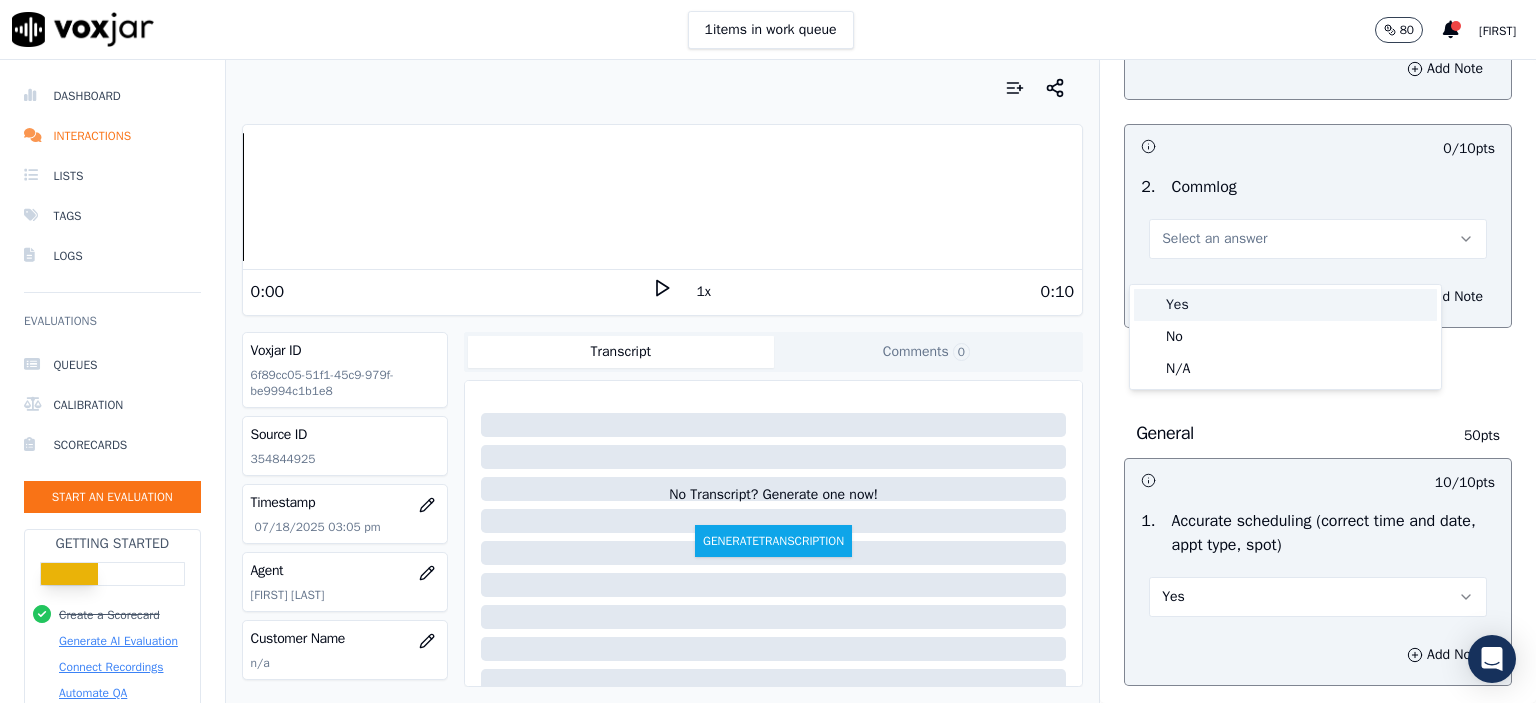 click on "Yes" at bounding box center [1285, 305] 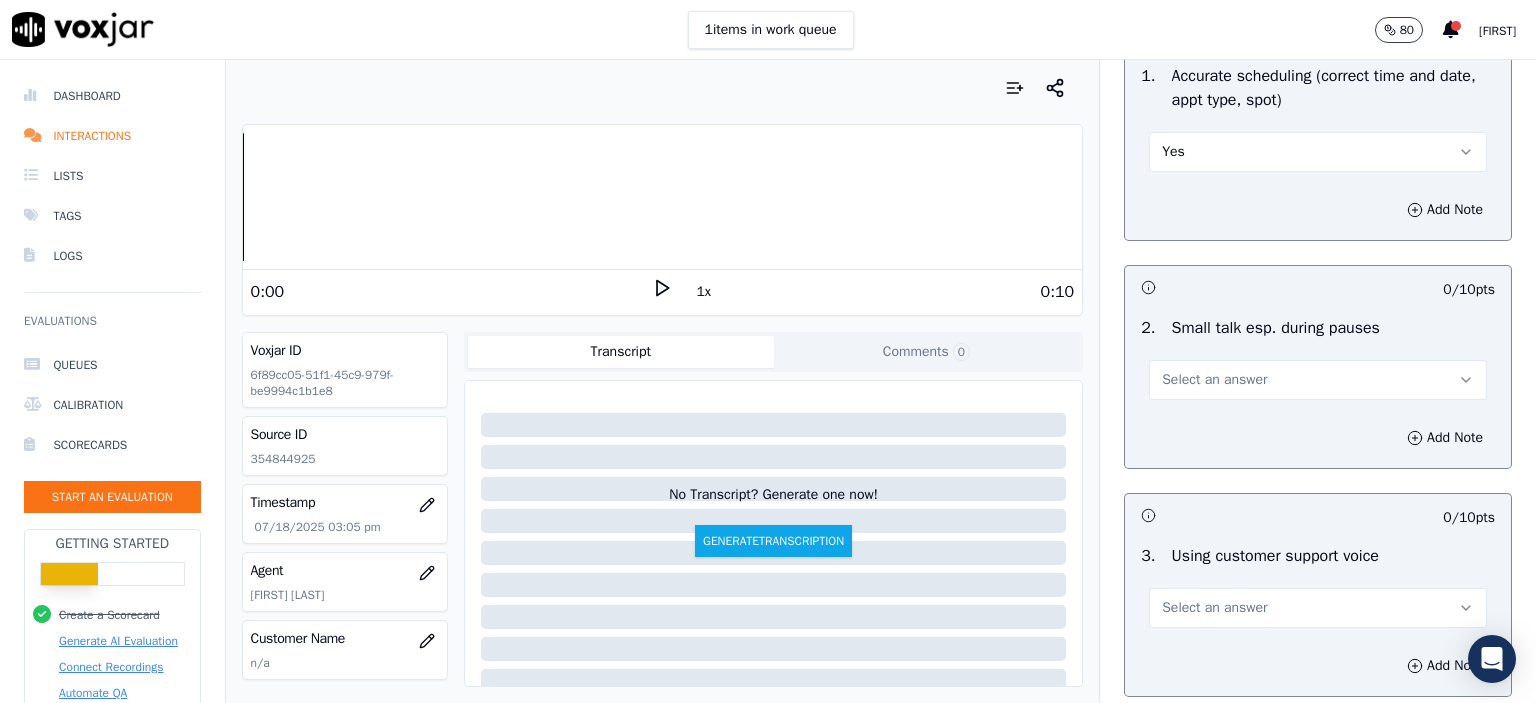 scroll, scrollTop: 2300, scrollLeft: 0, axis: vertical 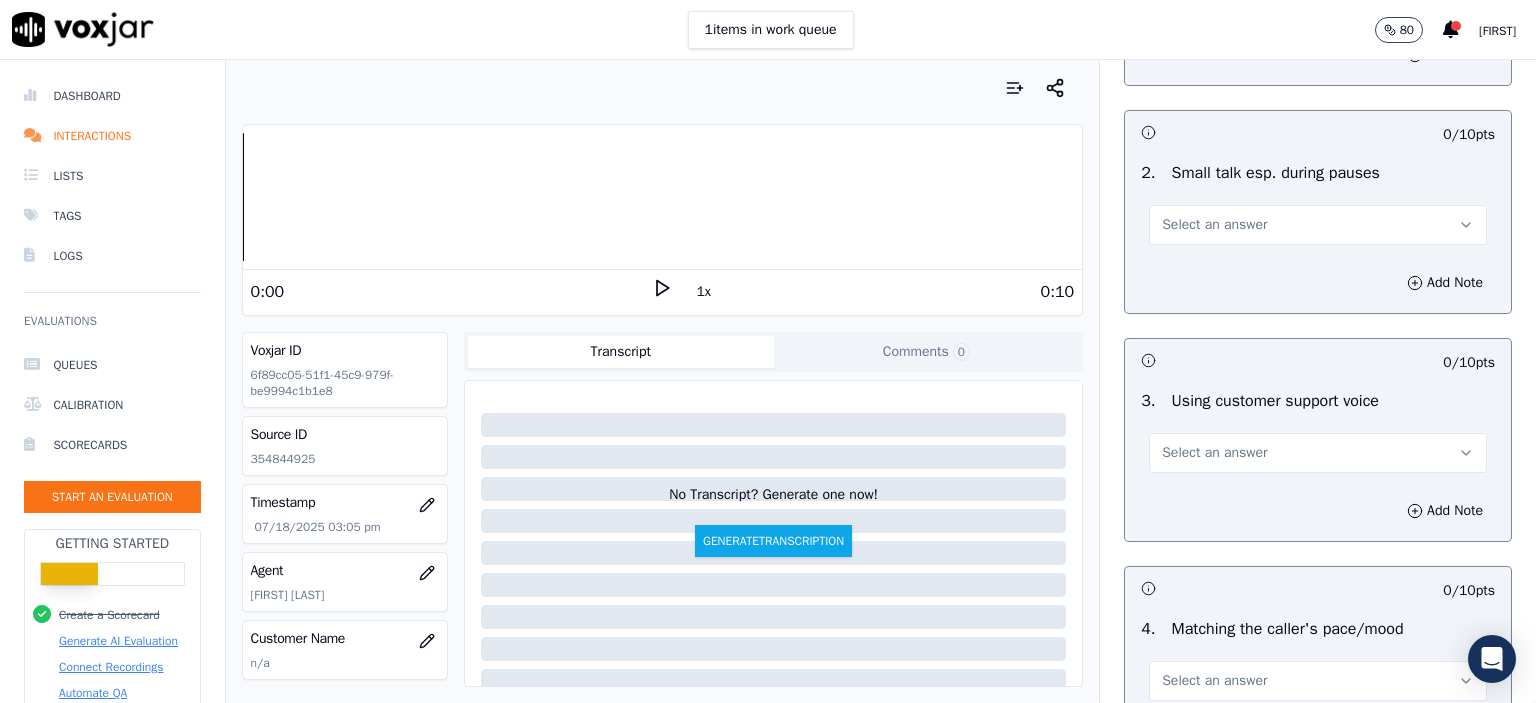 click on "Select an answer" at bounding box center (1214, 225) 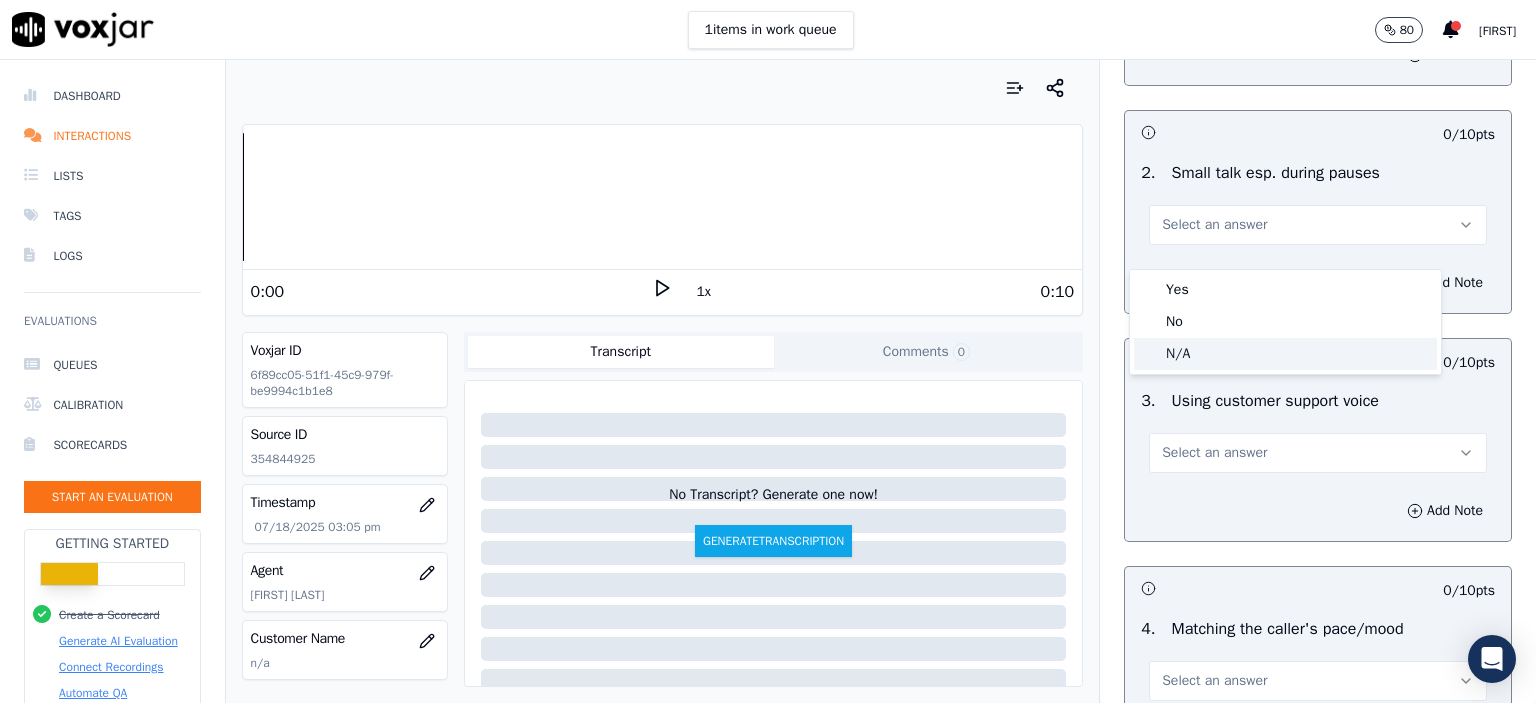 click on "N/A" 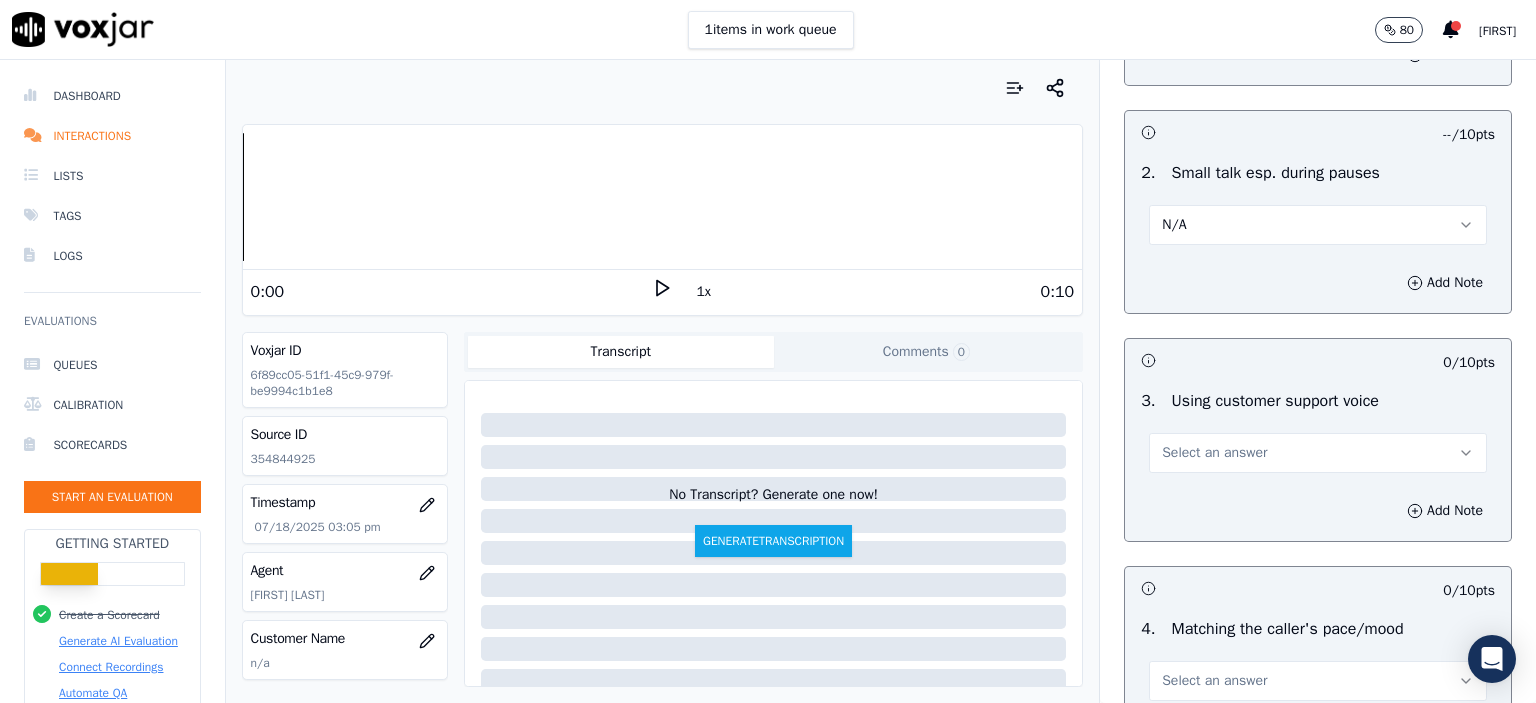 click on "N/A" at bounding box center (1318, 225) 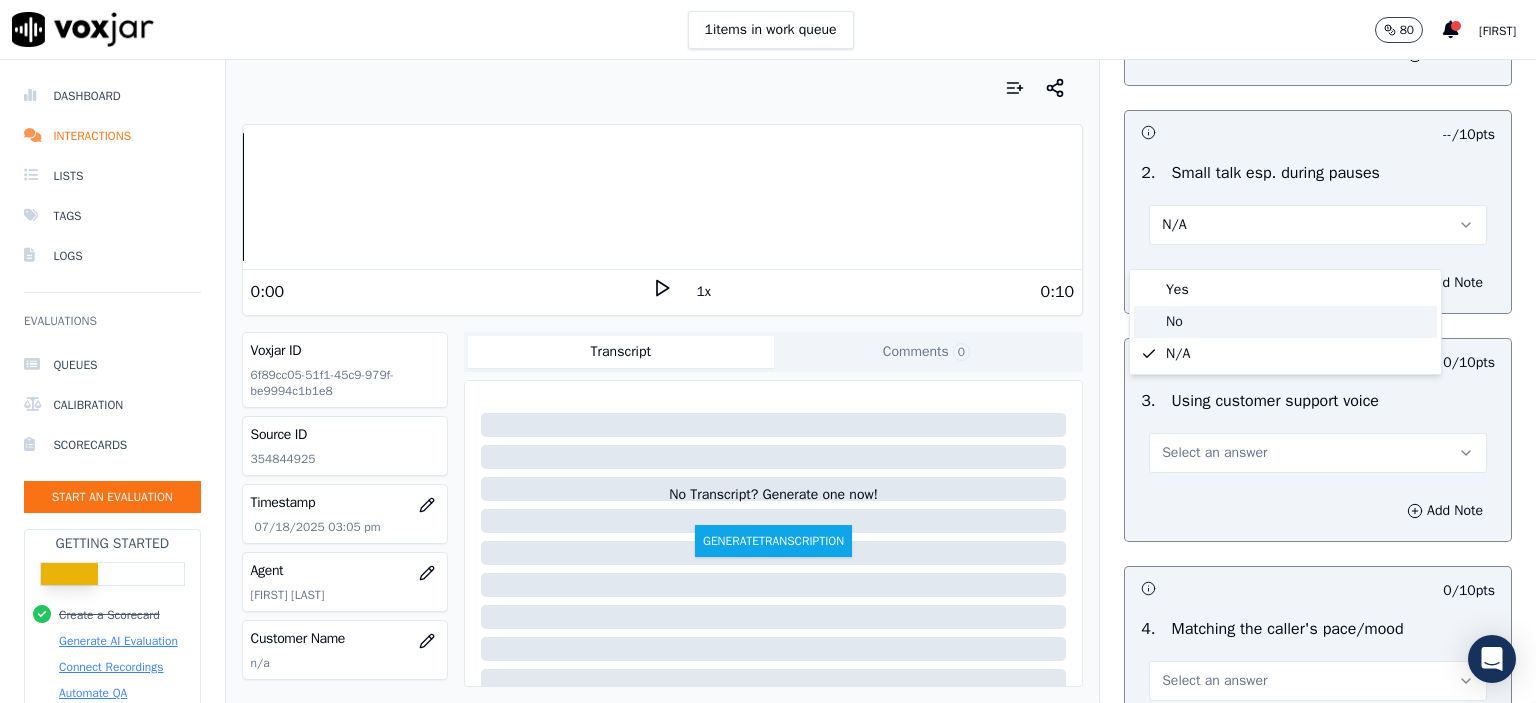 click on "No" 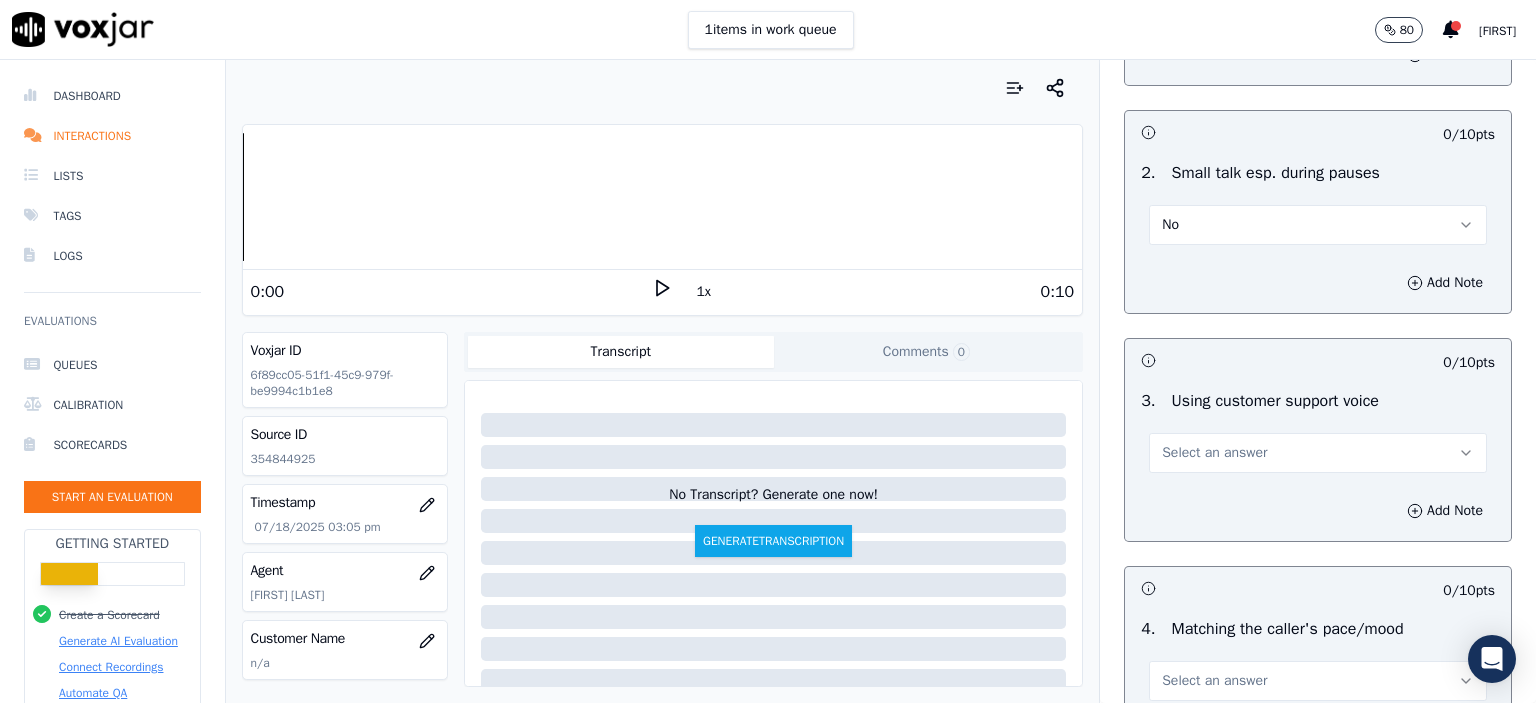 click on "Select an answer" at bounding box center (1318, 453) 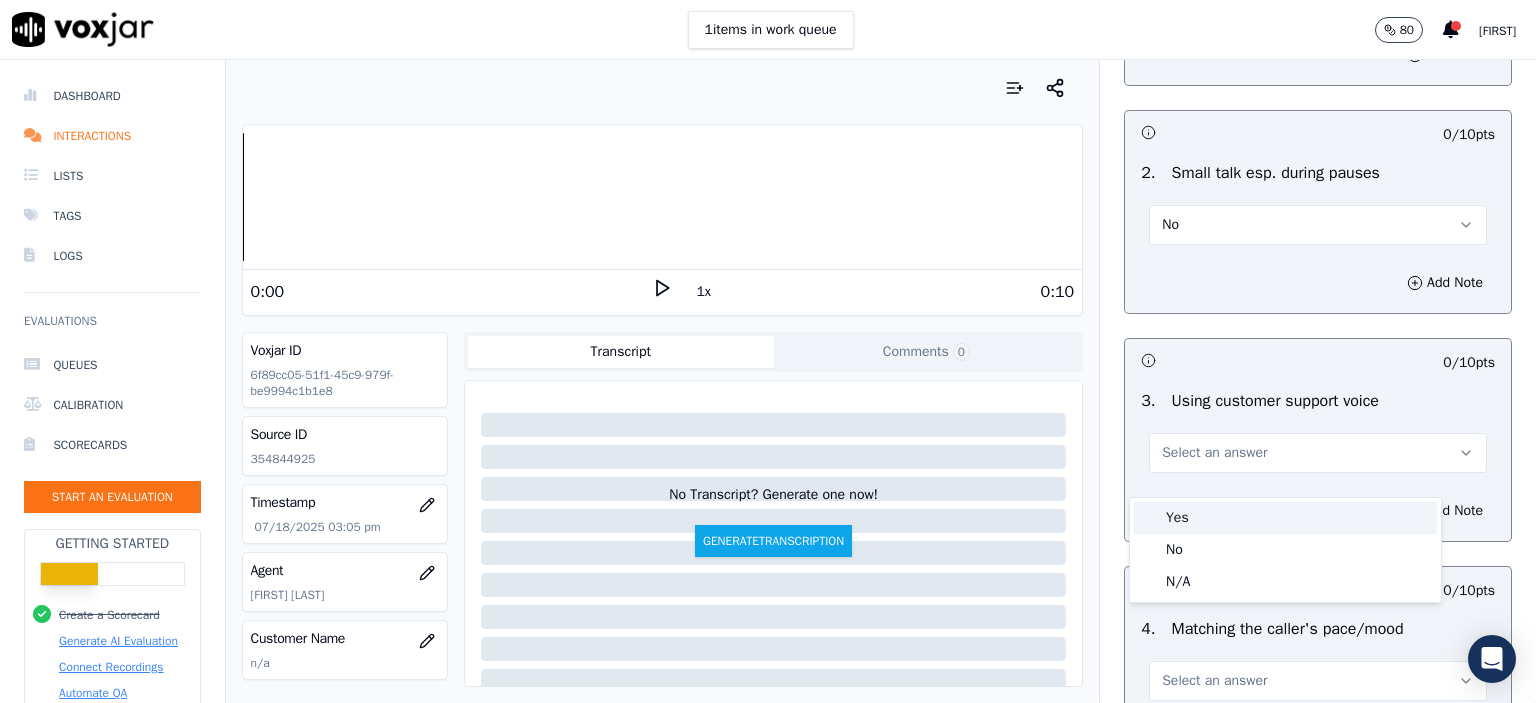 click on "Yes" at bounding box center [1285, 518] 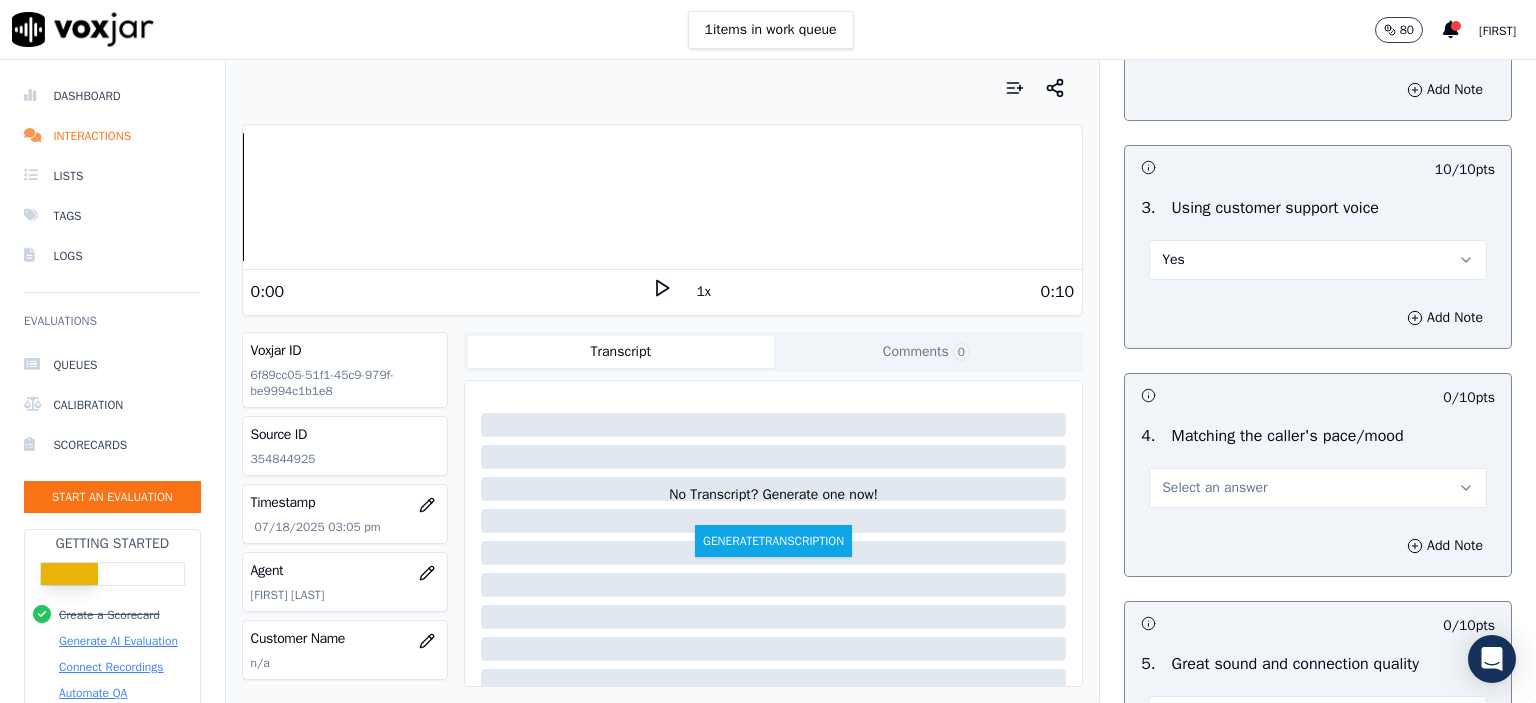 scroll, scrollTop: 2500, scrollLeft: 0, axis: vertical 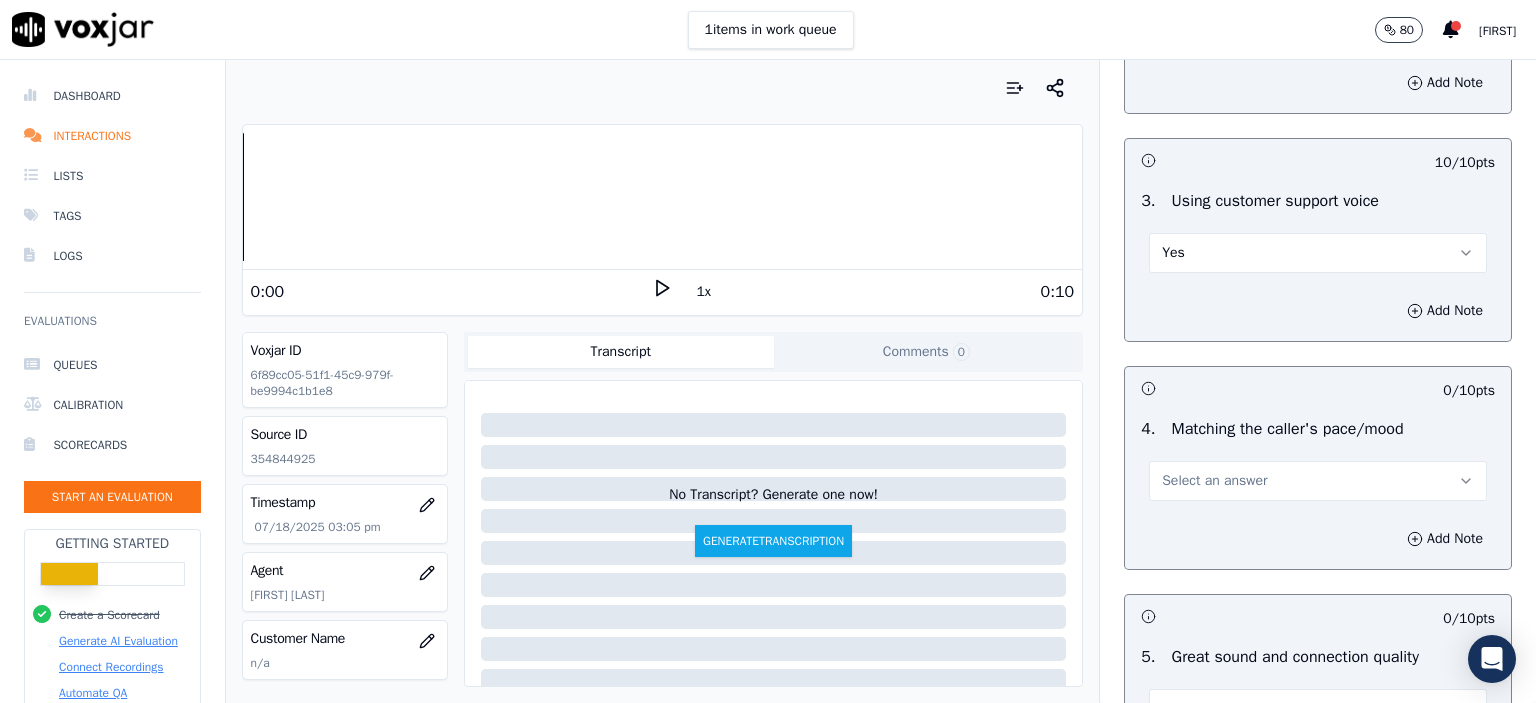 click on "Select an answer" at bounding box center (1214, 481) 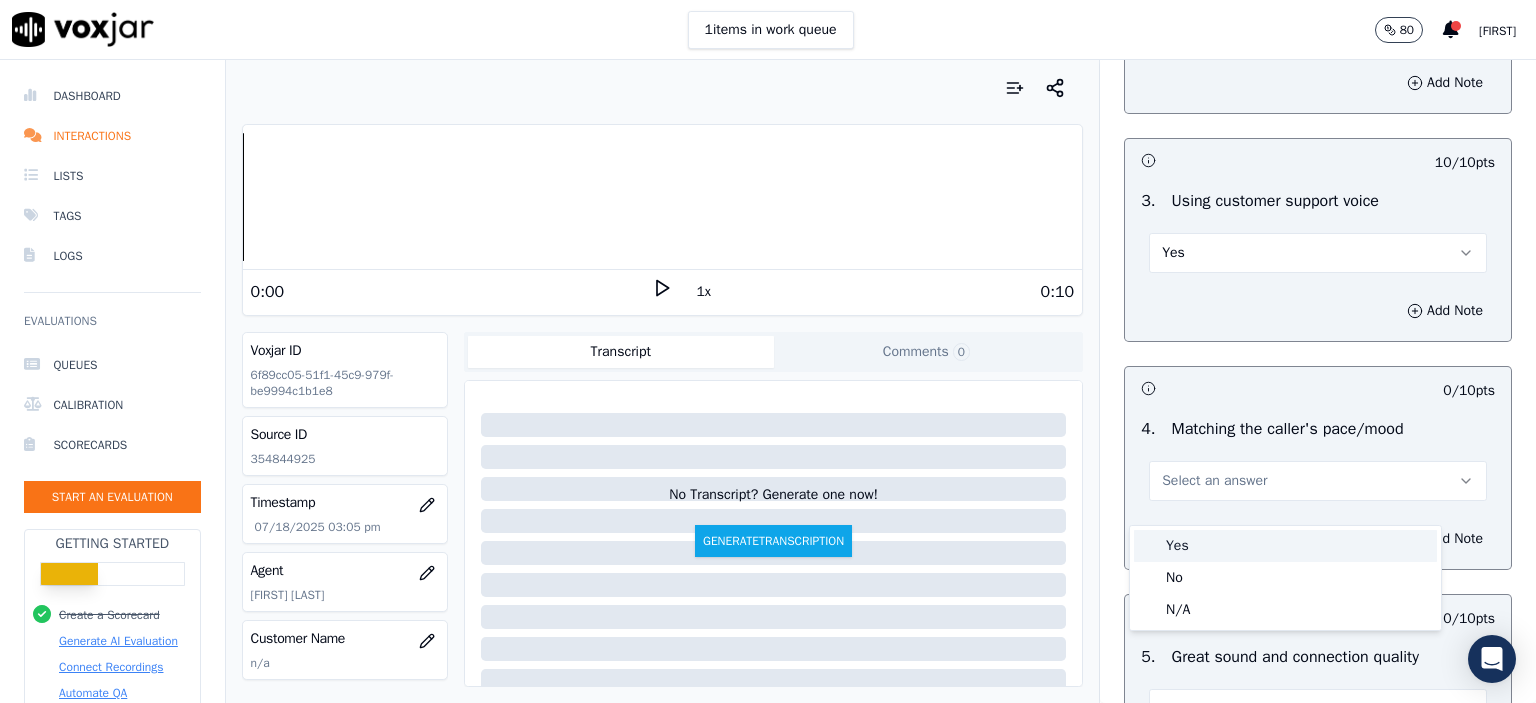 click on "Yes" at bounding box center [1285, 546] 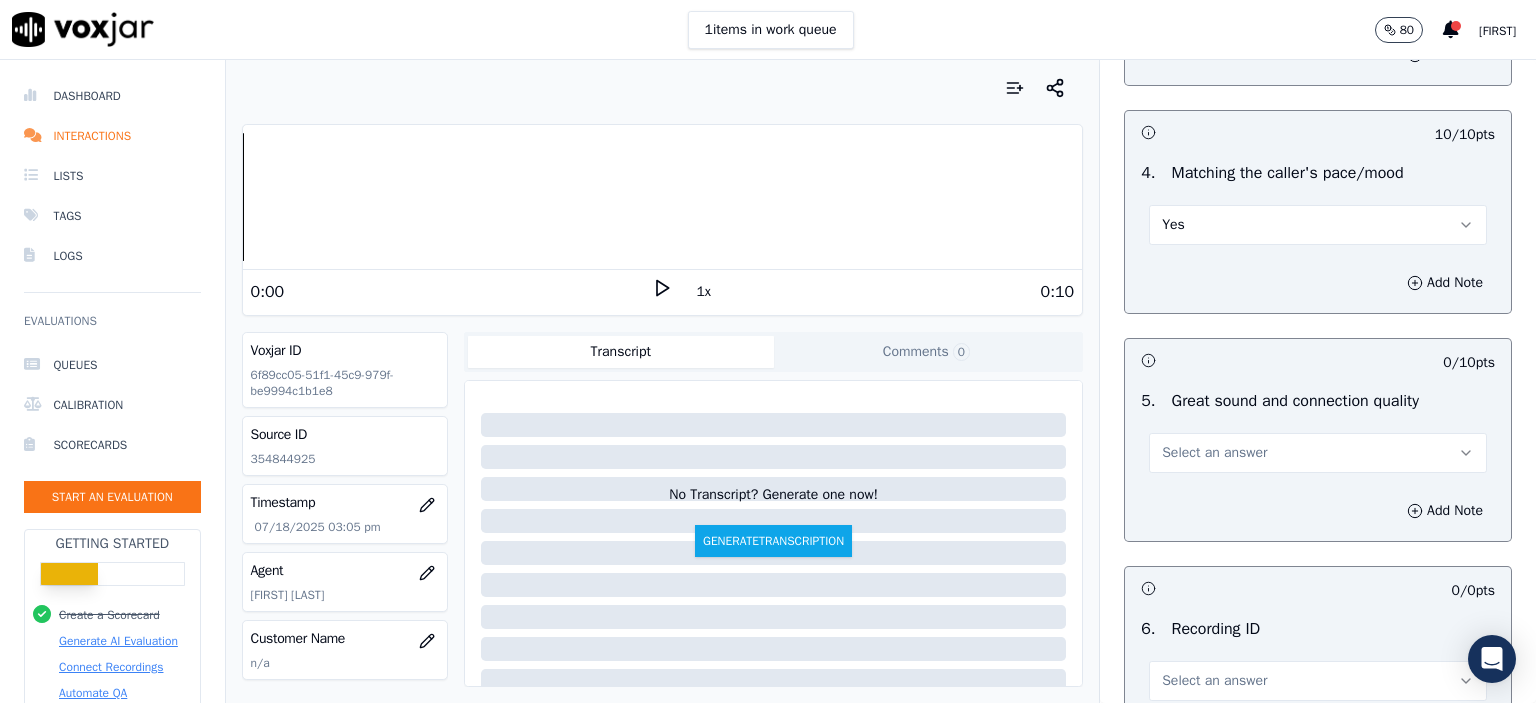scroll, scrollTop: 2800, scrollLeft: 0, axis: vertical 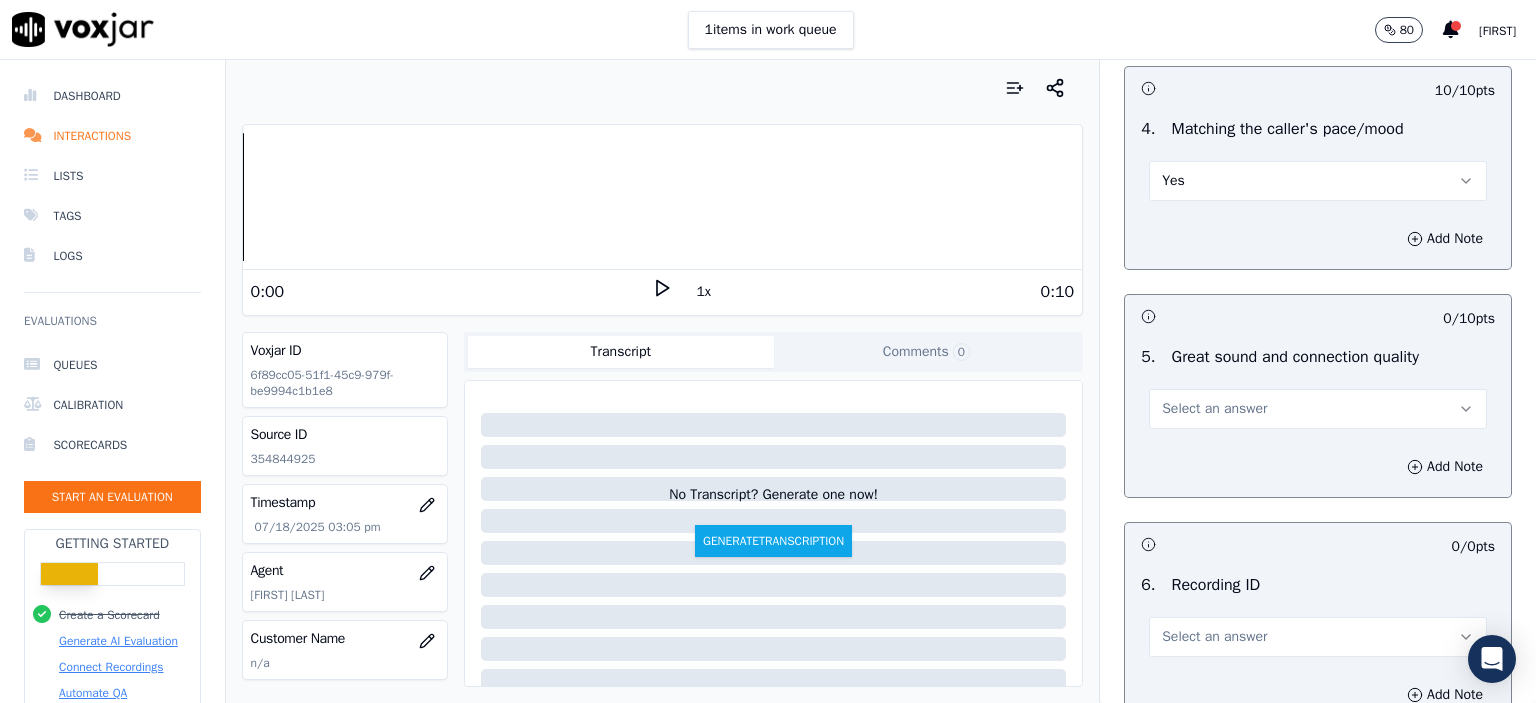click on "Select an answer" at bounding box center [1214, 409] 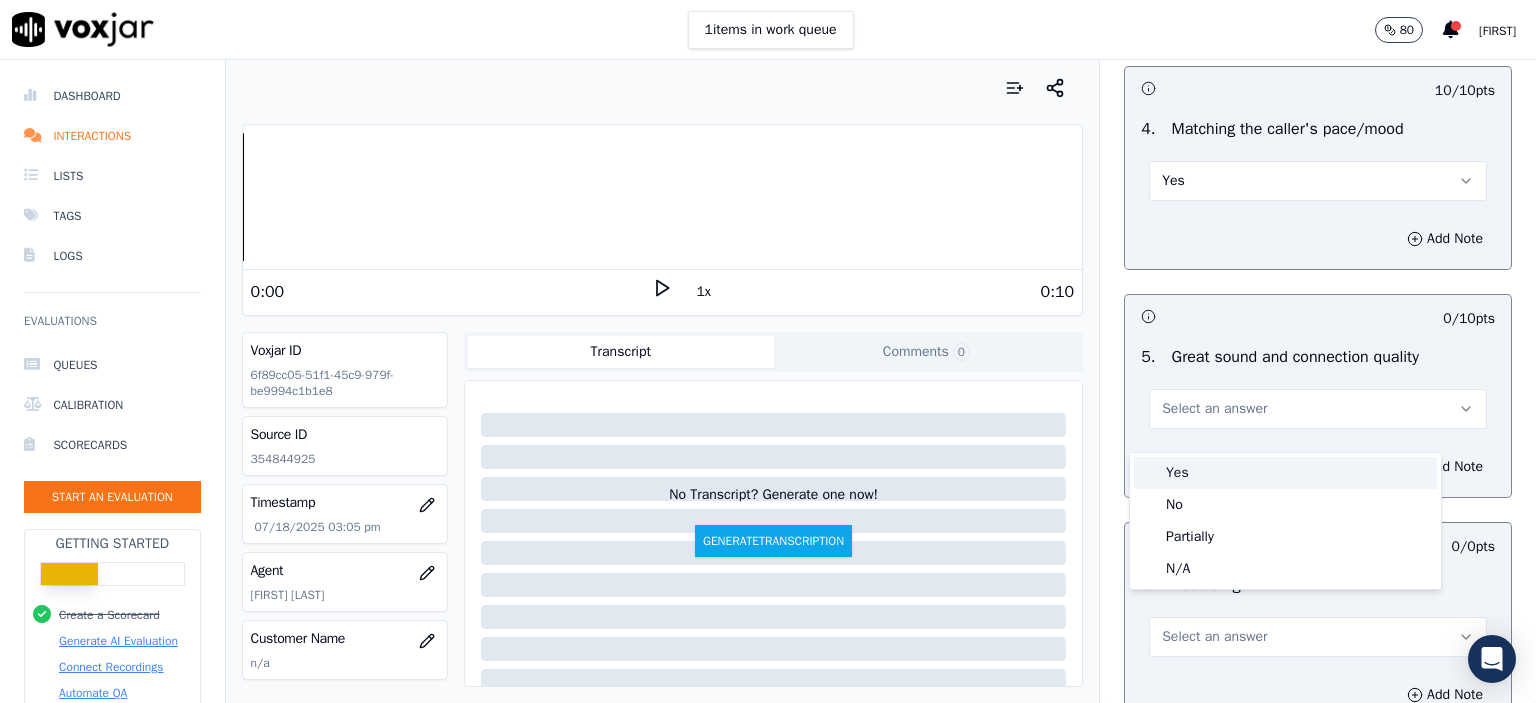 click on "Yes" at bounding box center (1285, 473) 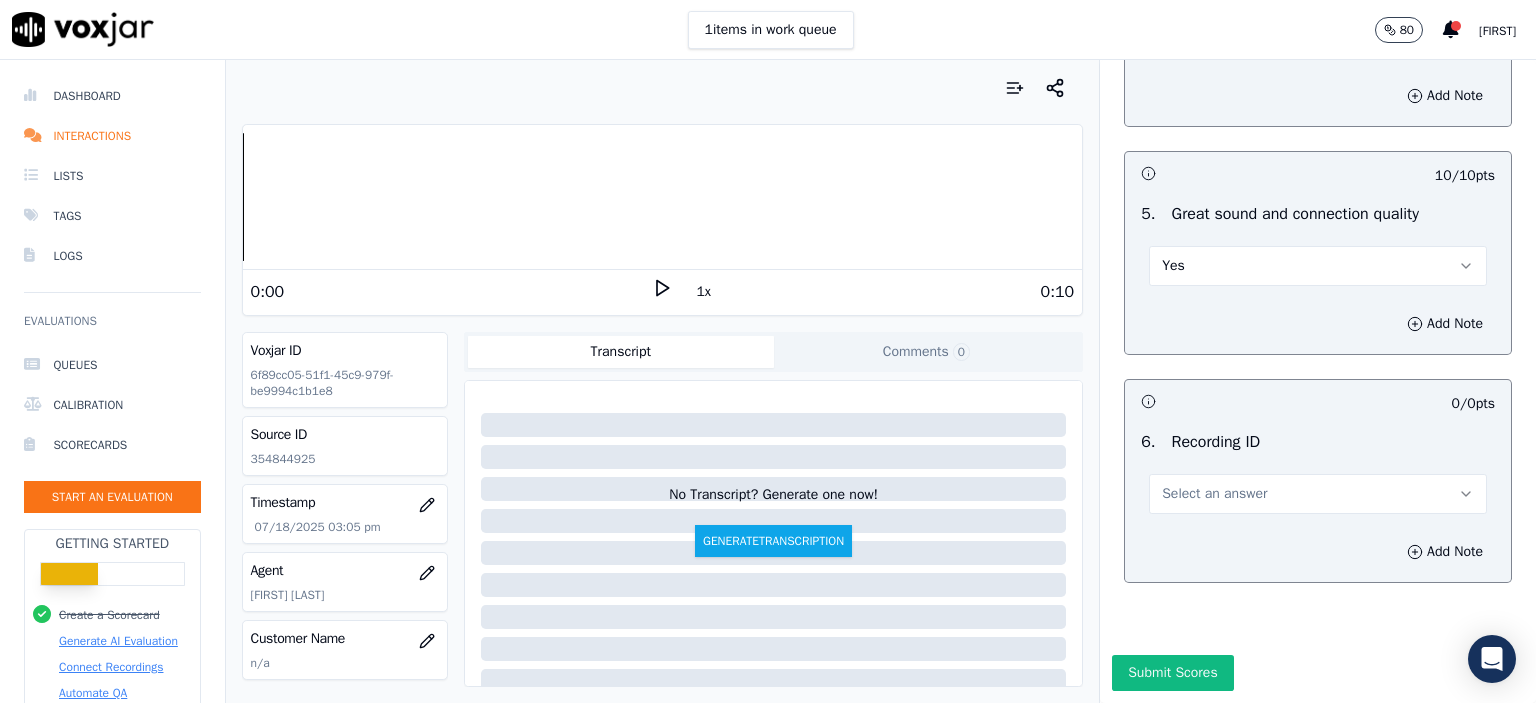 scroll, scrollTop: 3000, scrollLeft: 0, axis: vertical 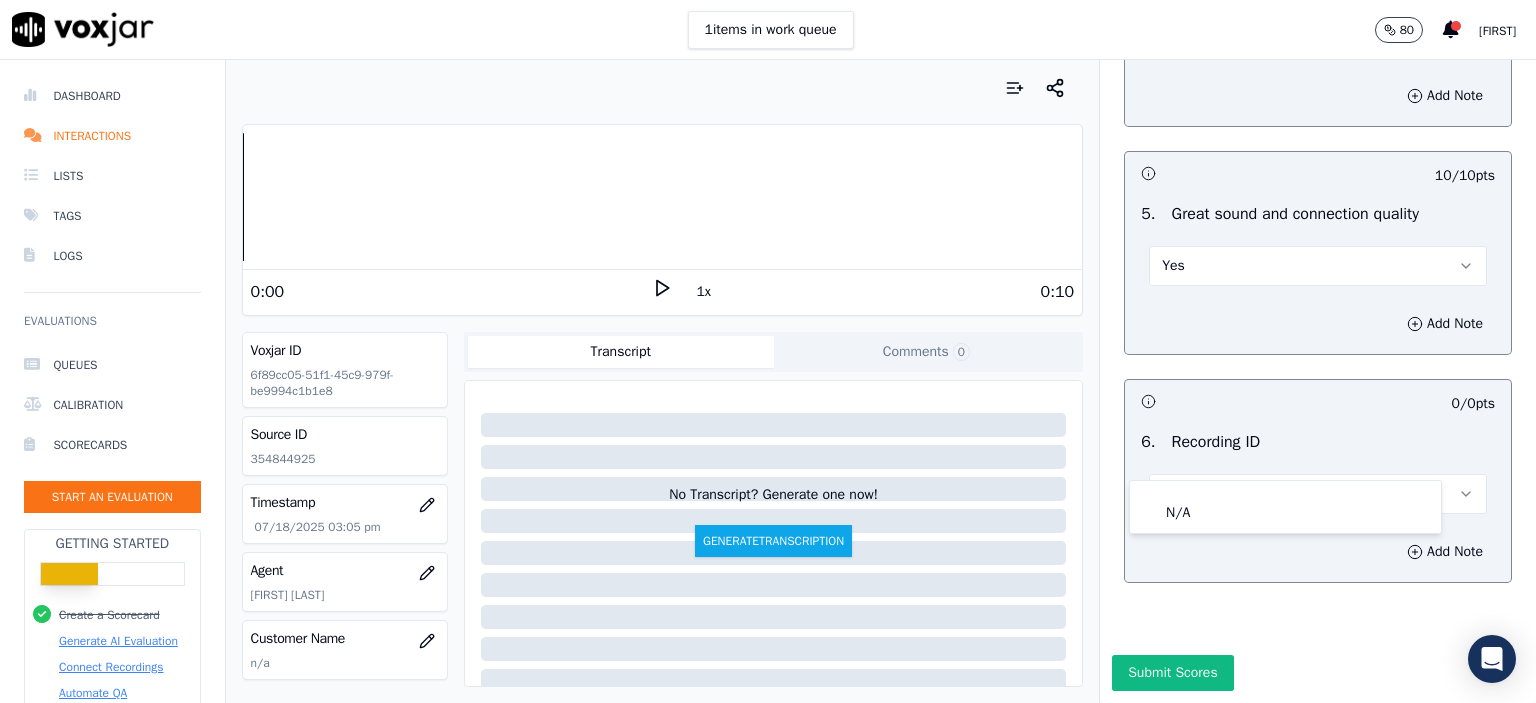click on "N/A" 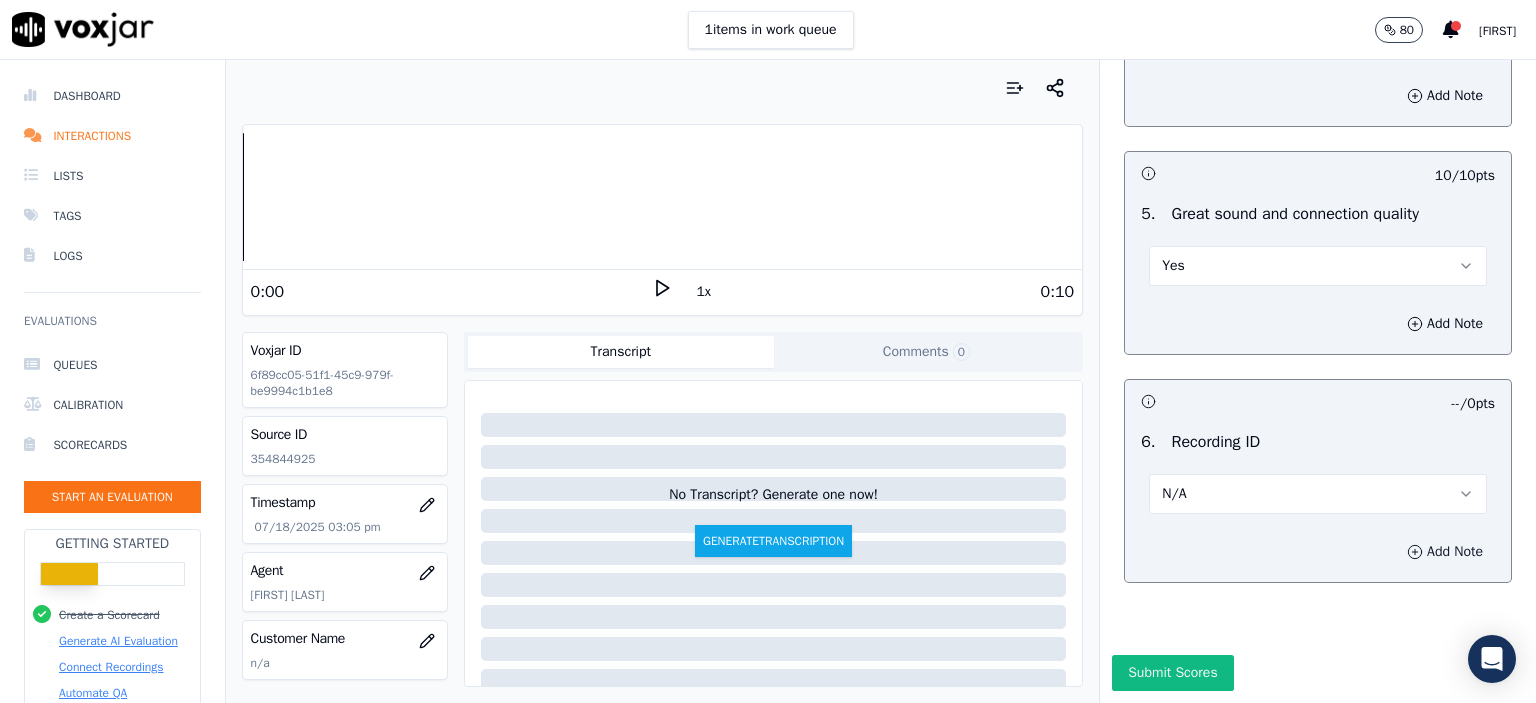 click on "Add Note" at bounding box center [1445, 552] 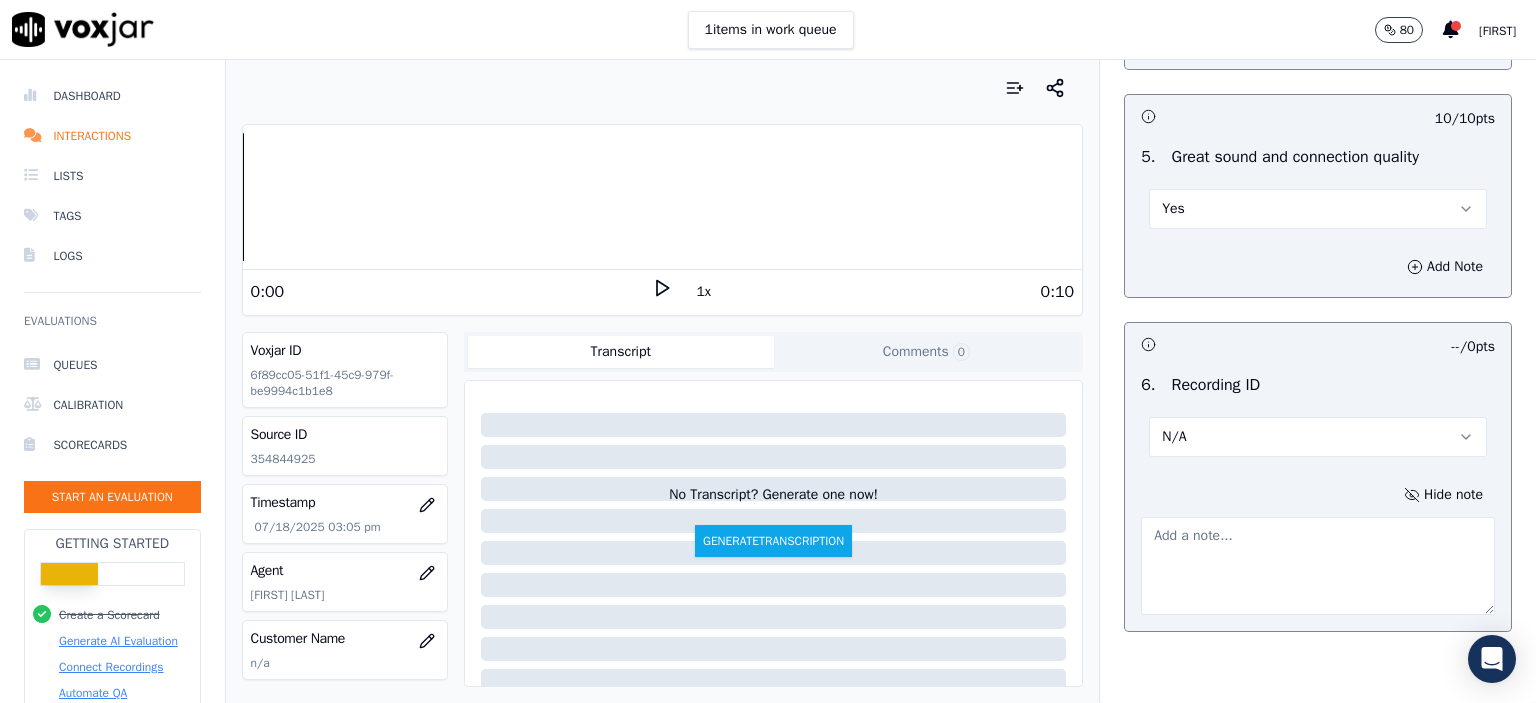 click on "Source ID   354844925" at bounding box center [345, 446] 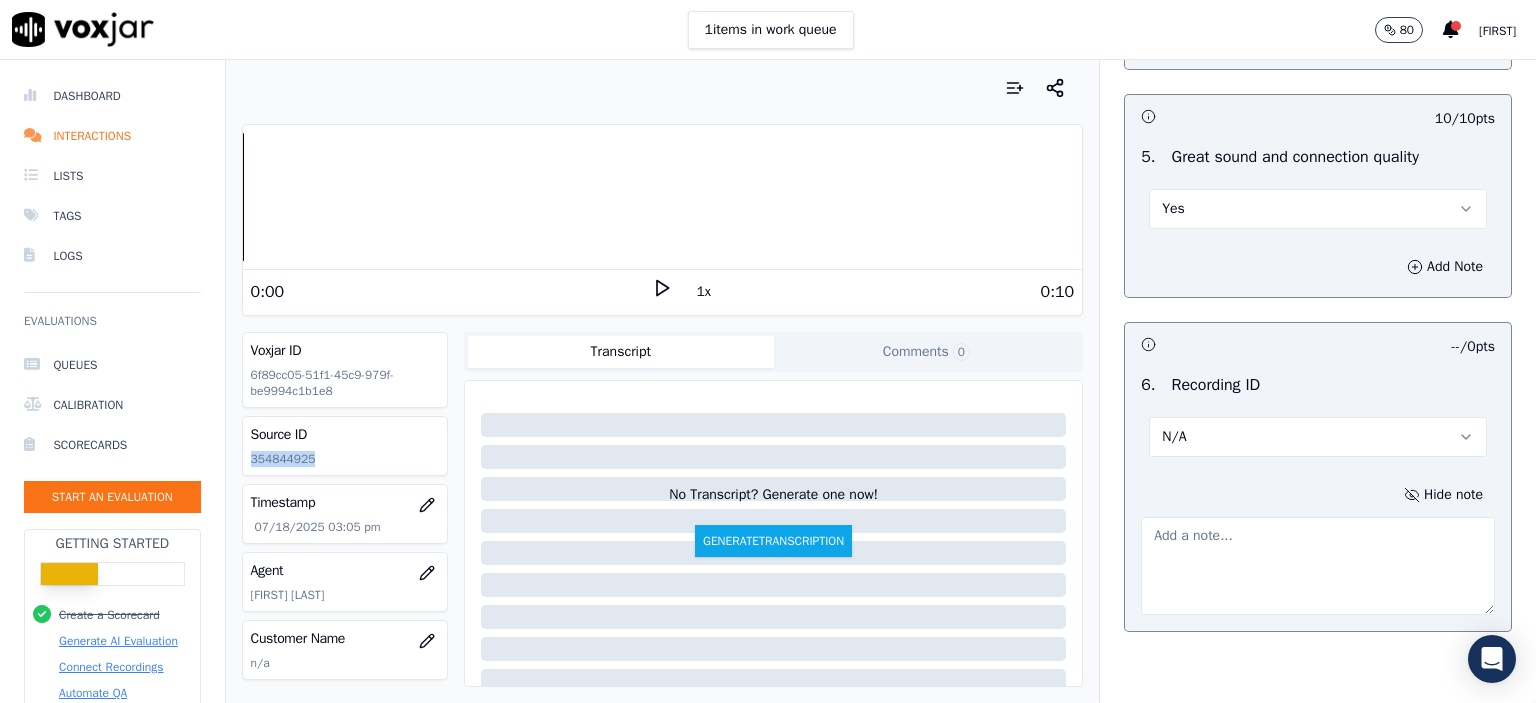 click on "354844925" 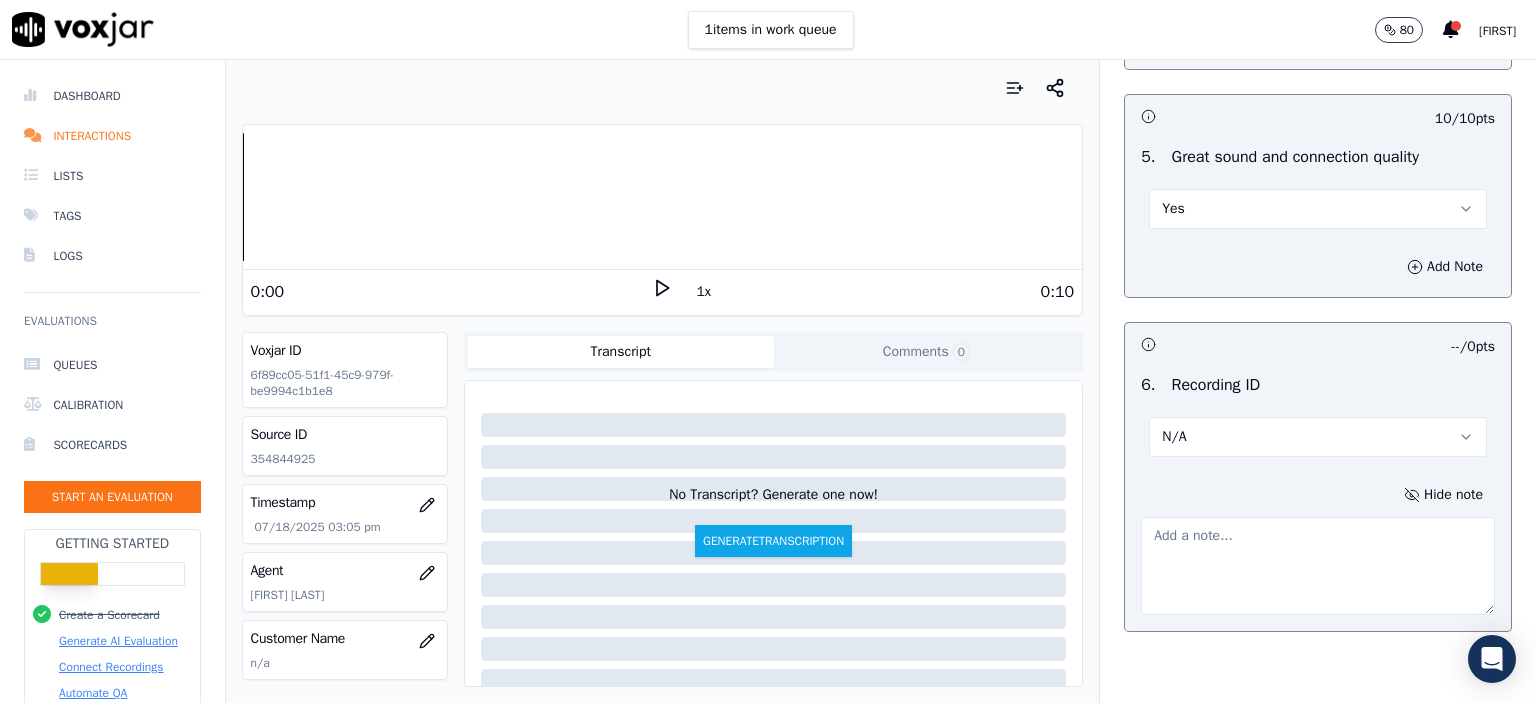 drag, startPoint x: 1419, startPoint y: 581, endPoint x: 1403, endPoint y: 584, distance: 16.27882 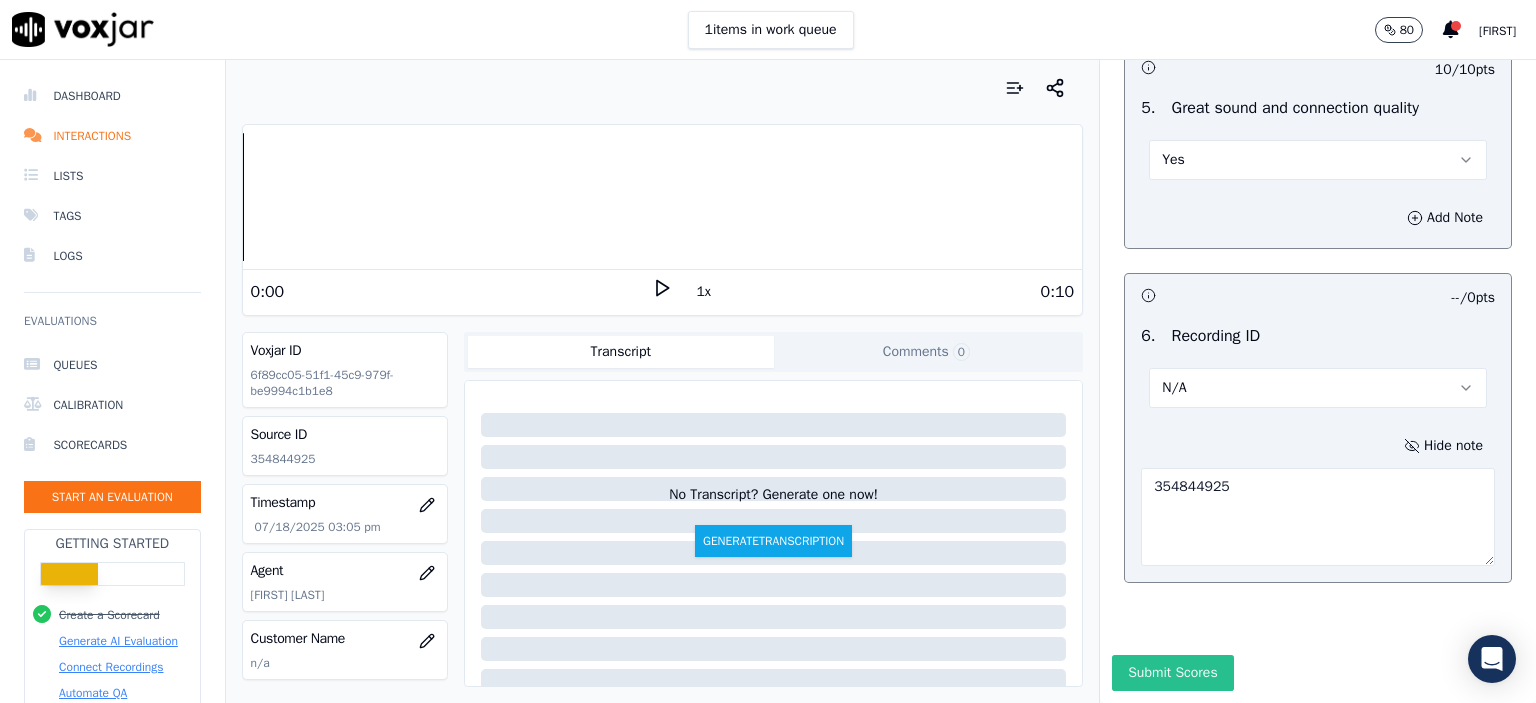 type on "354844925" 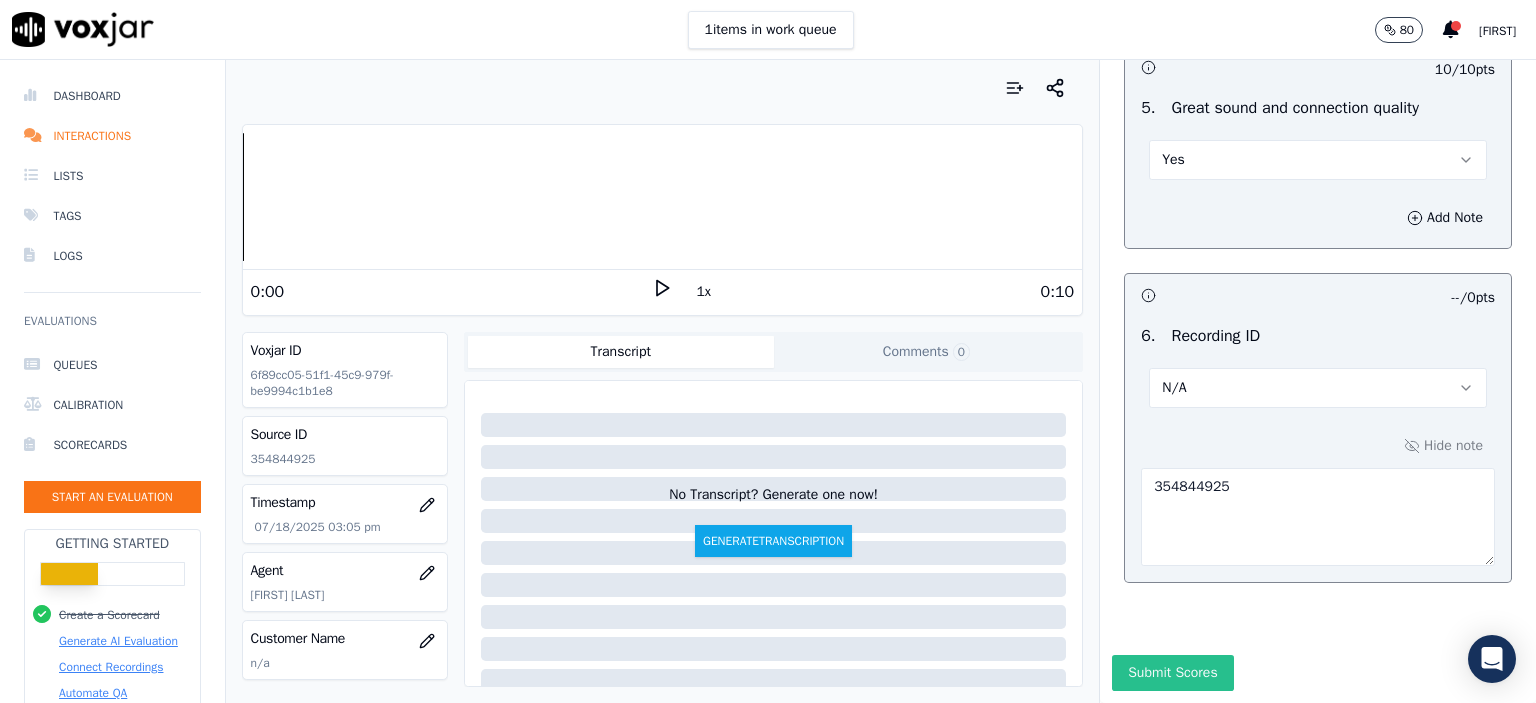 click on "Submit Scores" at bounding box center (1172, 673) 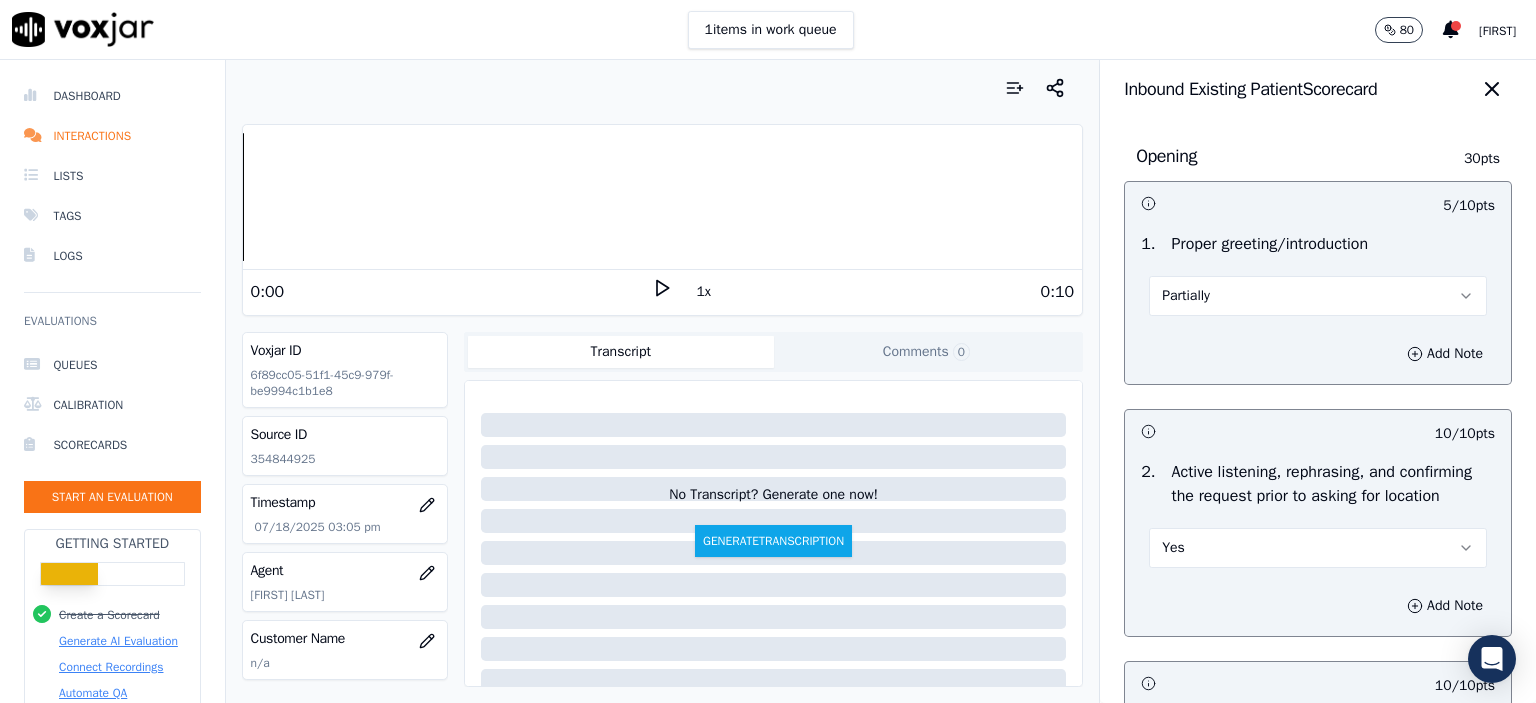 scroll, scrollTop: 0, scrollLeft: 0, axis: both 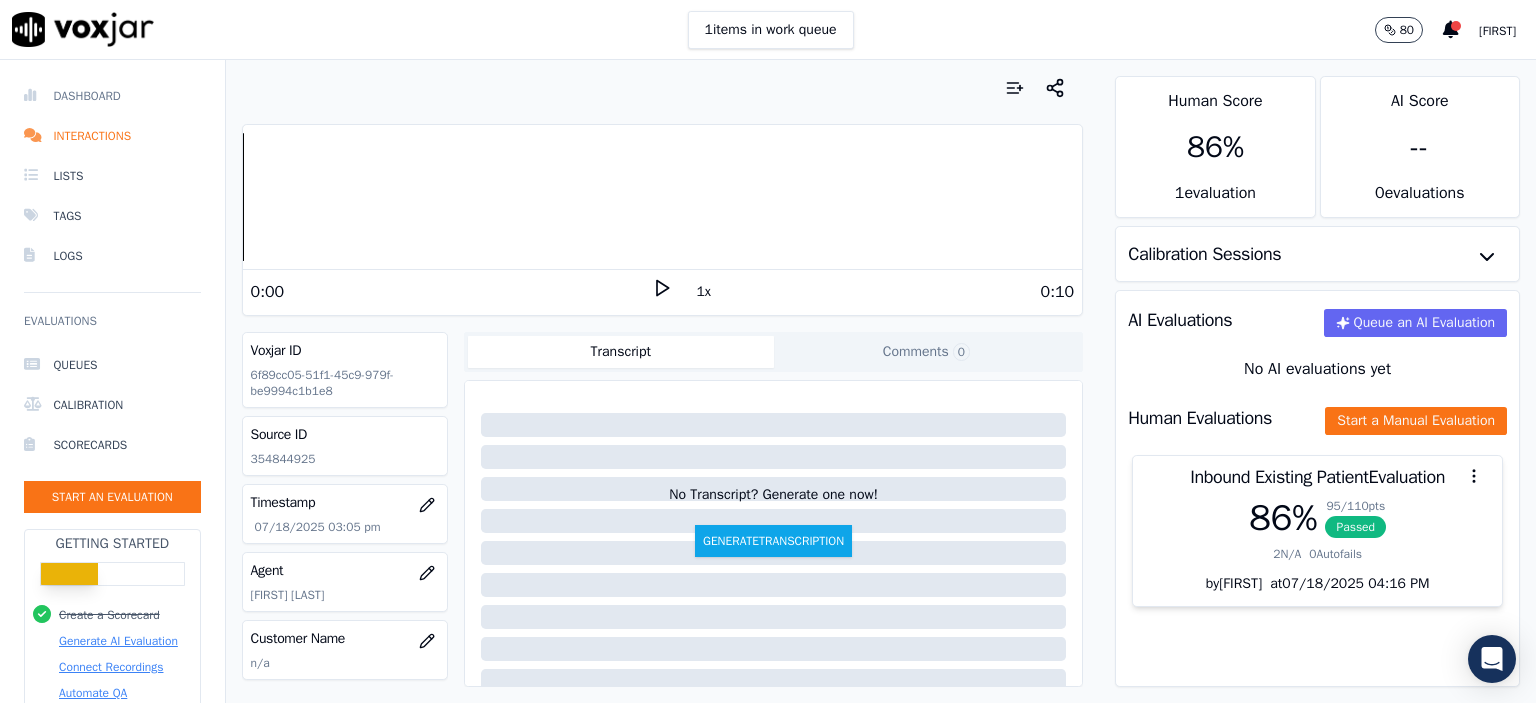 click on "Dashboard" at bounding box center [112, 96] 